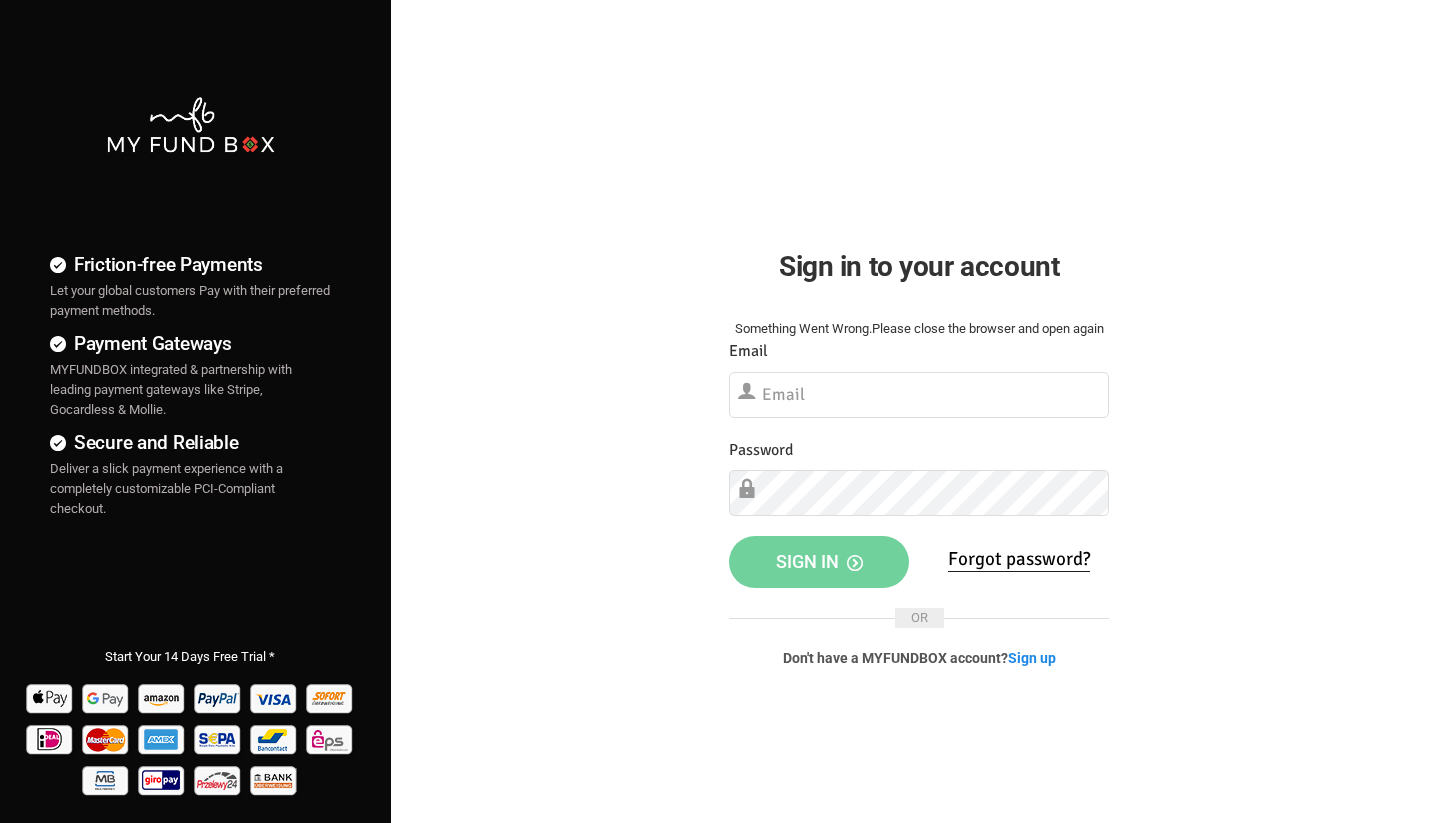 scroll, scrollTop: 0, scrollLeft: 0, axis: both 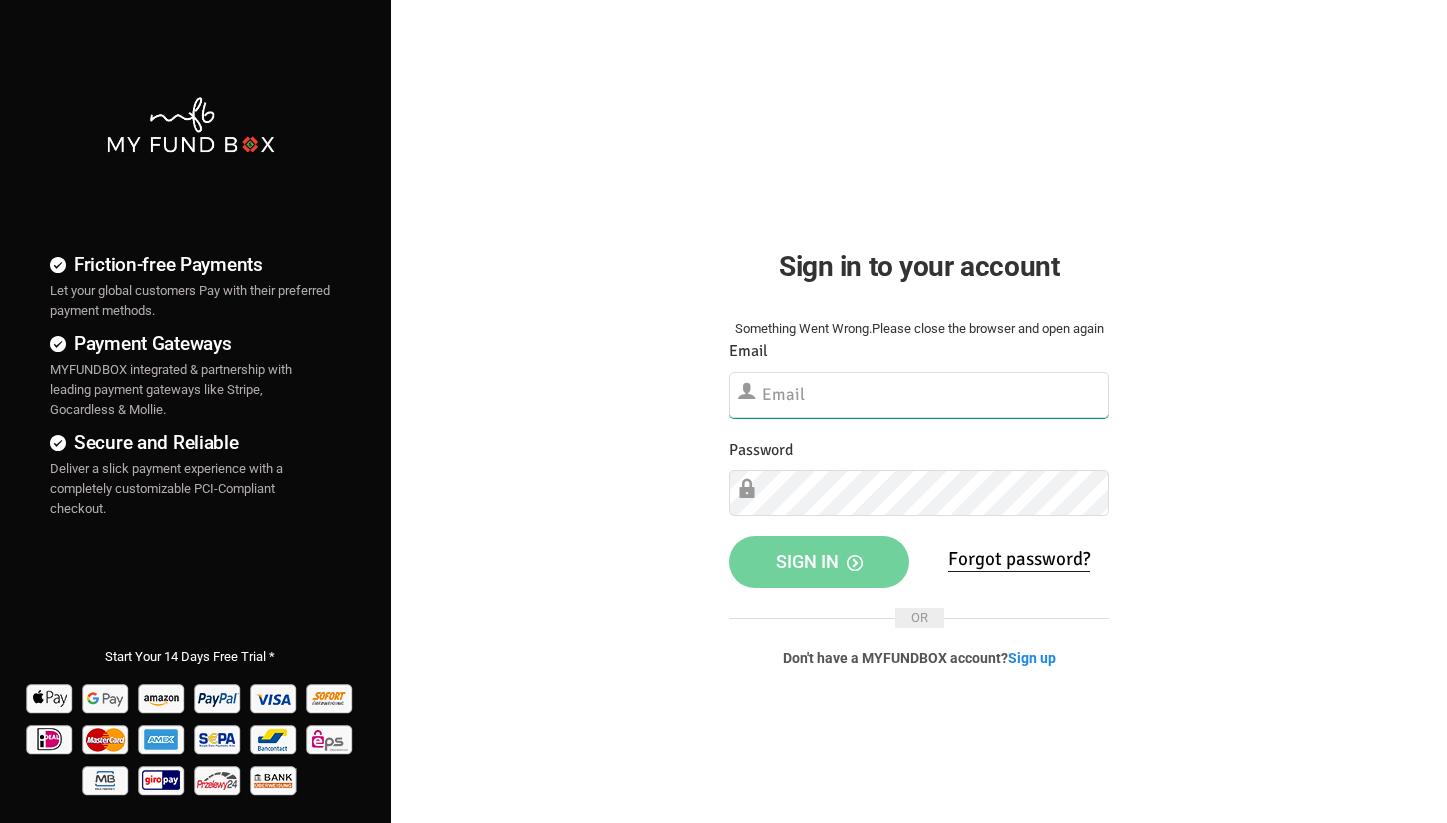 click at bounding box center (919, 395) 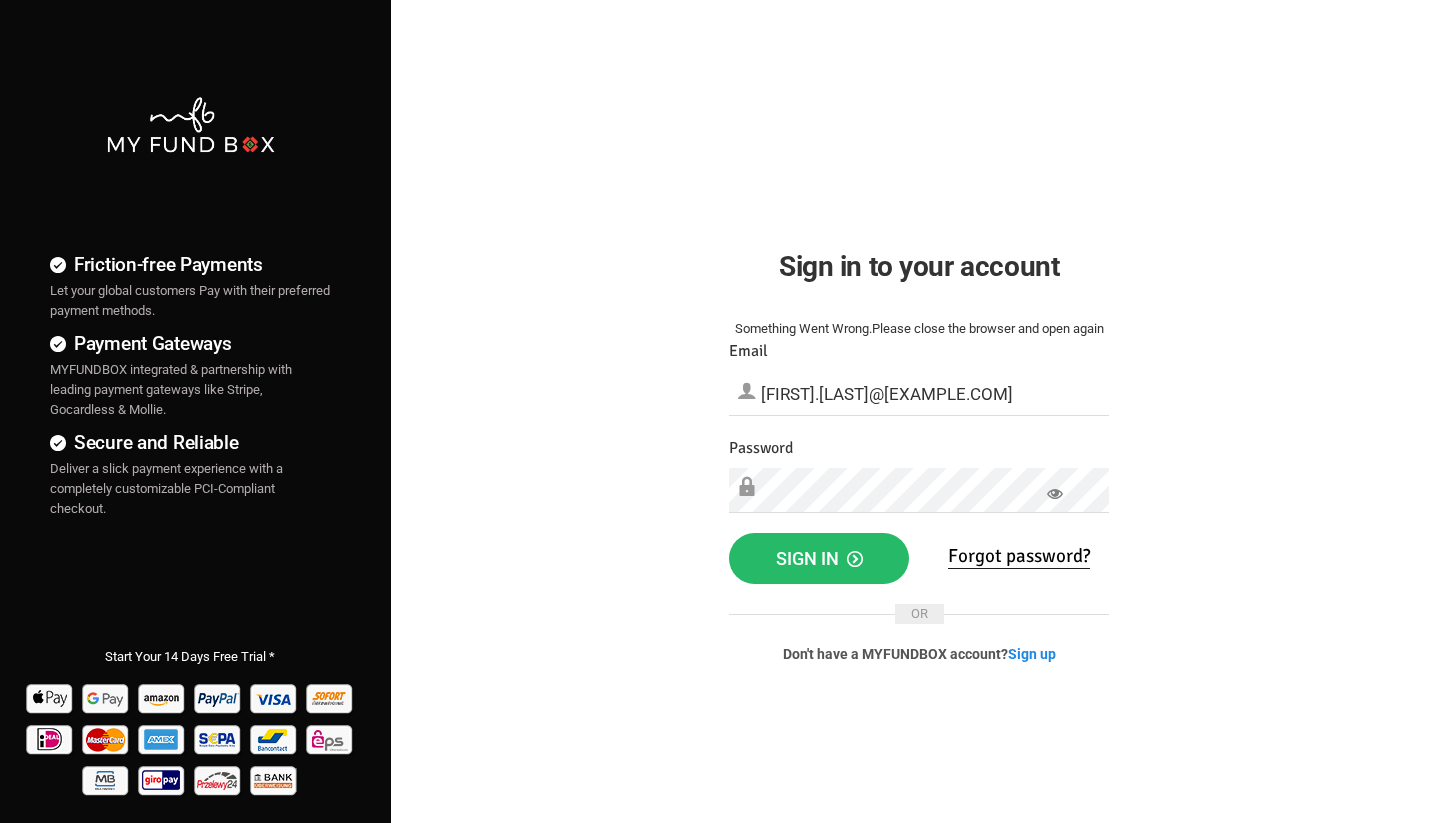 click at bounding box center [1055, 494] 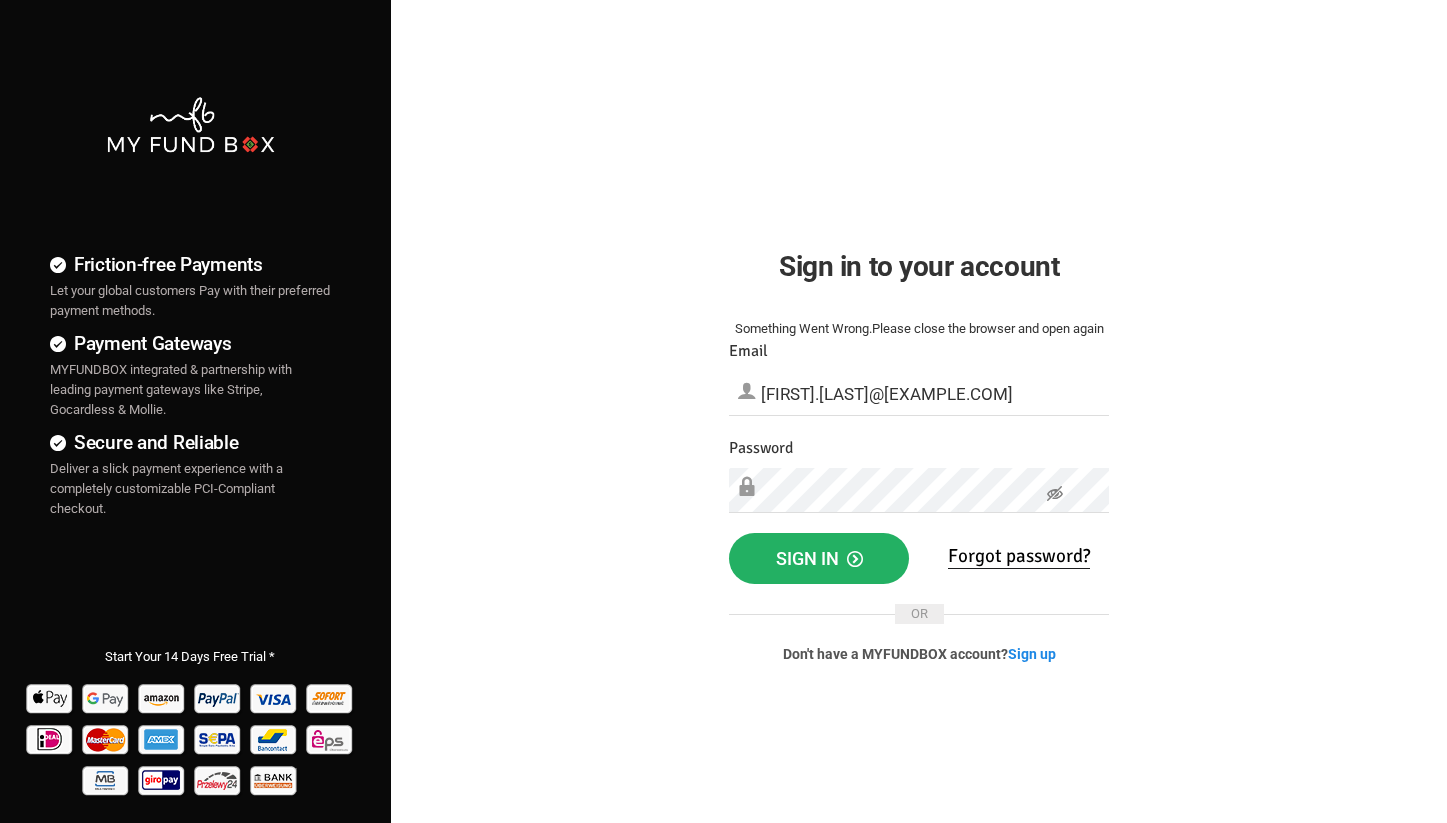 click on "Sign in" at bounding box center (819, 558) 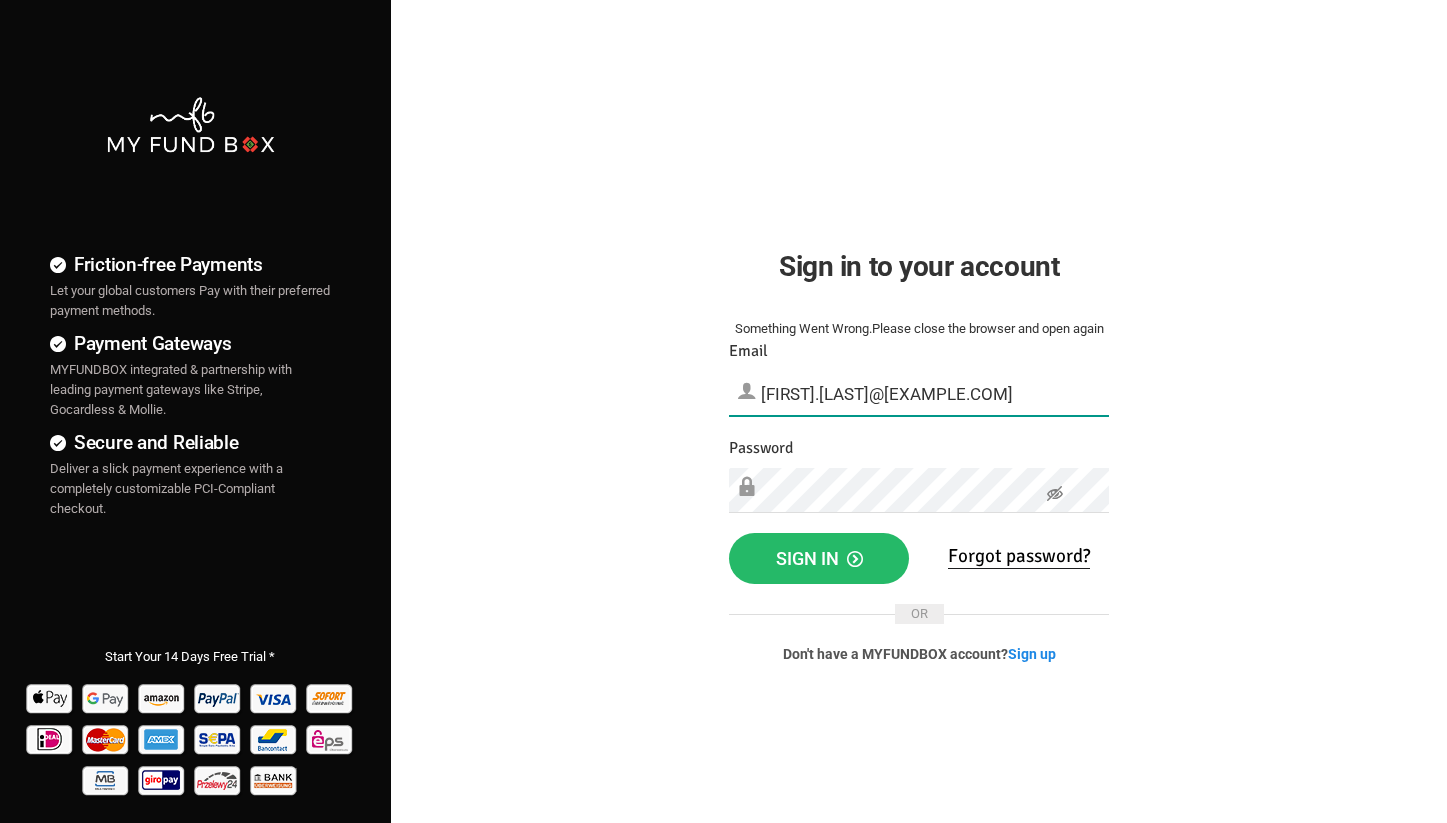 click on "[FIRST].[LAST]@[EXAMPLE.COM]" at bounding box center [919, 394] 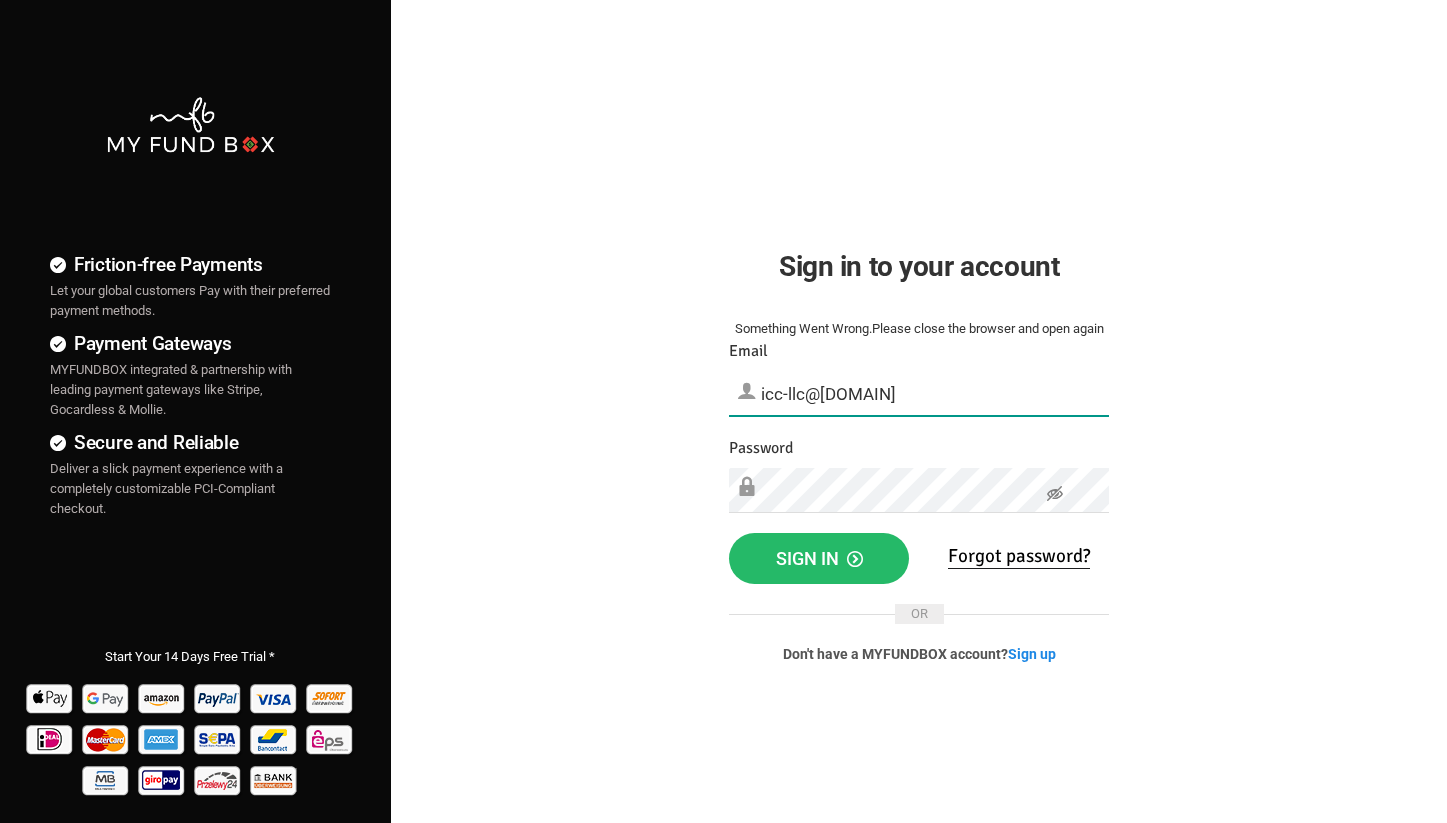 click on "icc-llc@[DOMAIN]" at bounding box center (919, 394) 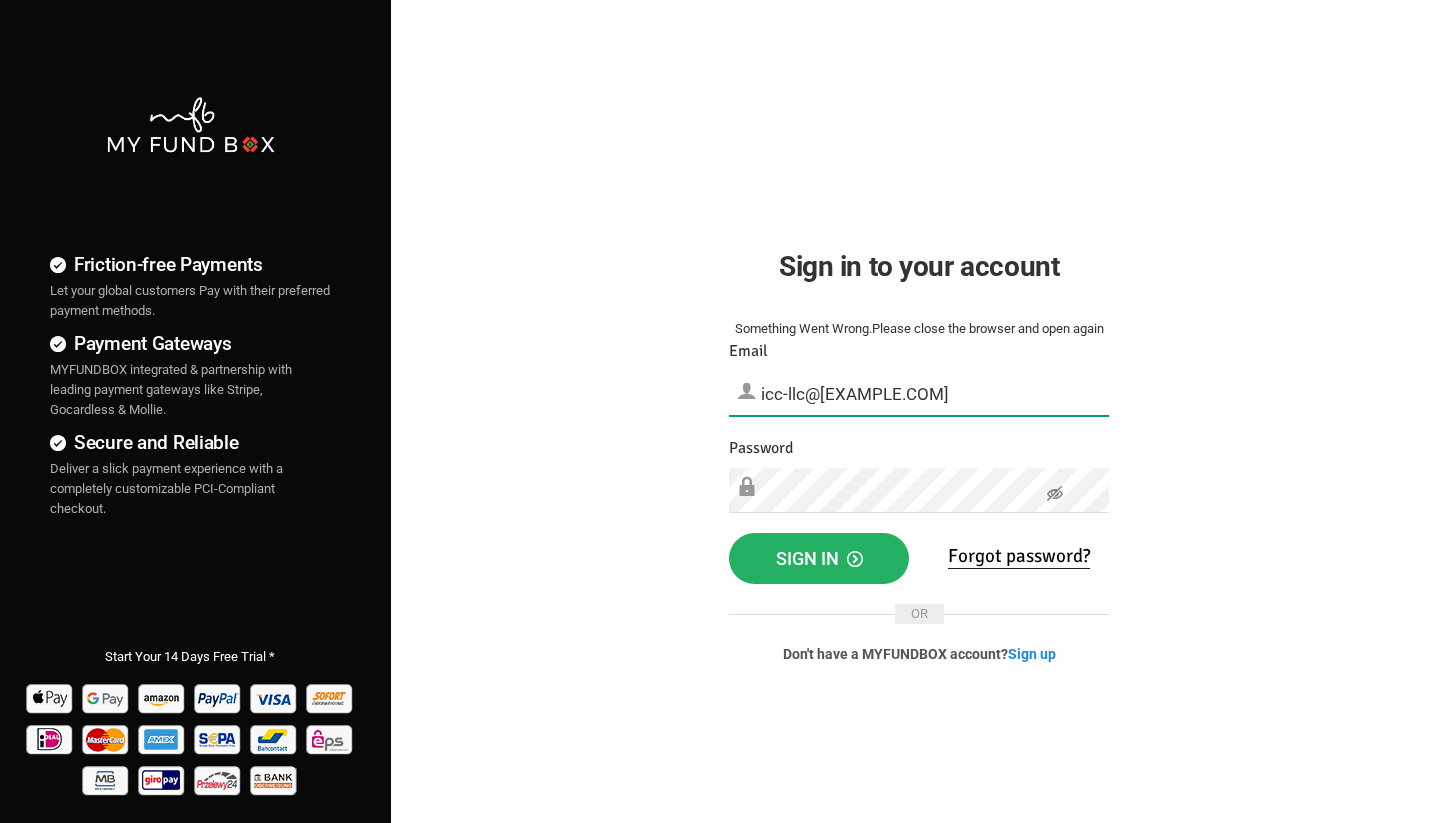 type on "icc-llc@[EXAMPLE.COM]" 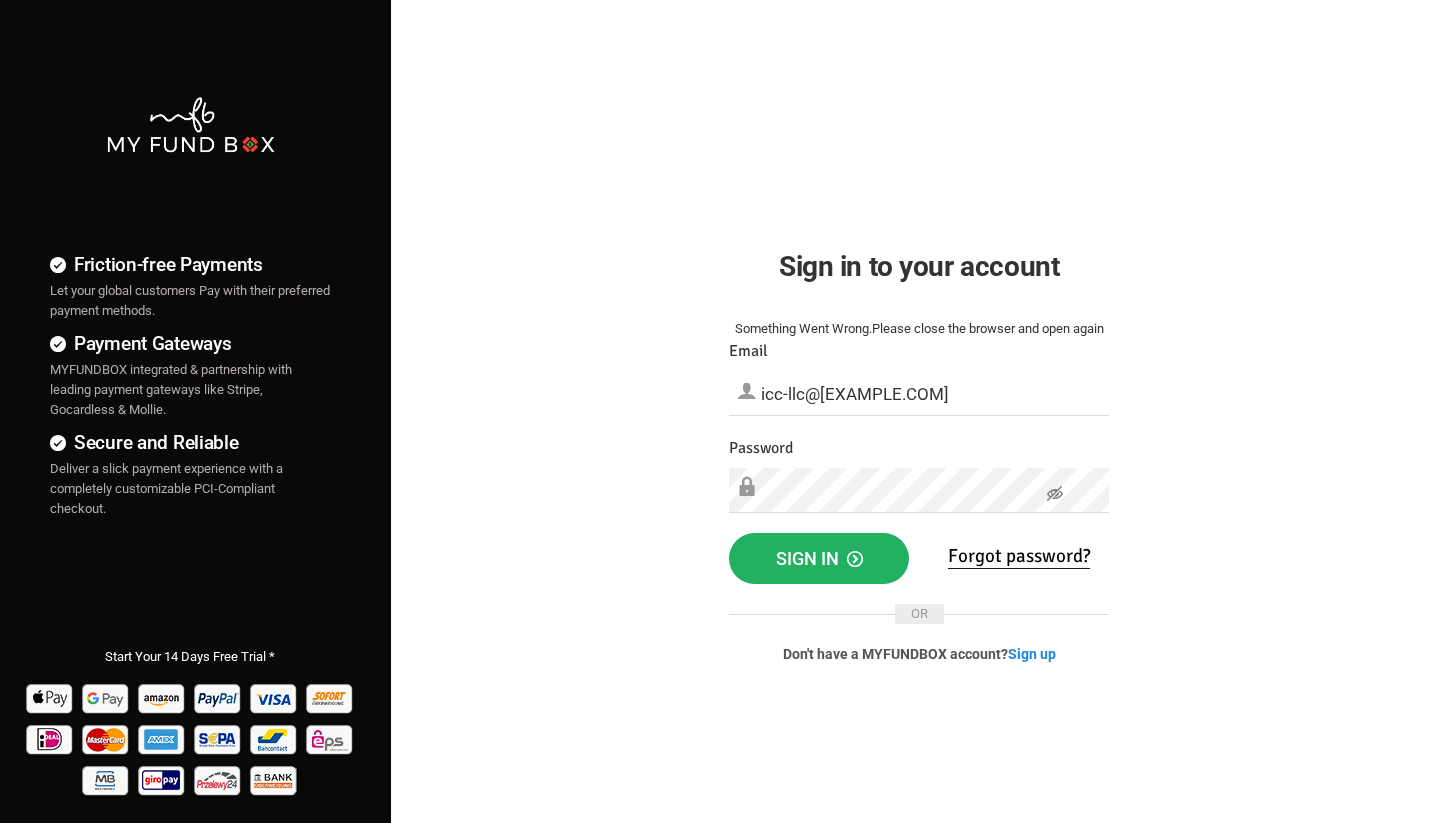 click on "Sign in" at bounding box center (819, 558) 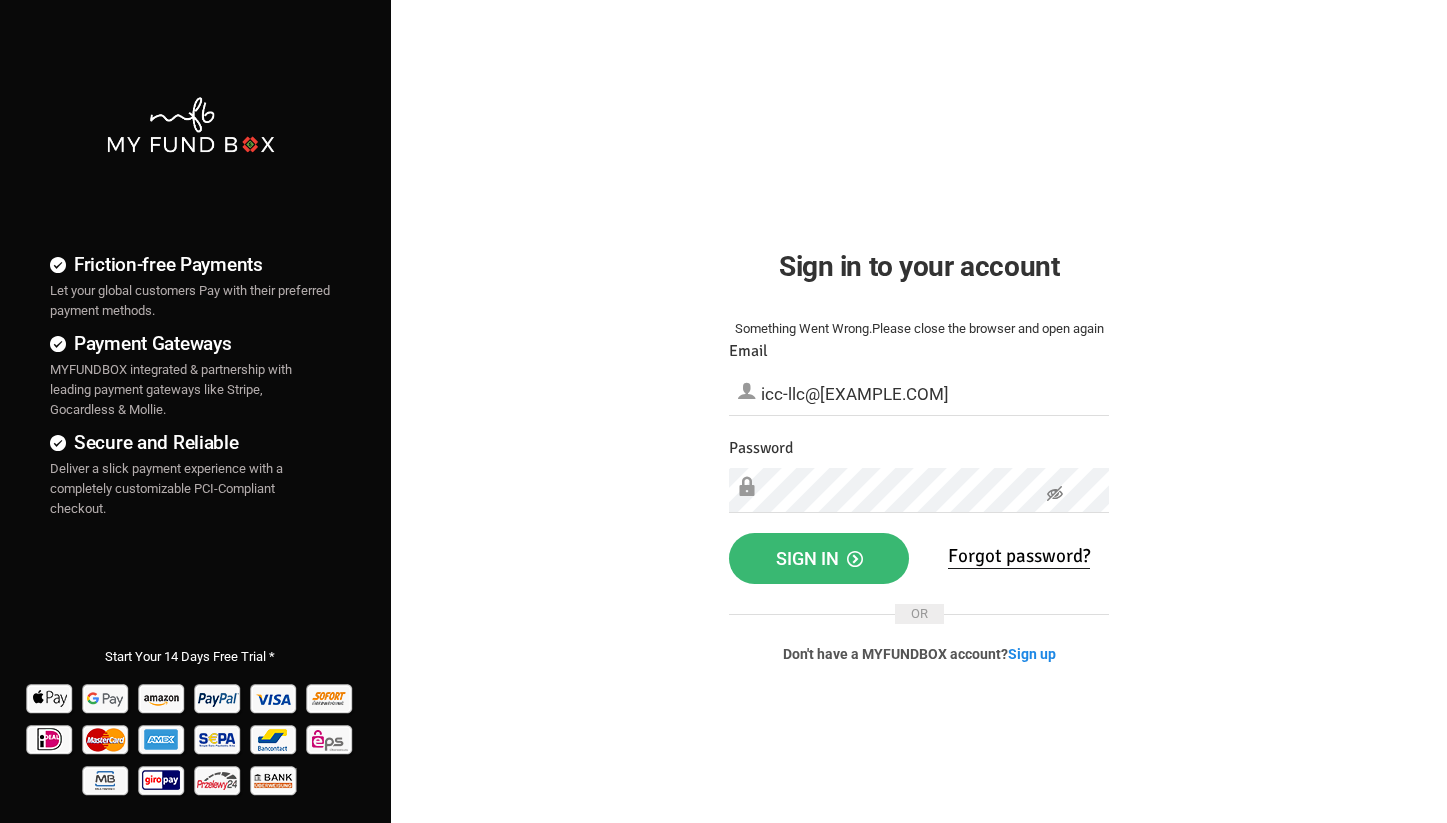 click on "Sign in" at bounding box center [819, 559] 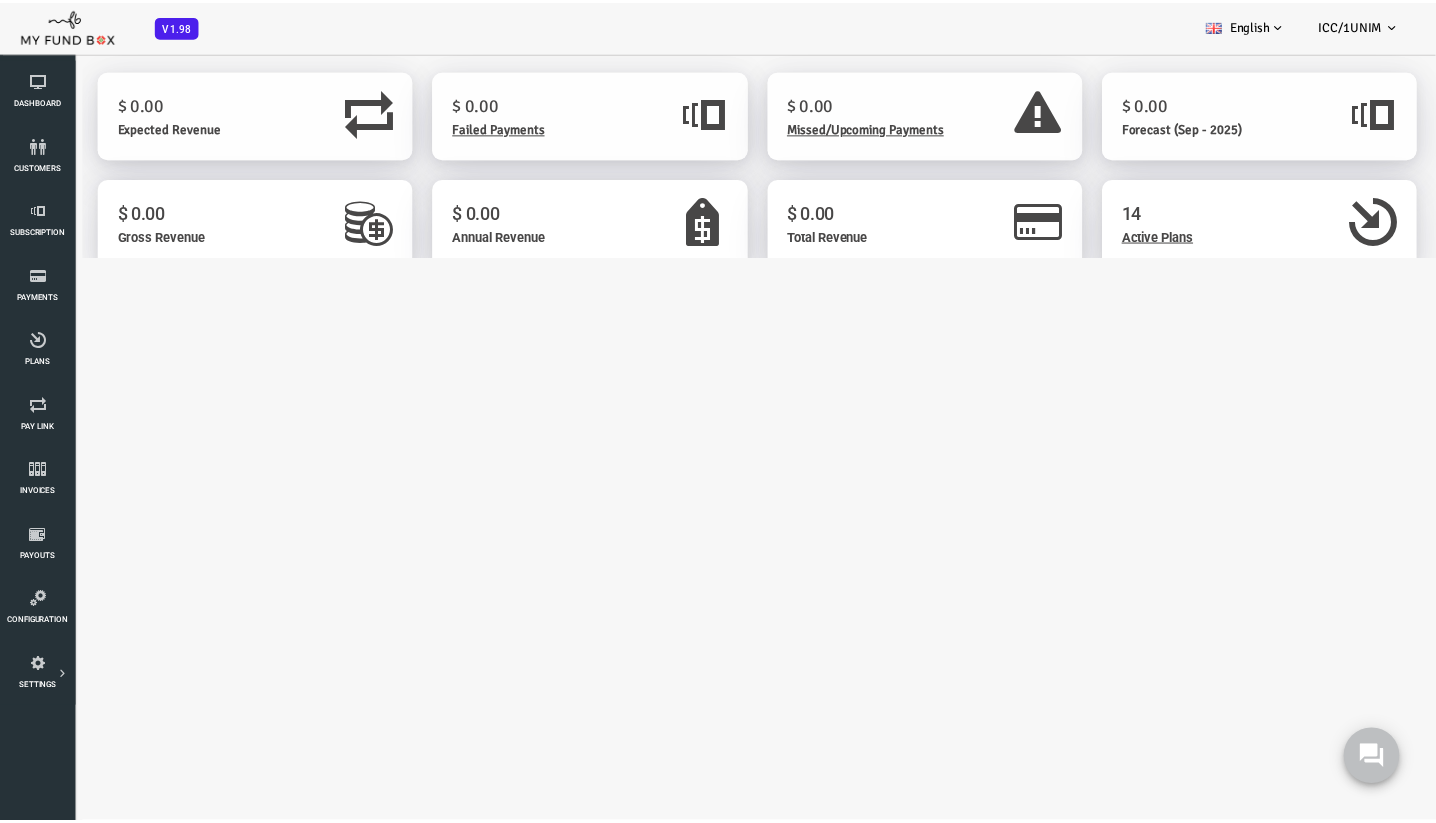 scroll, scrollTop: 0, scrollLeft: 0, axis: both 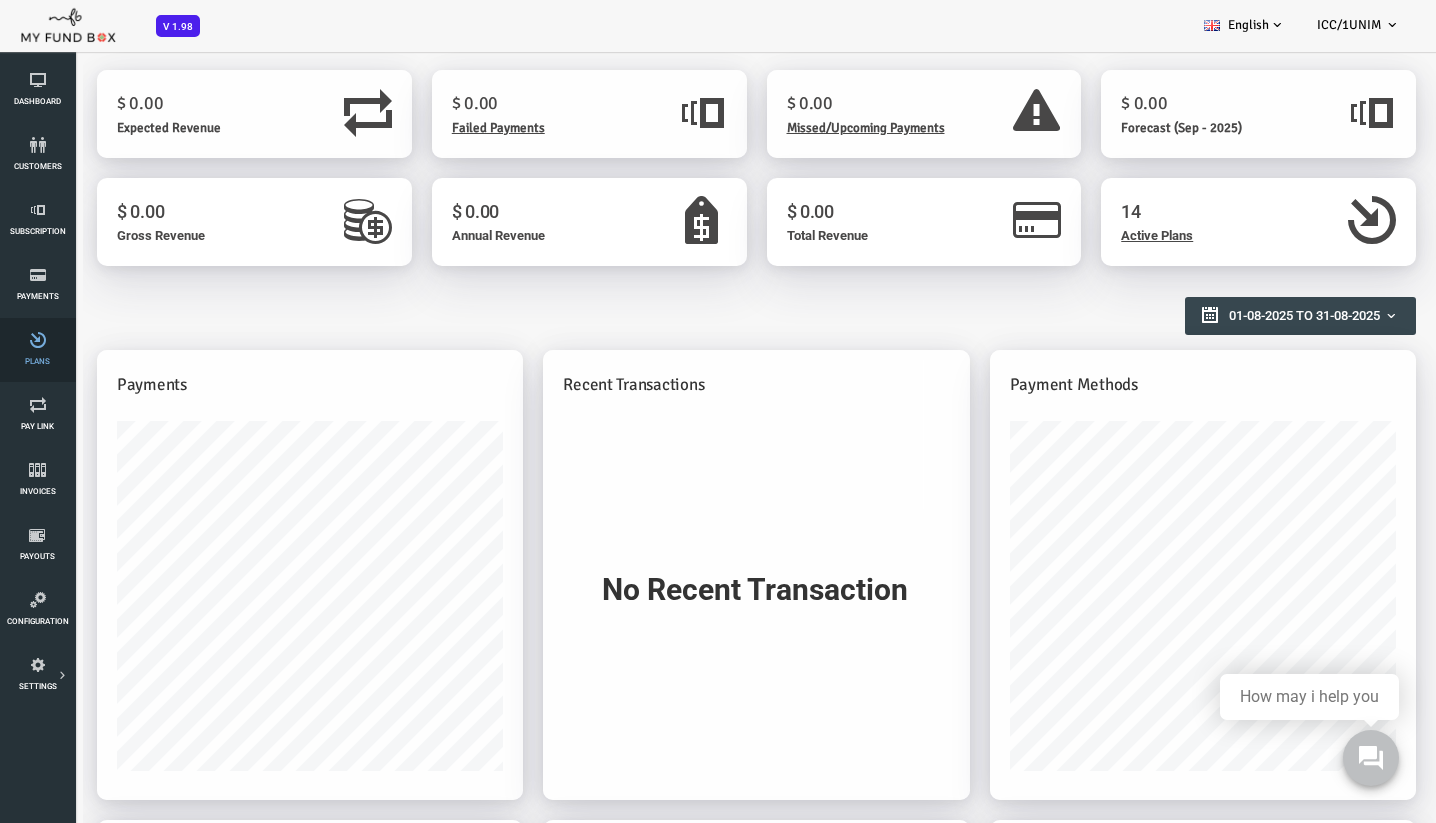 click on "Plans" at bounding box center (37, 350) 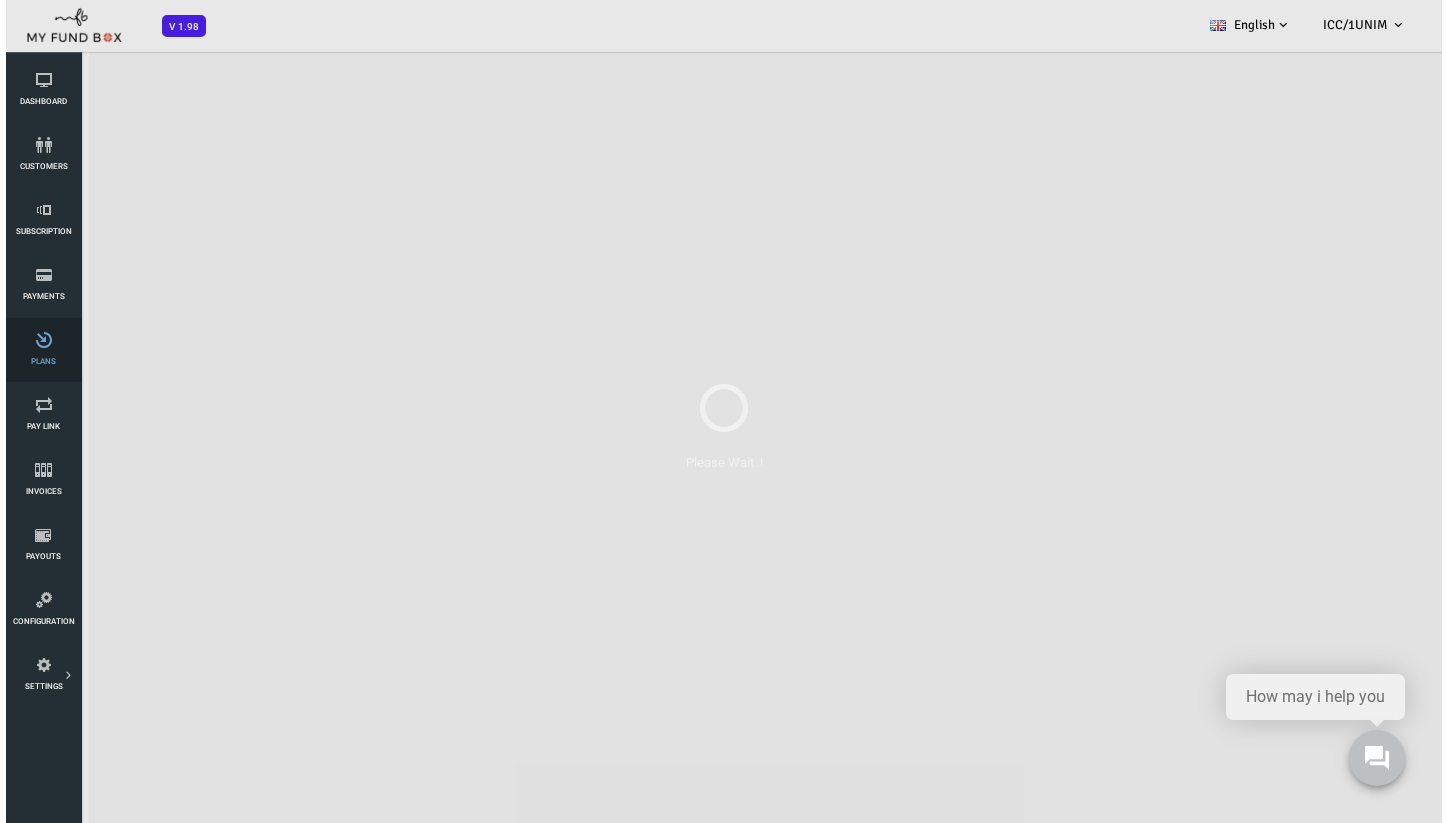 scroll, scrollTop: 0, scrollLeft: 0, axis: both 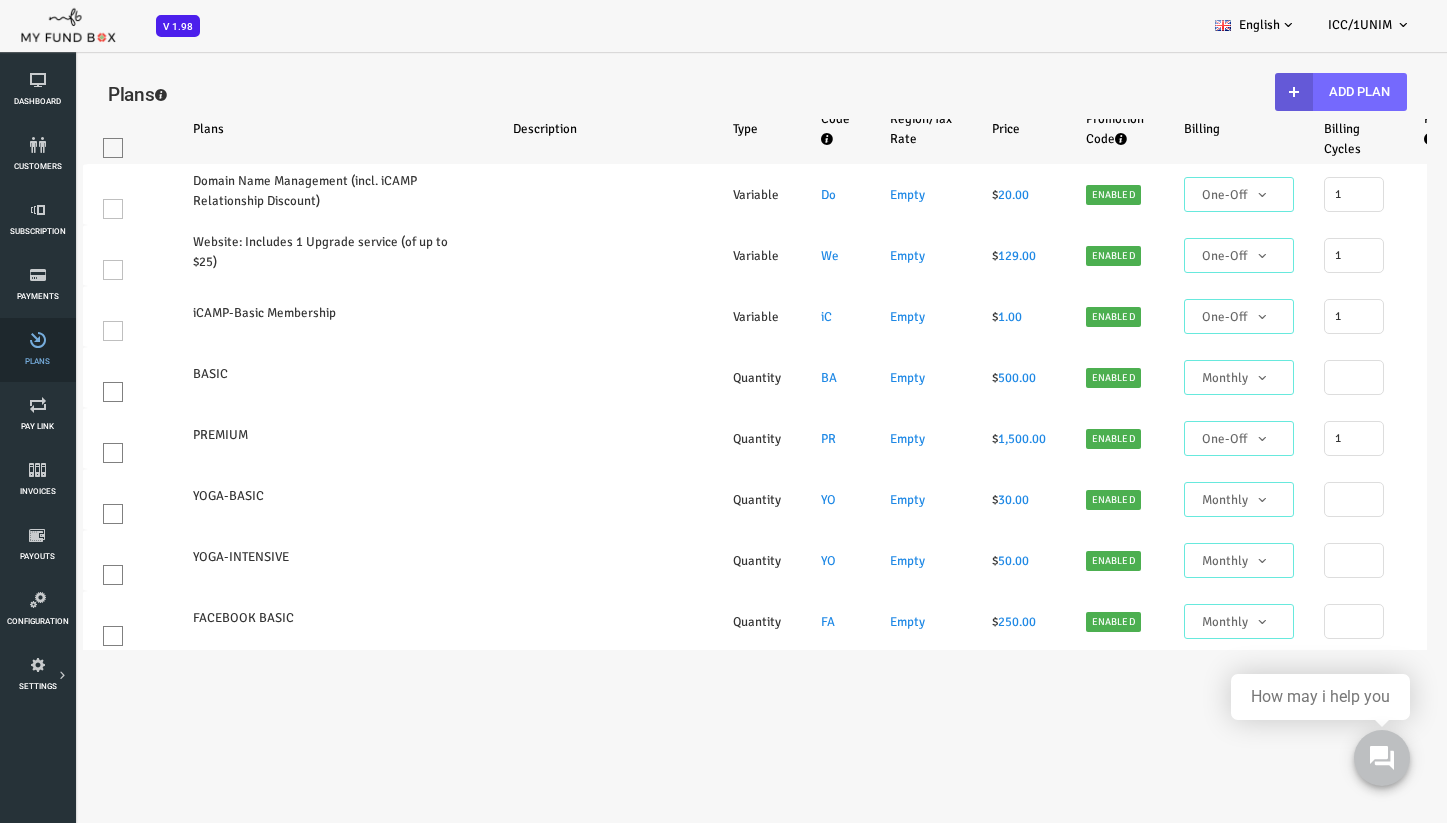 select on "100" 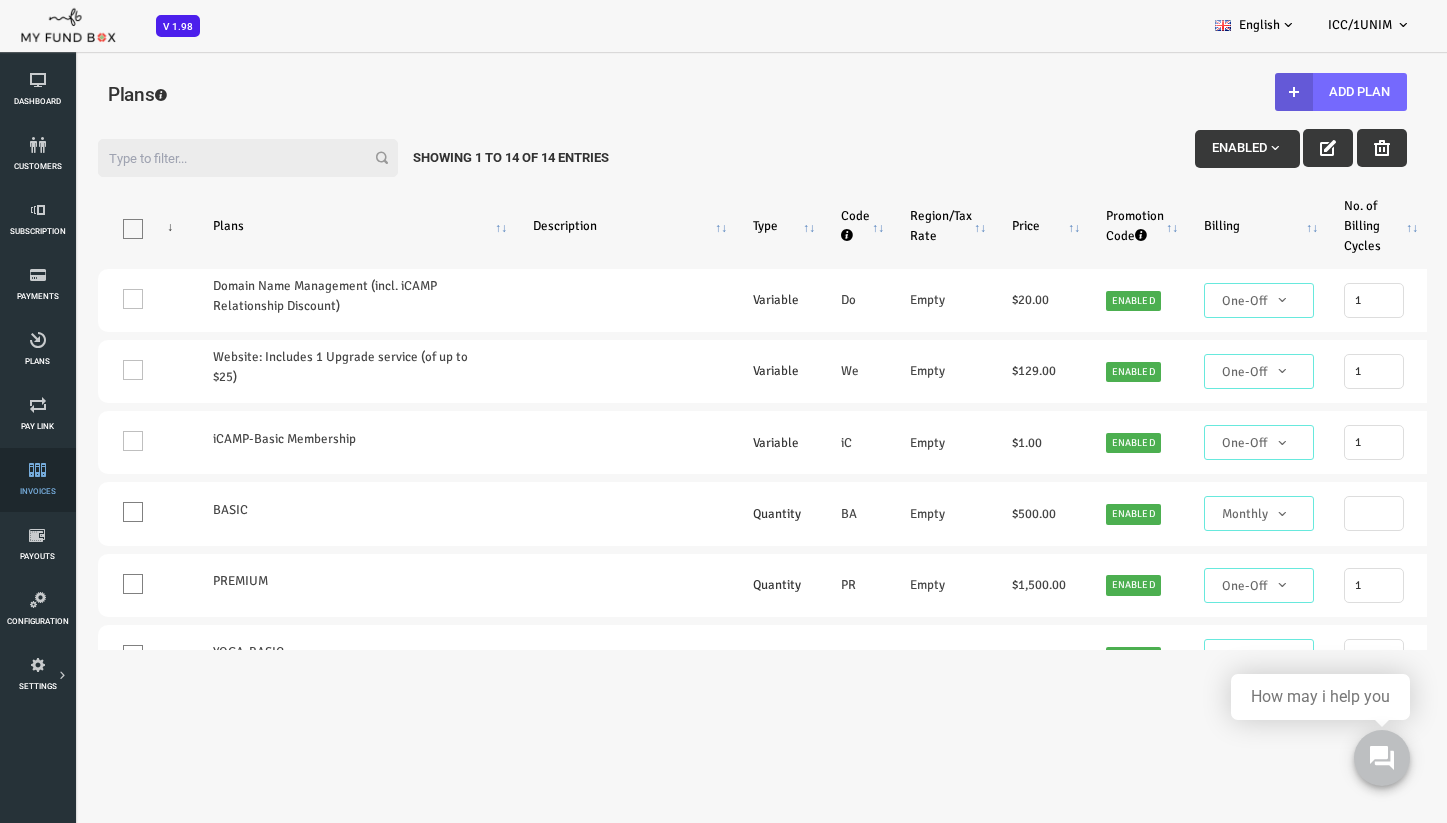click at bounding box center [37, 470] 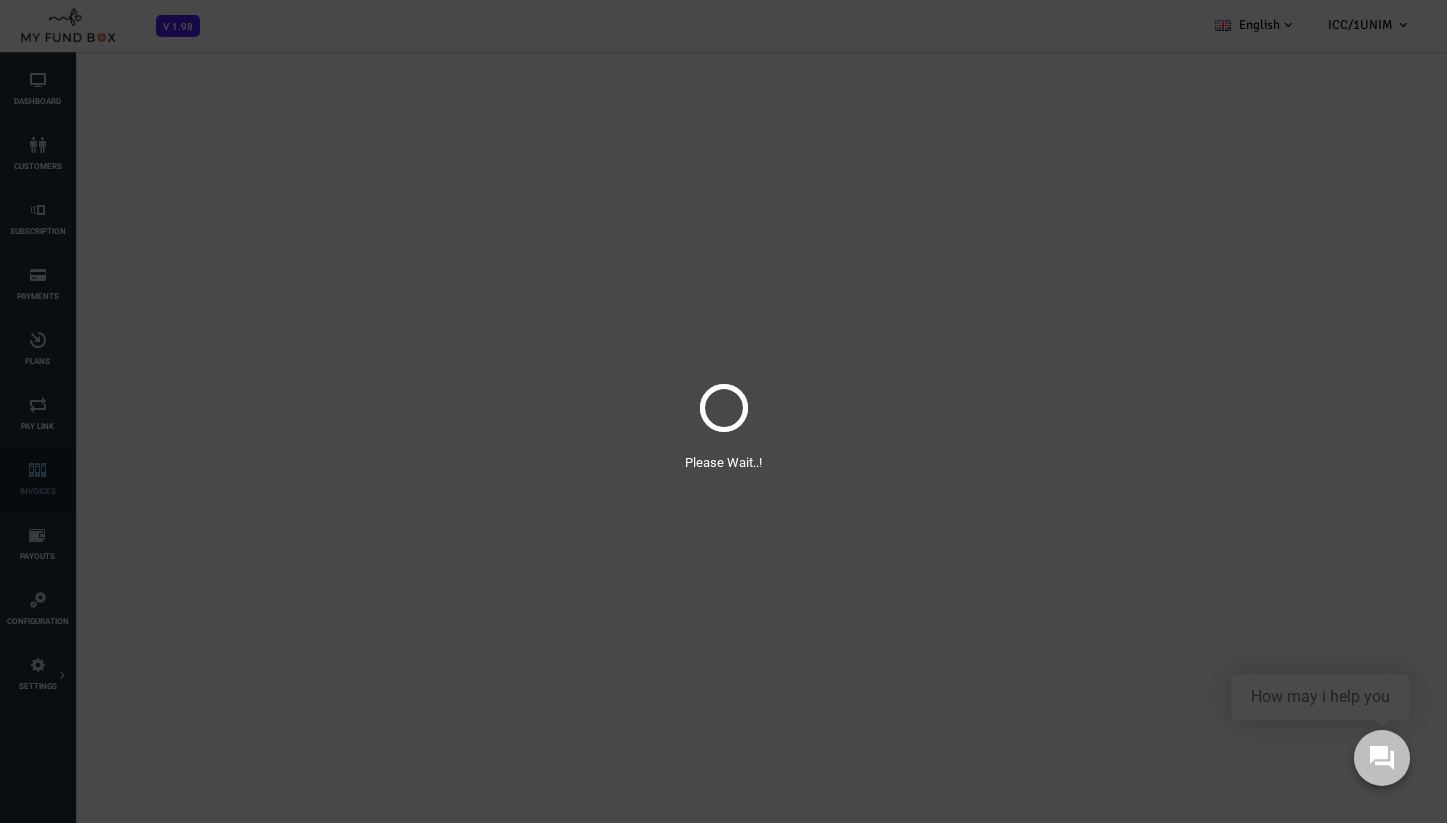 scroll, scrollTop: 0, scrollLeft: 0, axis: both 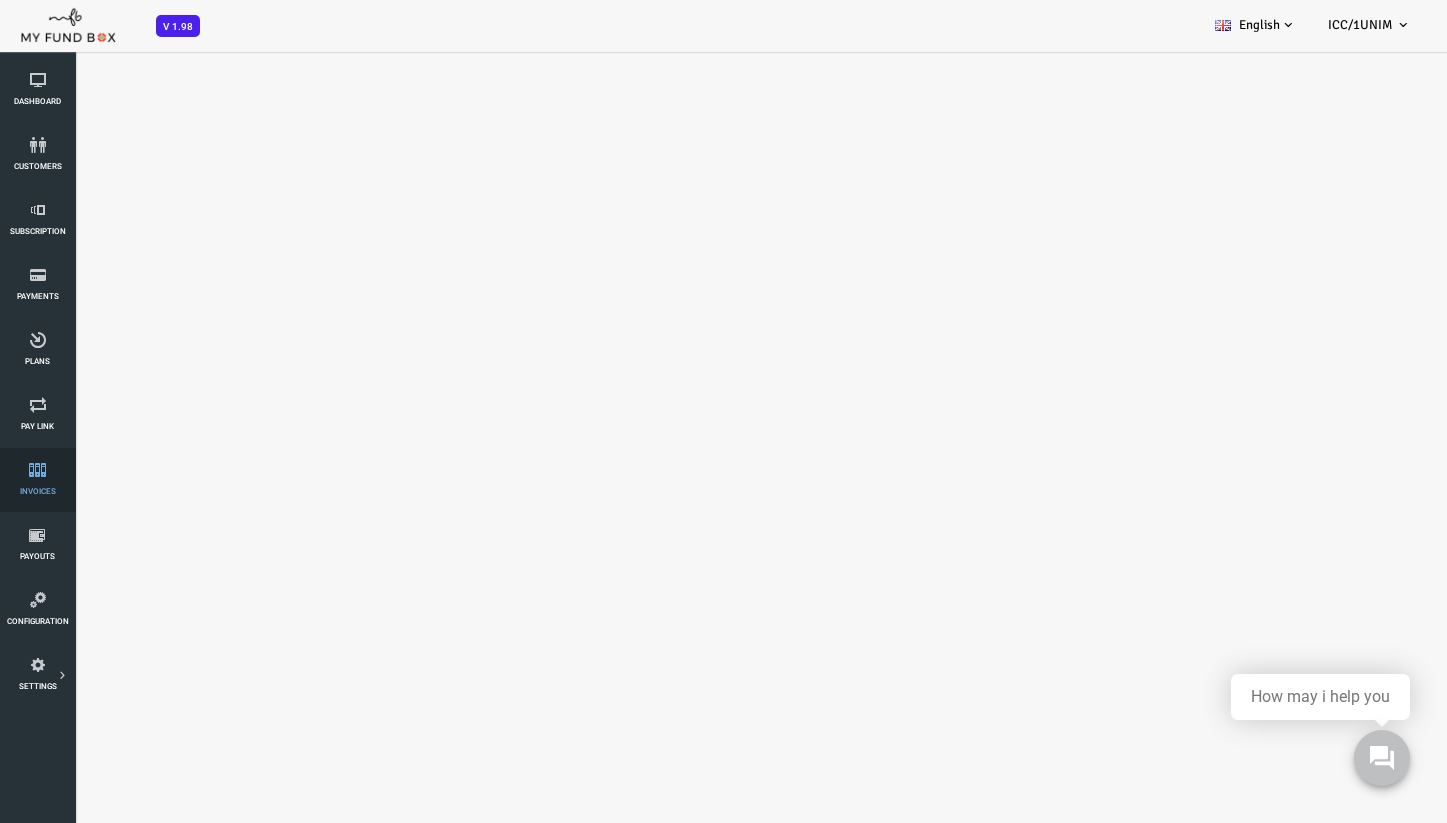 select on "100" 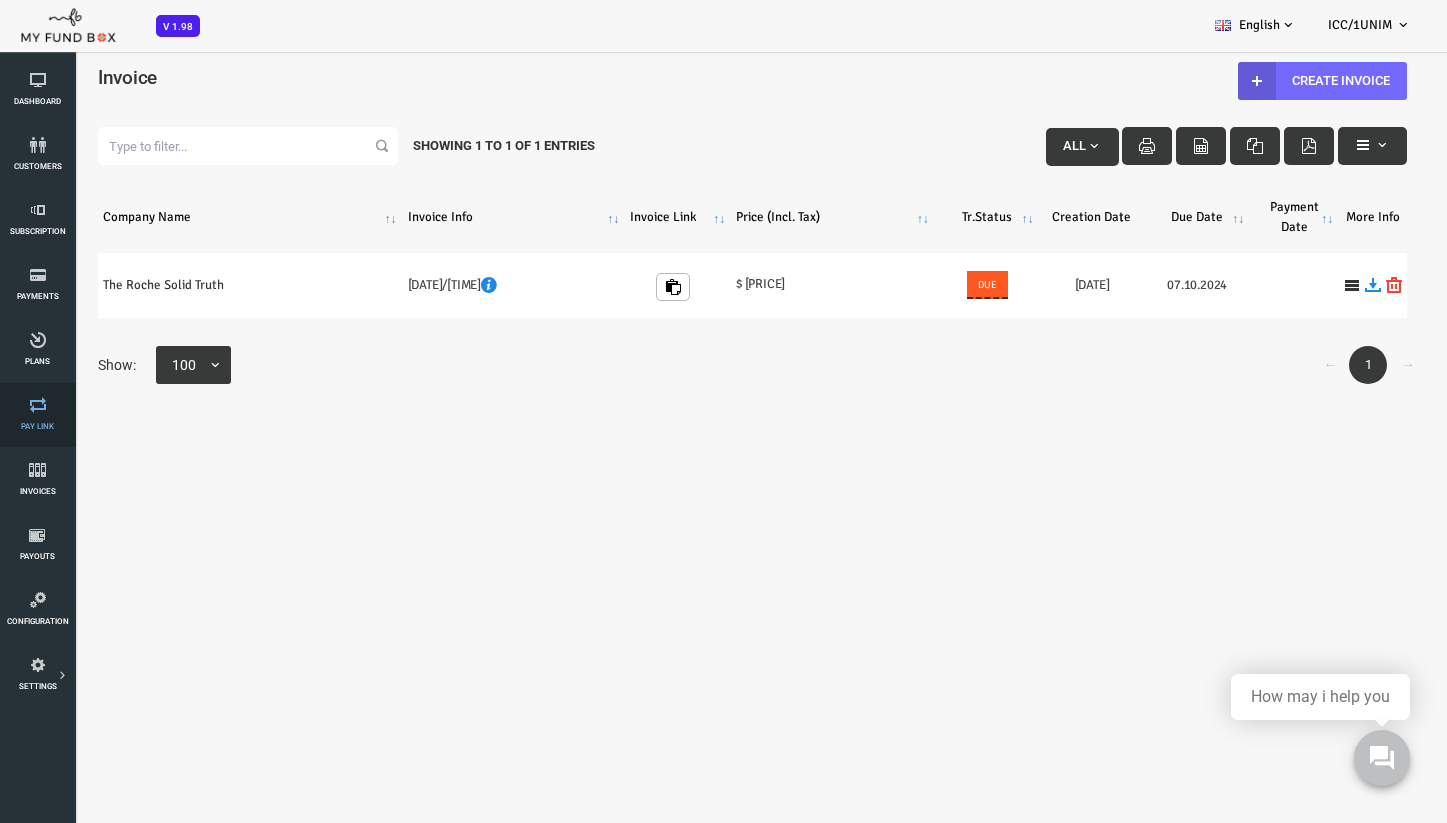 click at bounding box center [37, 405] 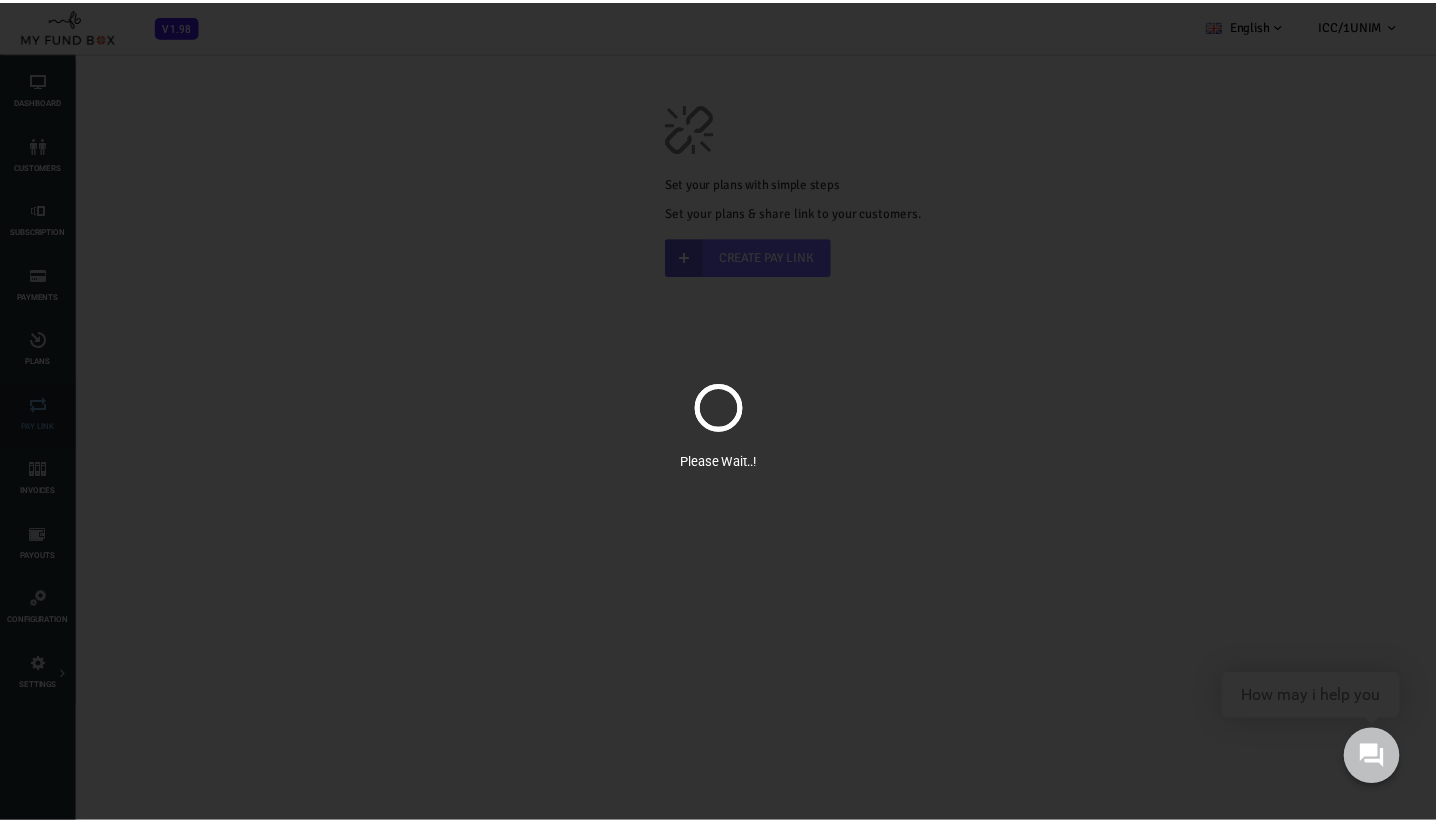 scroll, scrollTop: 0, scrollLeft: 0, axis: both 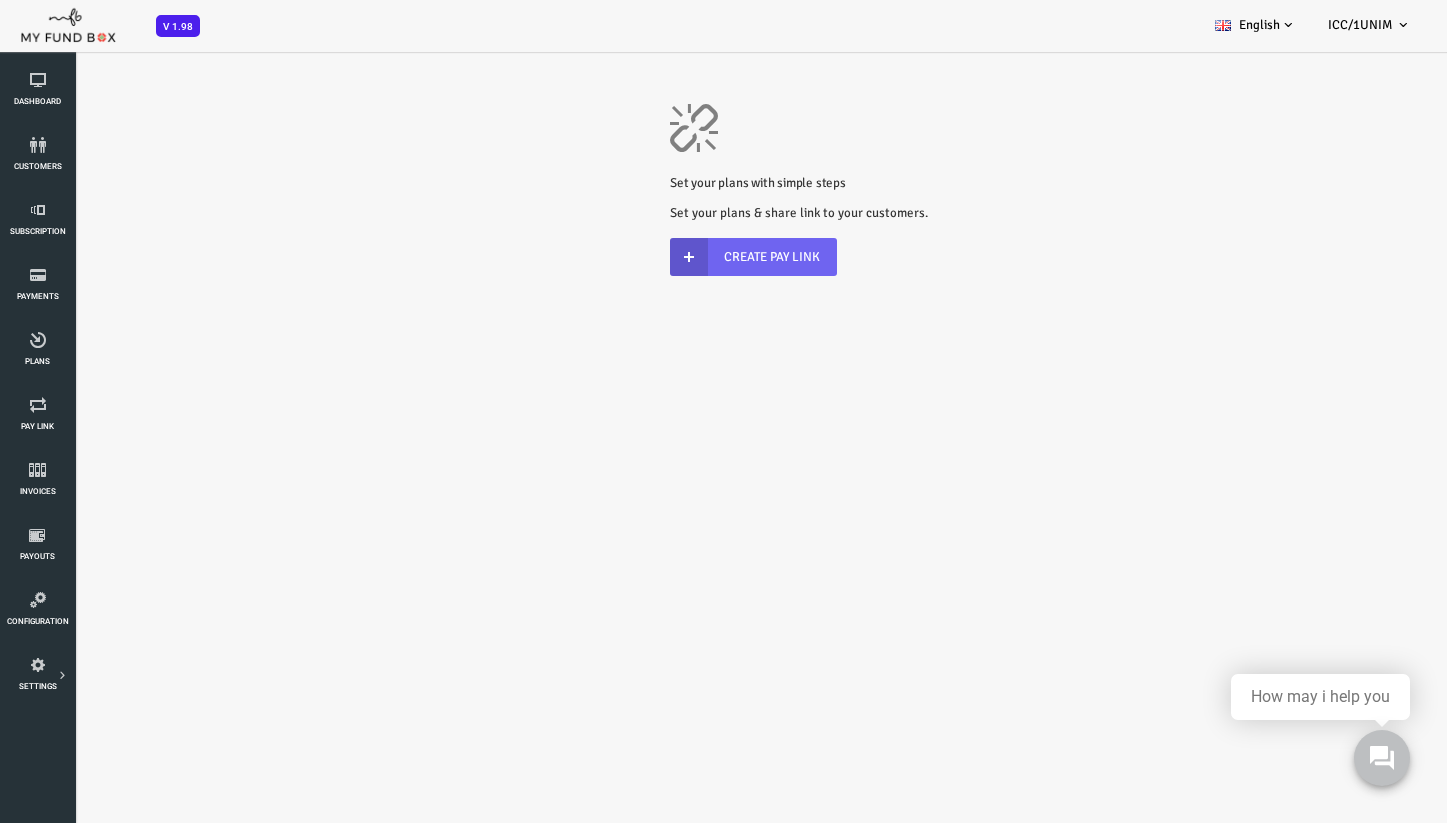 click at bounding box center [631, 257] 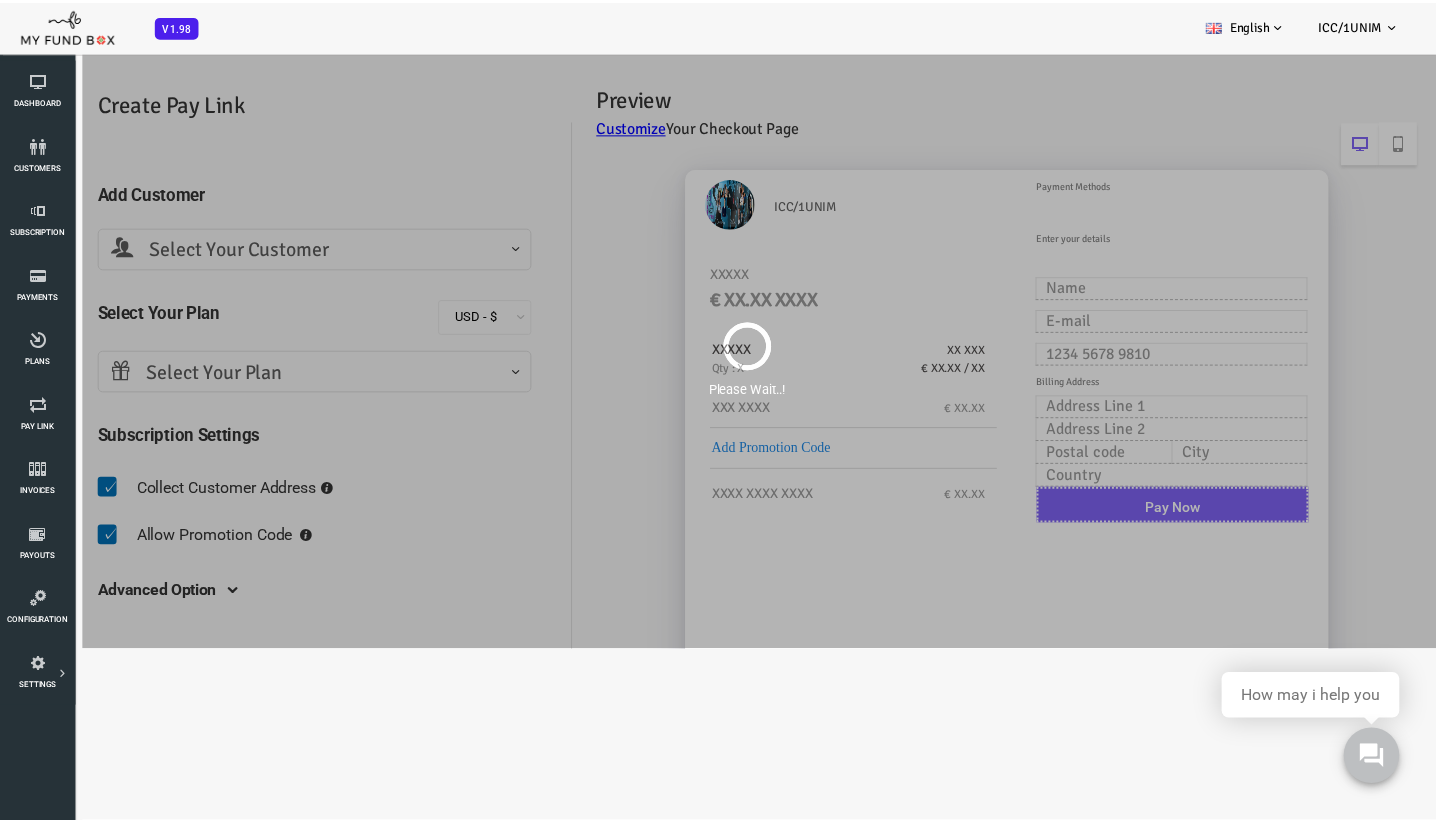 scroll, scrollTop: 0, scrollLeft: 0, axis: both 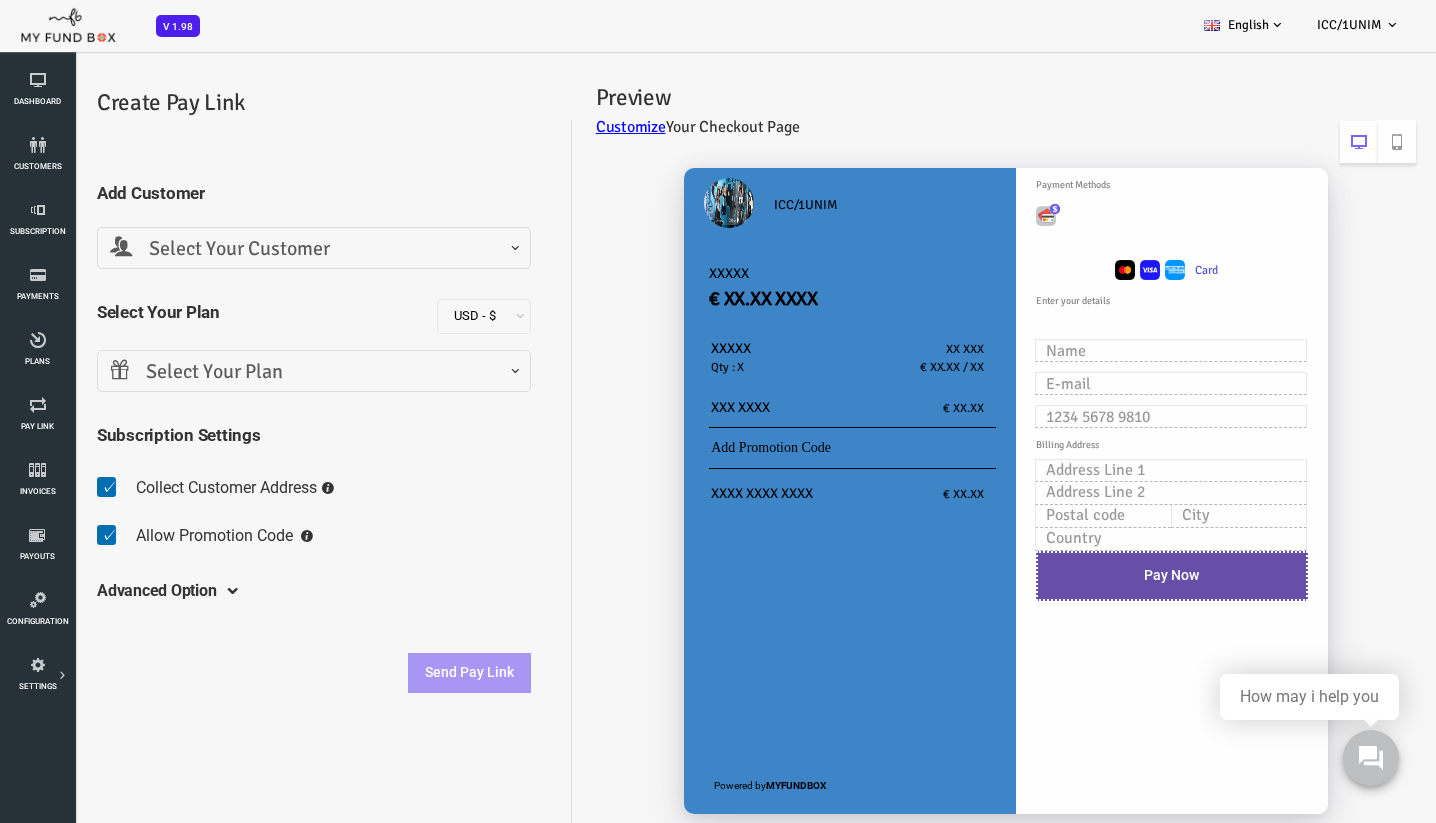 click on "Select Your Customer" at bounding box center (257, 249) 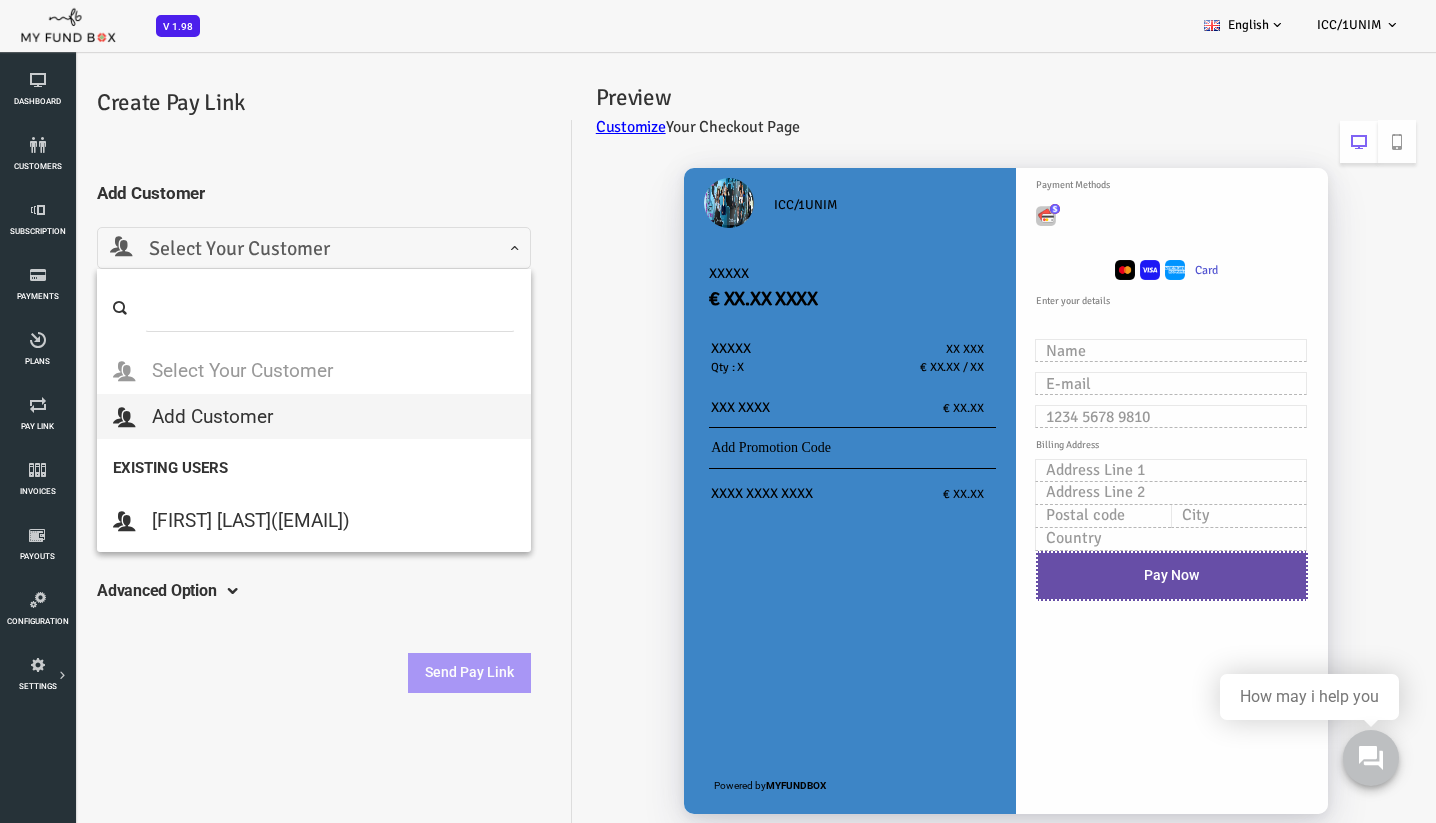 click on "ICC/1UNIM
XXXXX
€ XX.XX XXXX
XXXXX
Qty : X
XX XXX
€ XX.XX / XX
XXX XXXX
€ XX.XX" at bounding box center (937, 501) 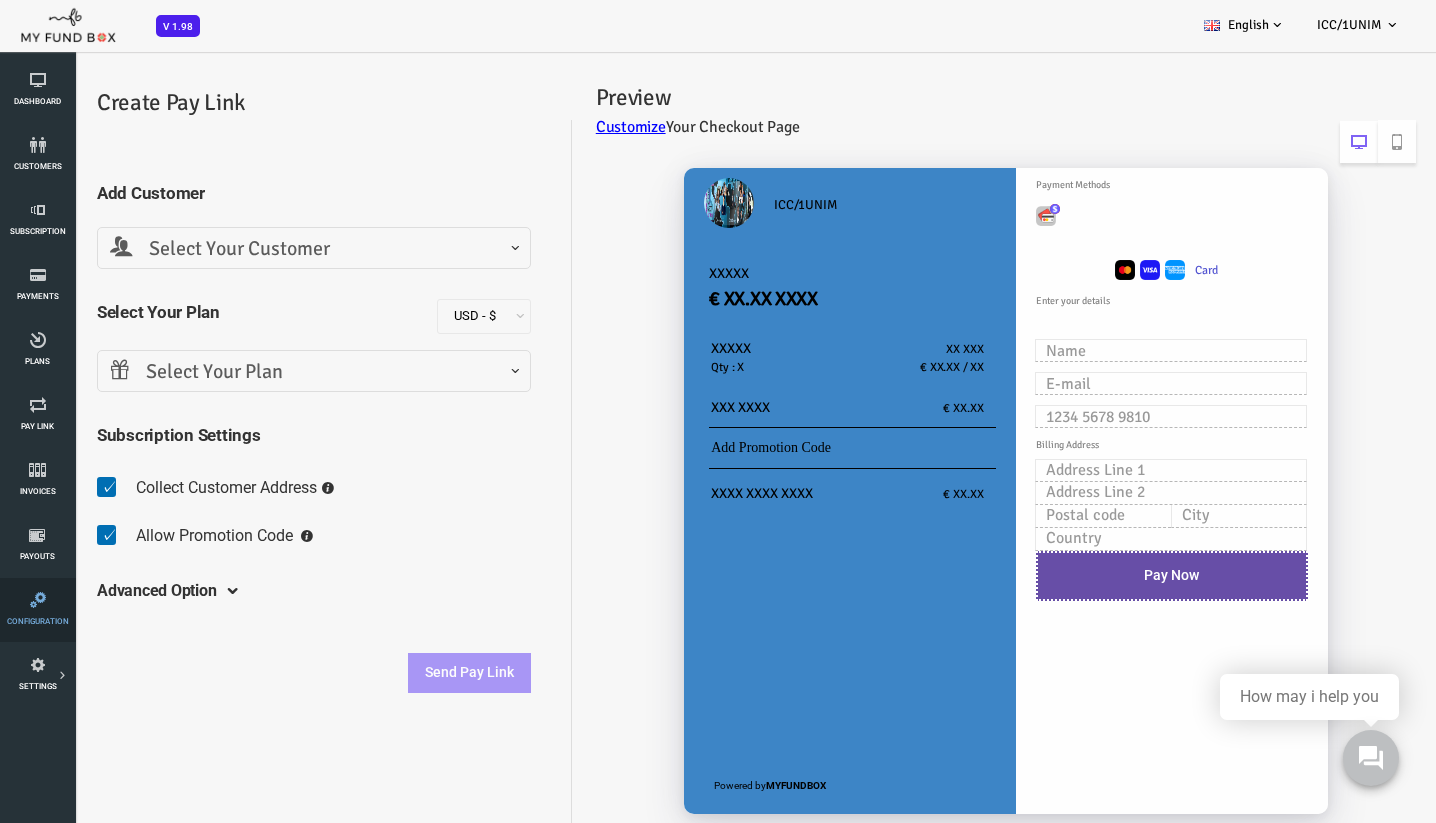 click at bounding box center [37, 600] 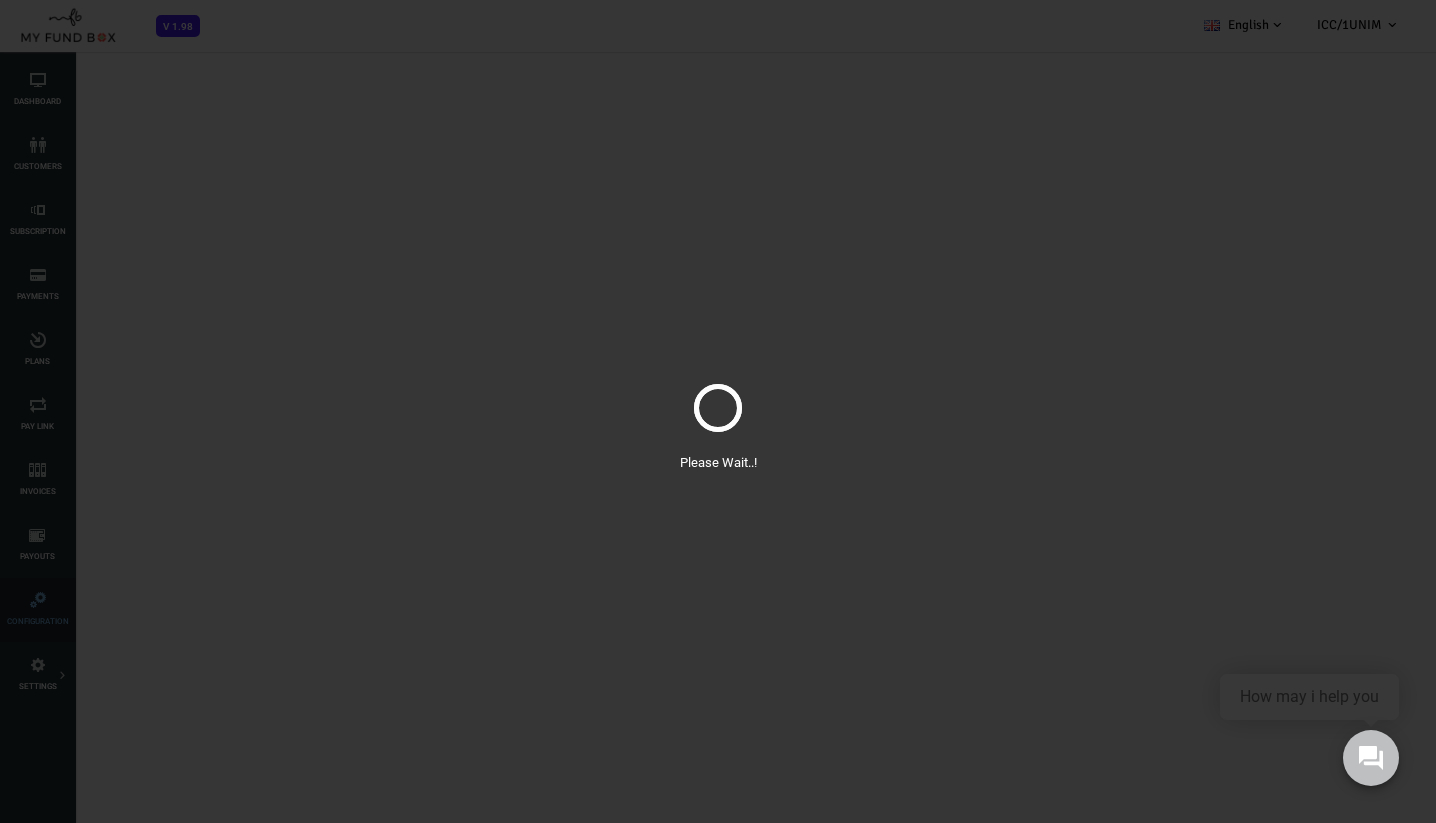 scroll, scrollTop: 0, scrollLeft: 0, axis: both 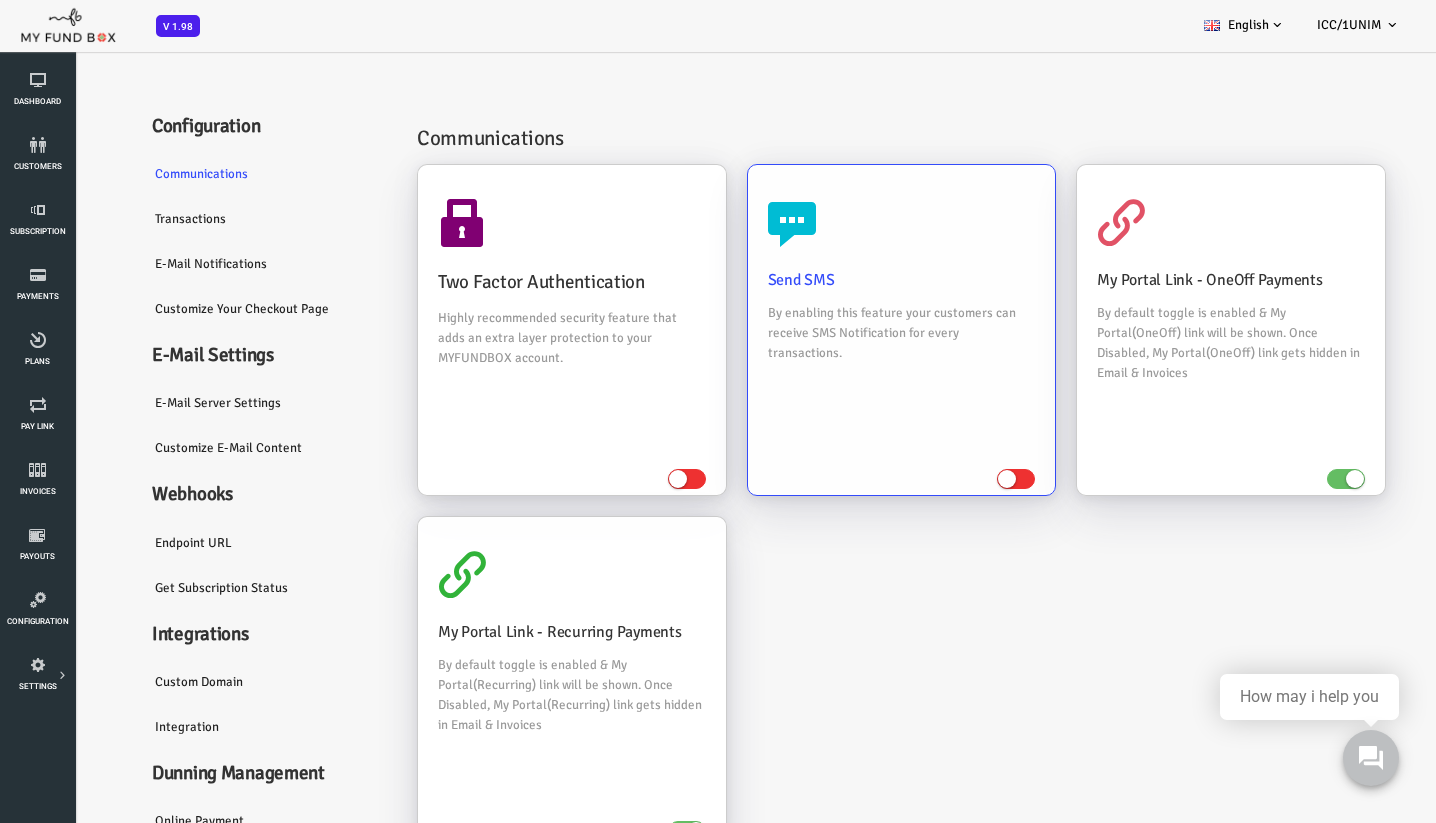 click at bounding box center [950, 479] 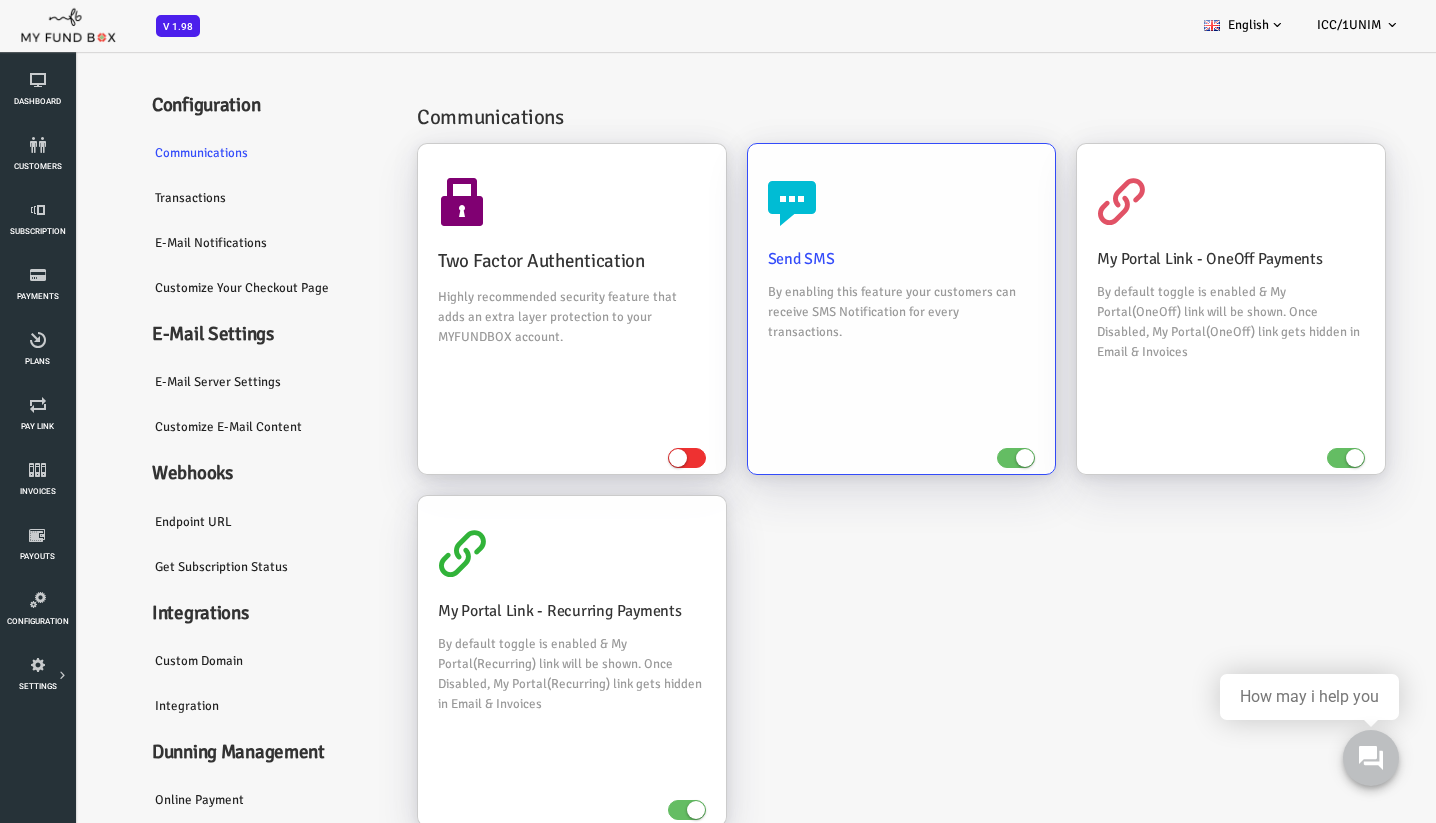 scroll, scrollTop: 0, scrollLeft: 0, axis: both 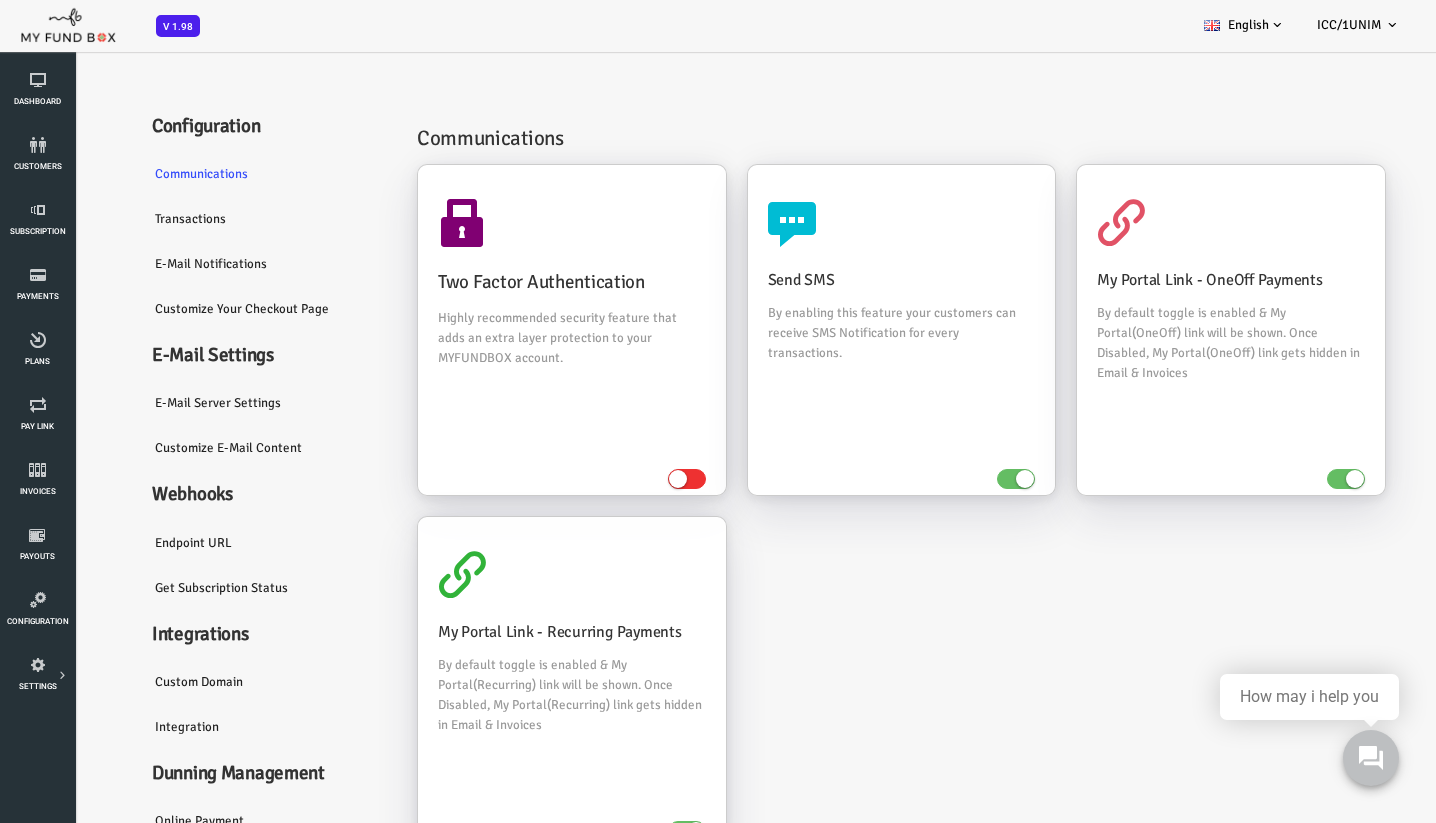 click on "E-Mail Notifications" at bounding box center [210, 264] 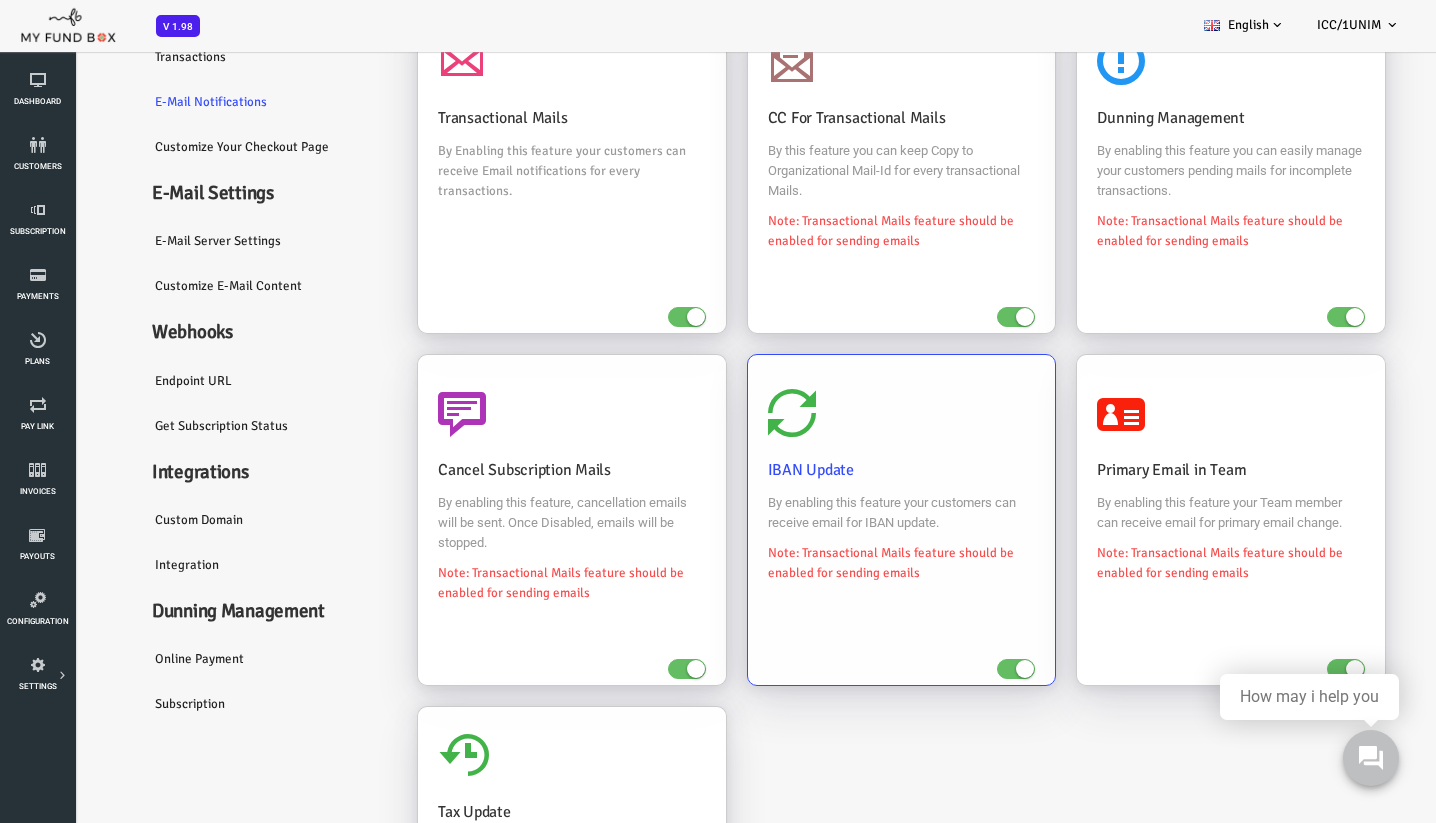 scroll, scrollTop: 134, scrollLeft: 0, axis: vertical 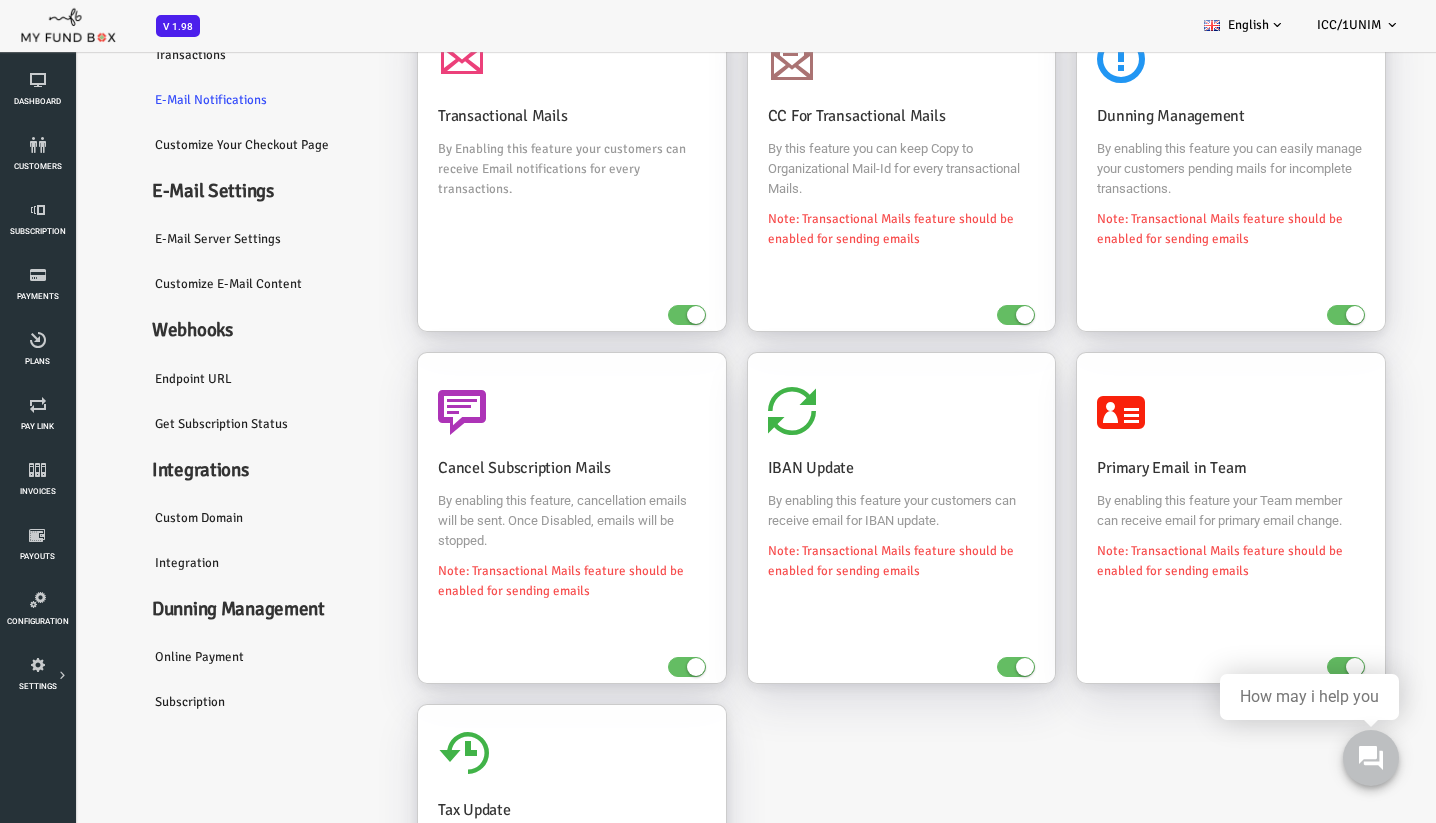 click on "Customize E-Mail Content" at bounding box center [210, 284] 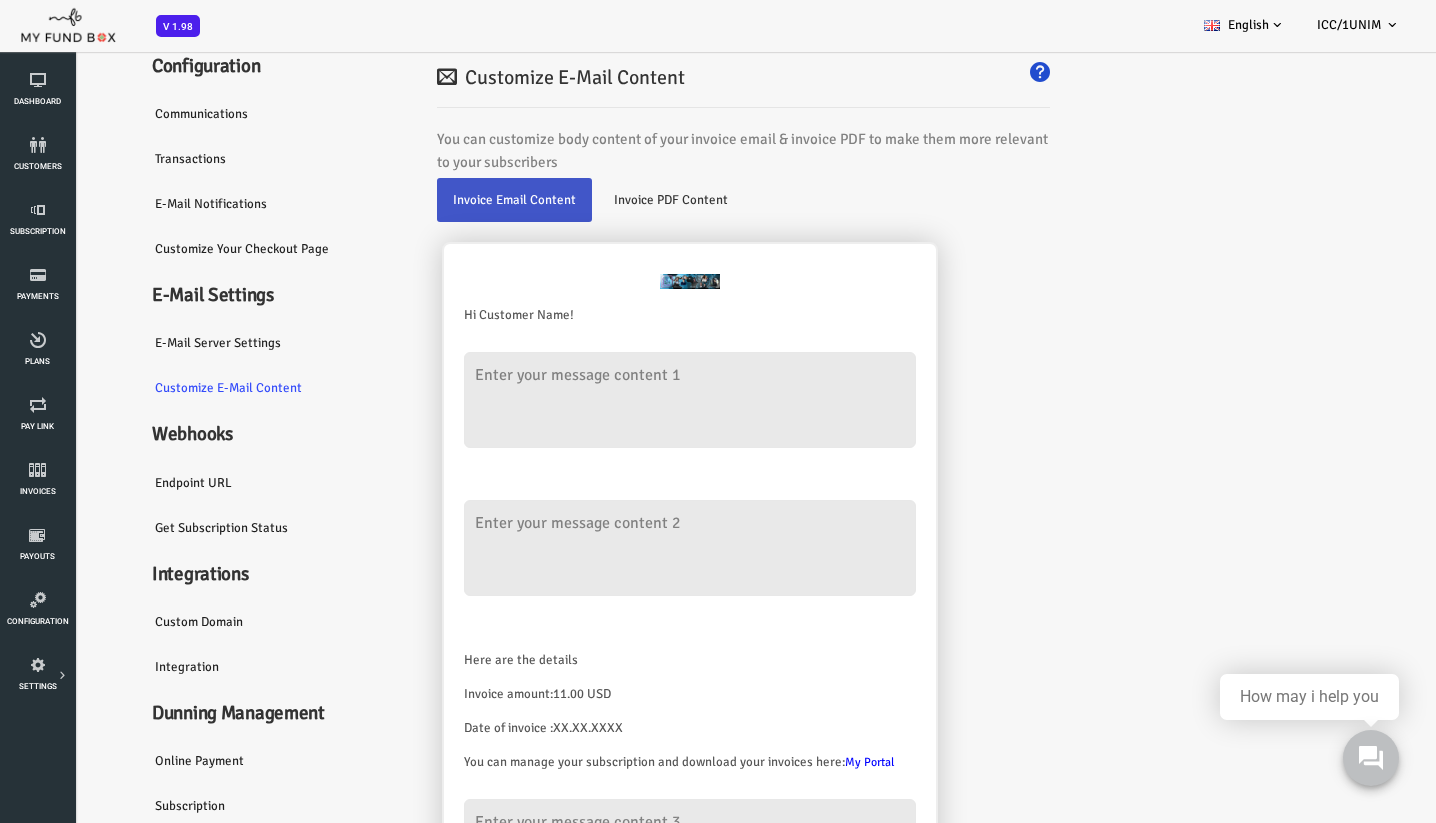 scroll, scrollTop: 65, scrollLeft: 0, axis: vertical 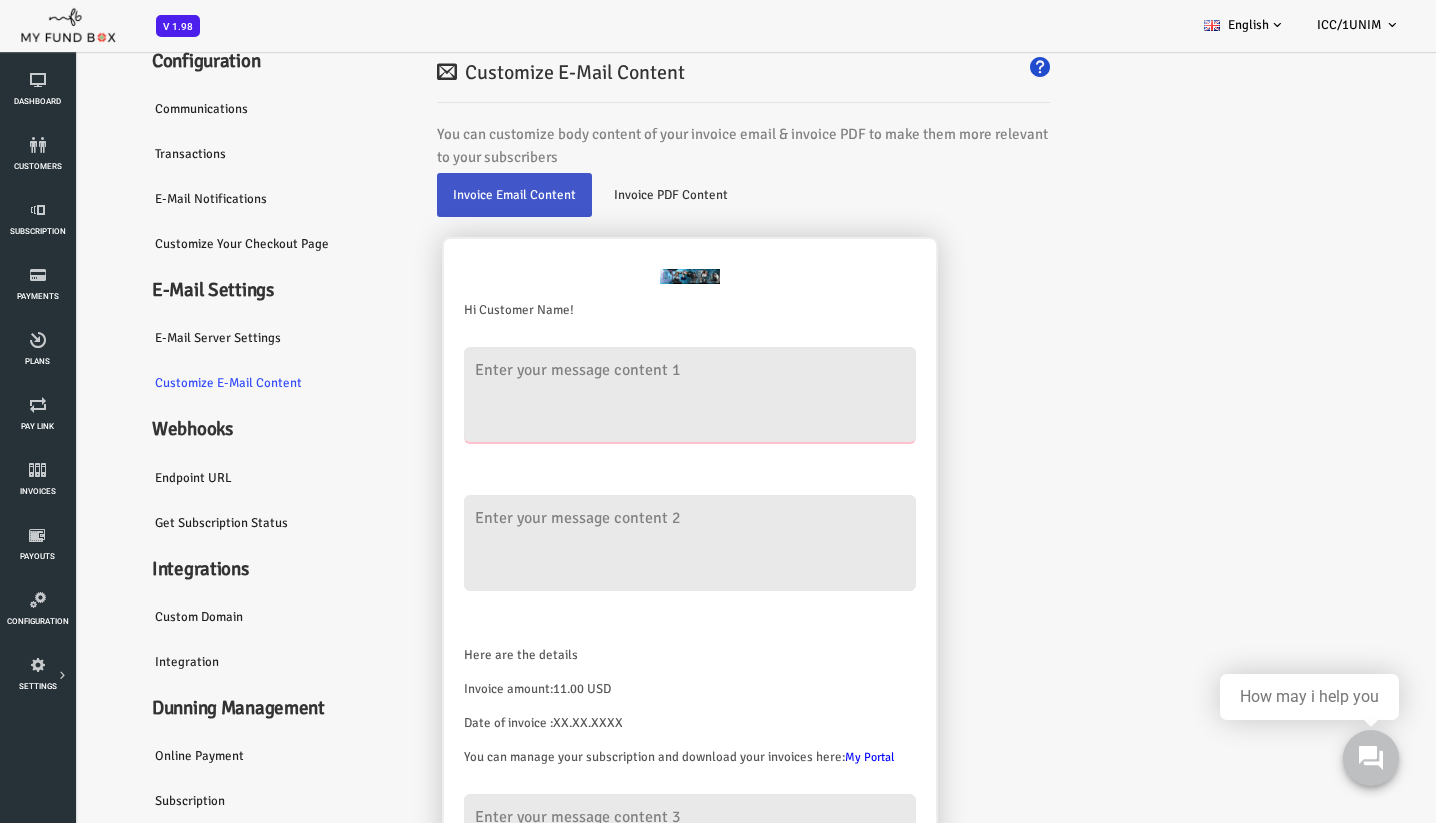 click at bounding box center (633, 395) 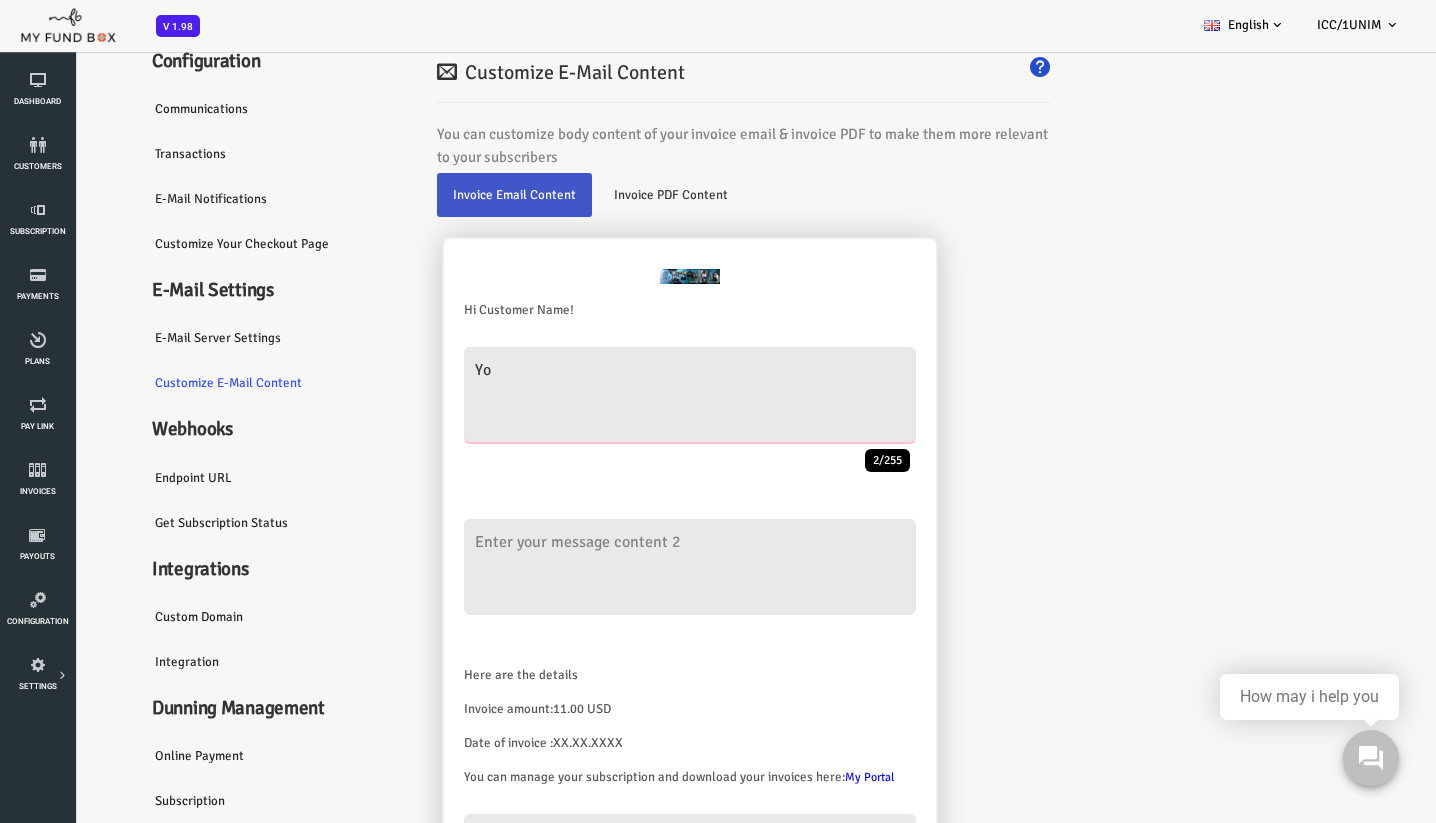 type on "Y" 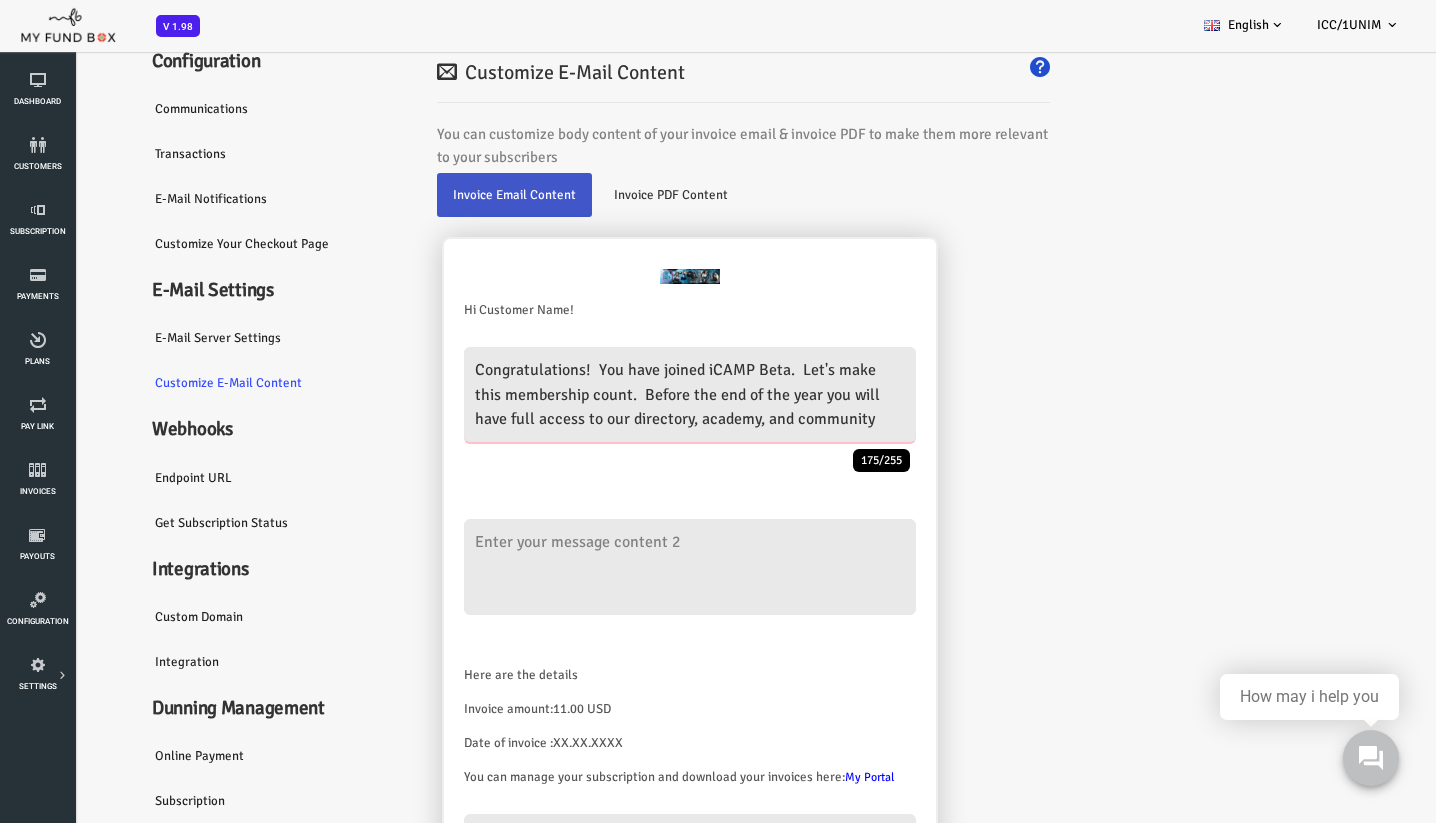 type on "Congratulations!  You have joined iCAMP Beta.  Let's make this membership count.  Before the end of the year you will have full access to our directory, academy, and community" 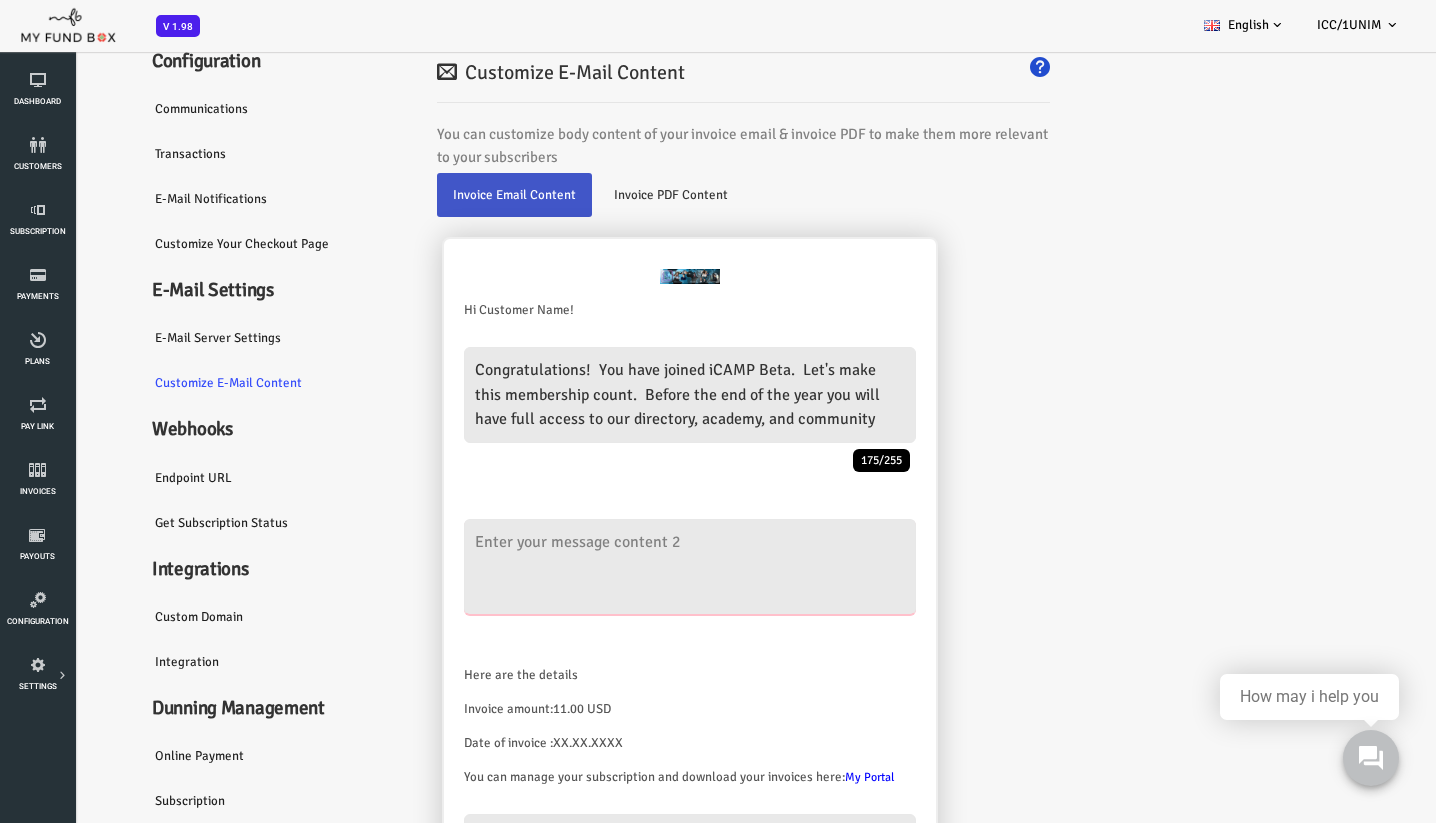 click at bounding box center [633, 567] 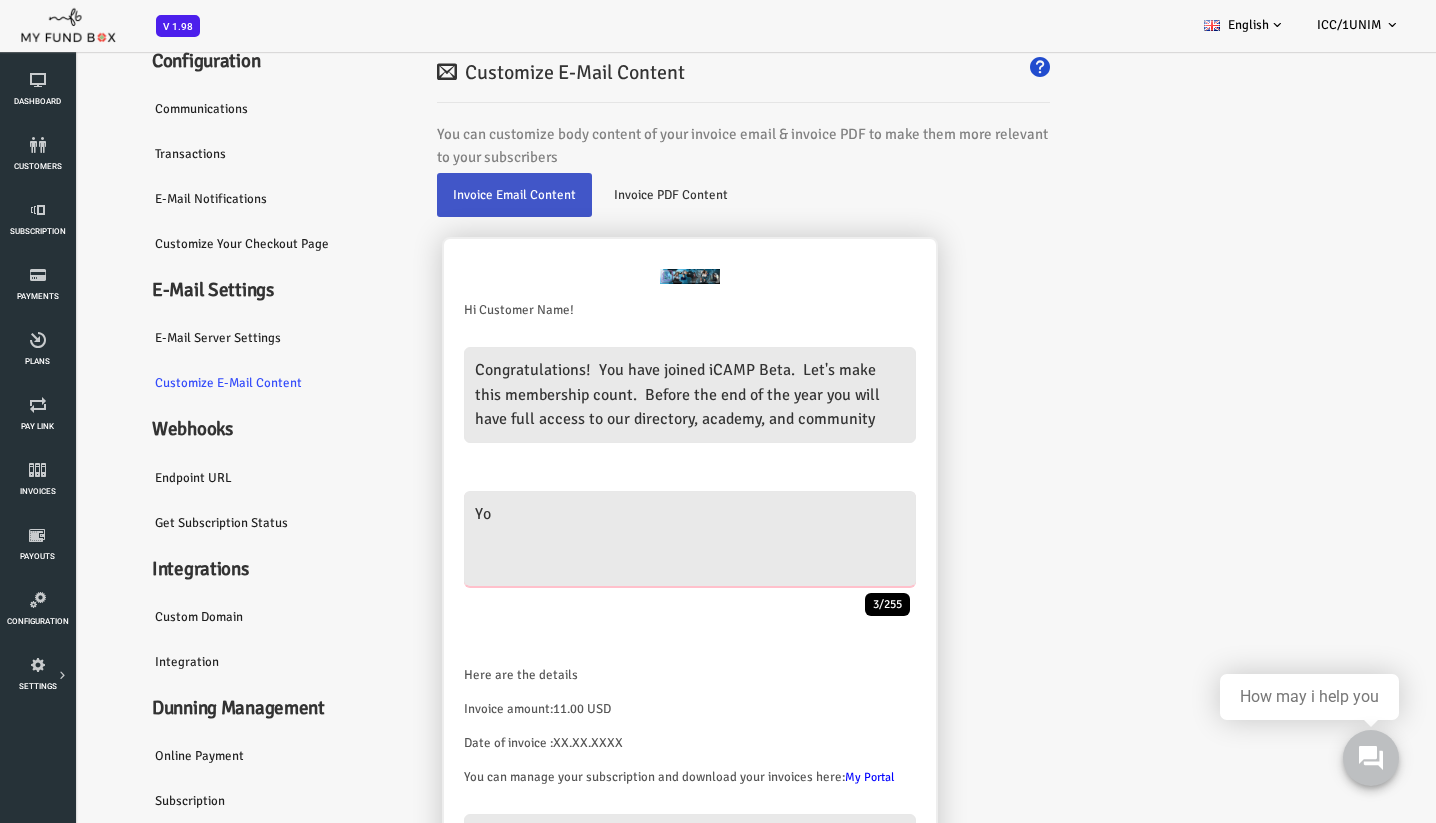 type on "Y" 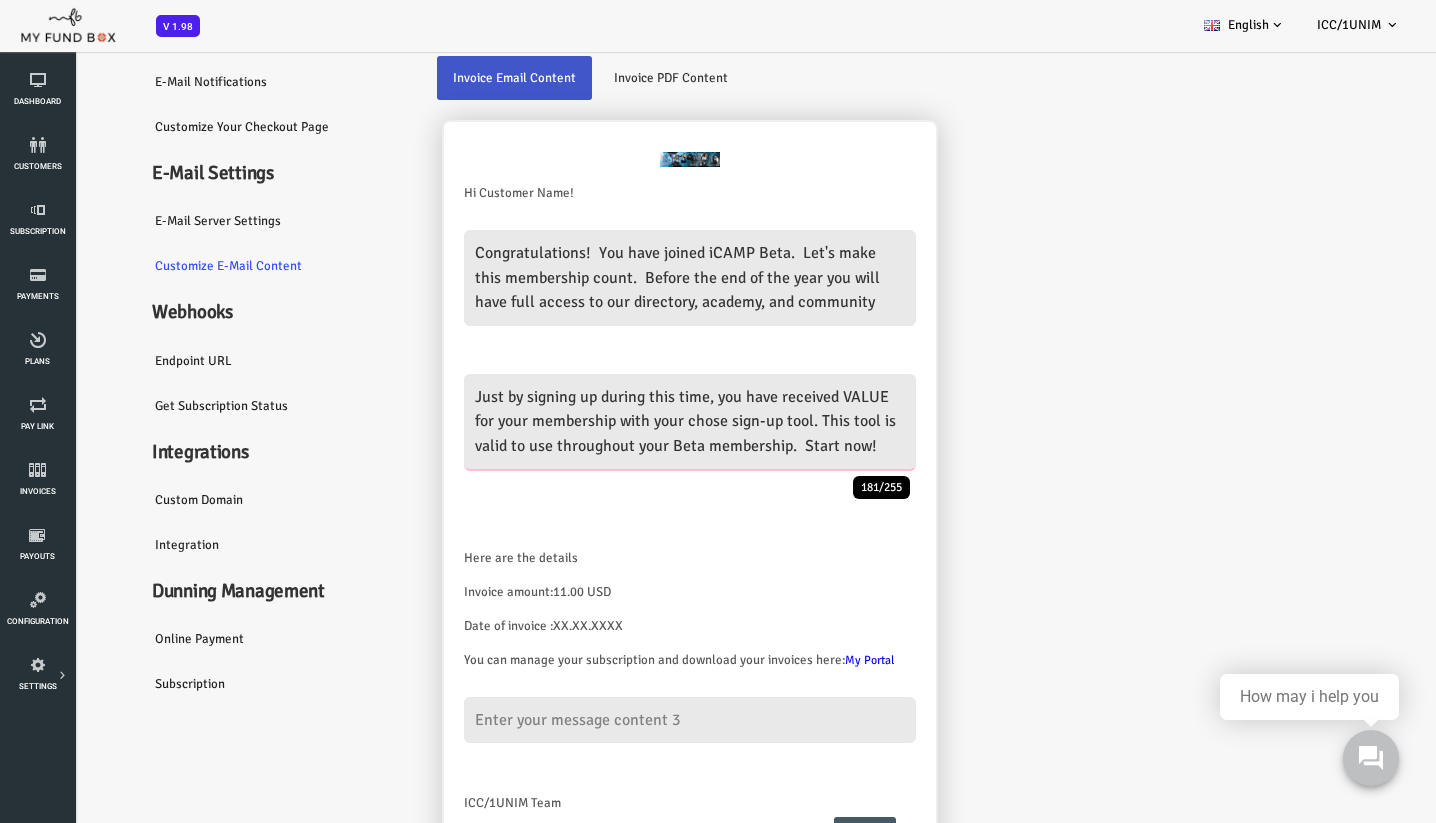 scroll, scrollTop: 180, scrollLeft: 0, axis: vertical 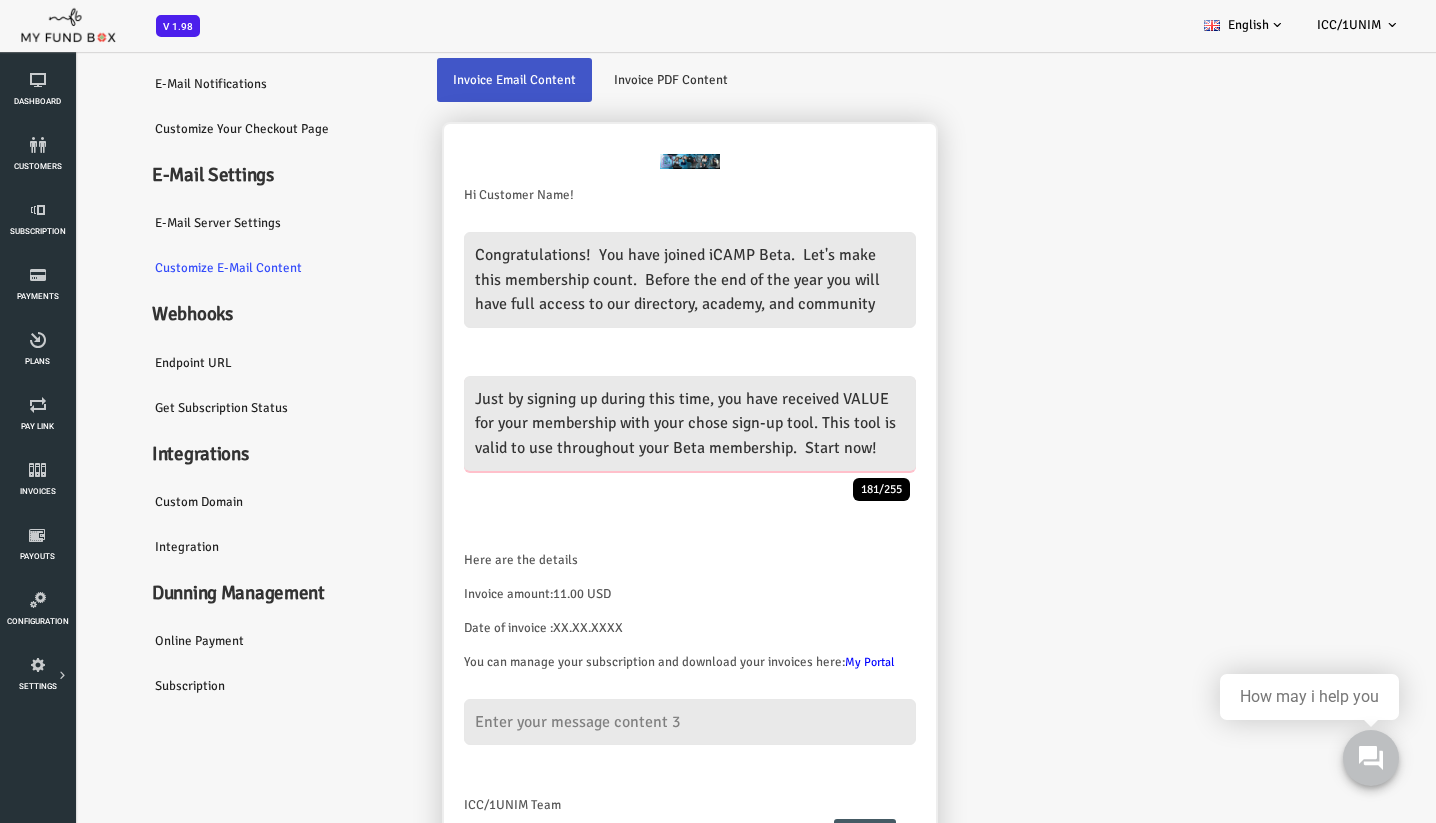 click on "Just by signing up during this time, you have received VALUE for your membership with your chose sign-up tool. This tool is valid to use throughout your Beta membership.  Start now!" at bounding box center (633, 424) 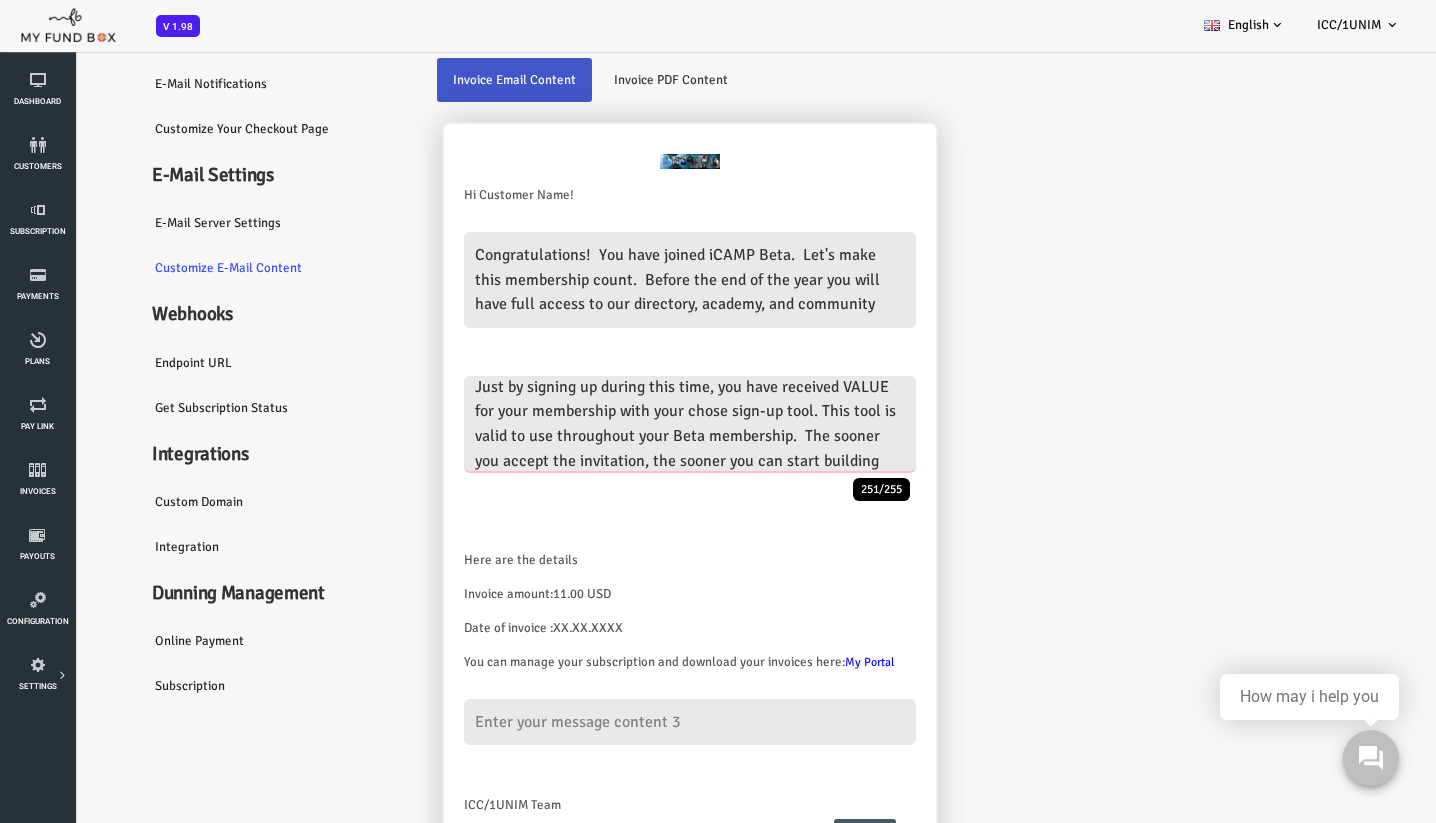 scroll, scrollTop: 37, scrollLeft: 0, axis: vertical 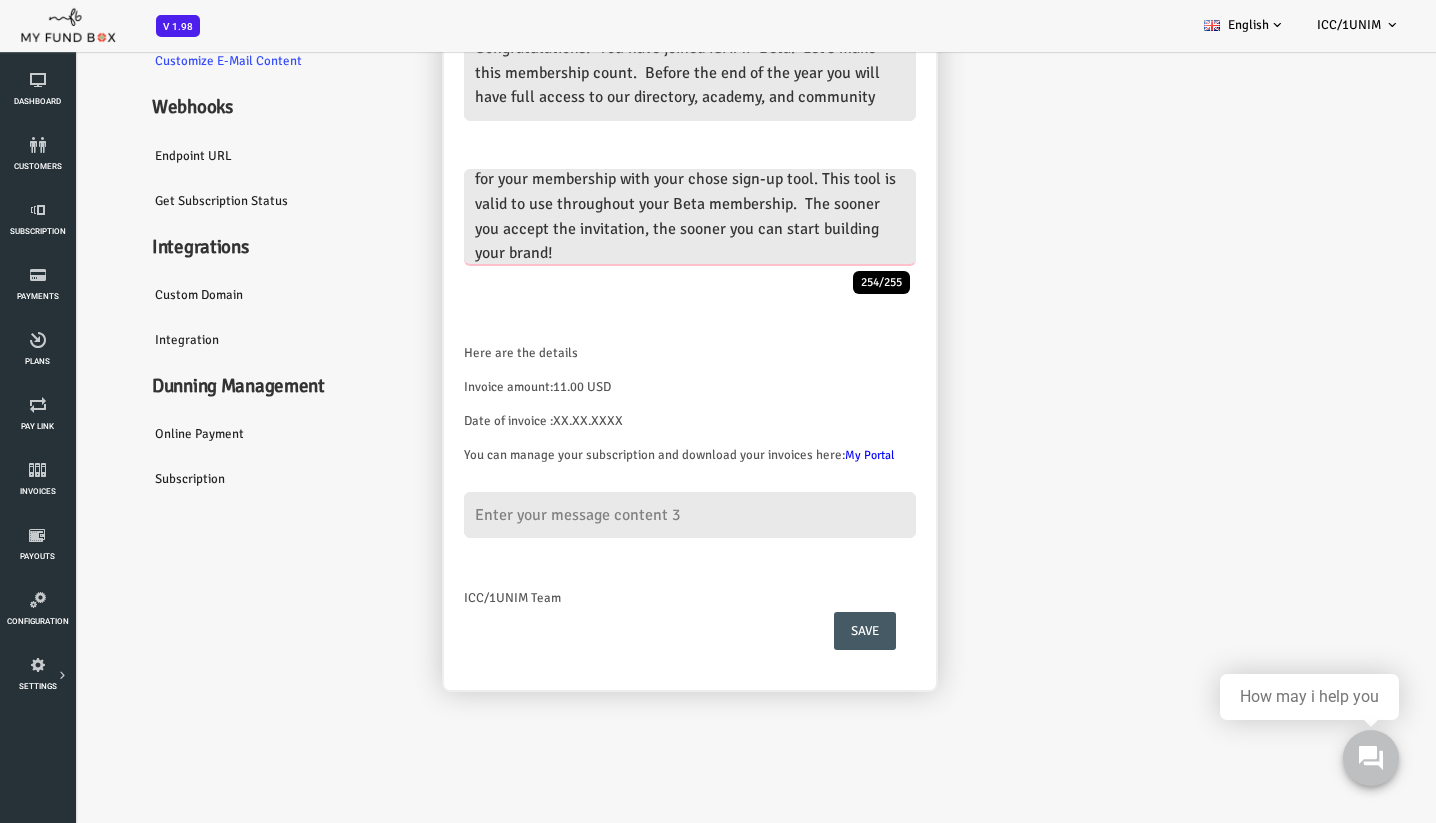 type on "Just by signing up during this time, you have received VALUE for your membership with your chose sign-up tool. This tool is valid to use throughout your Beta membership.  The sooner you accept the invitation, the sooner you can start building your brand!" 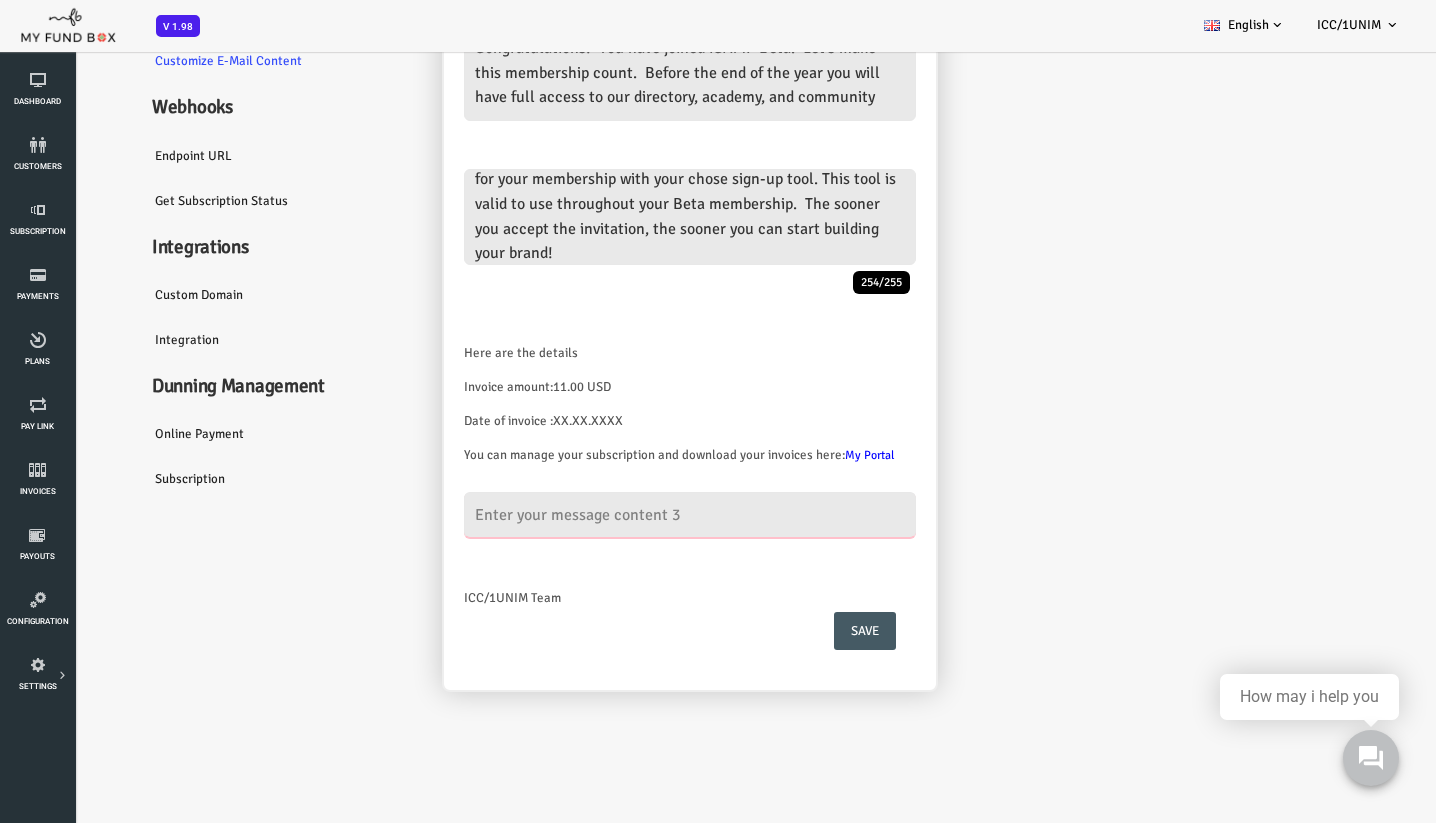 click at bounding box center (633, 515) 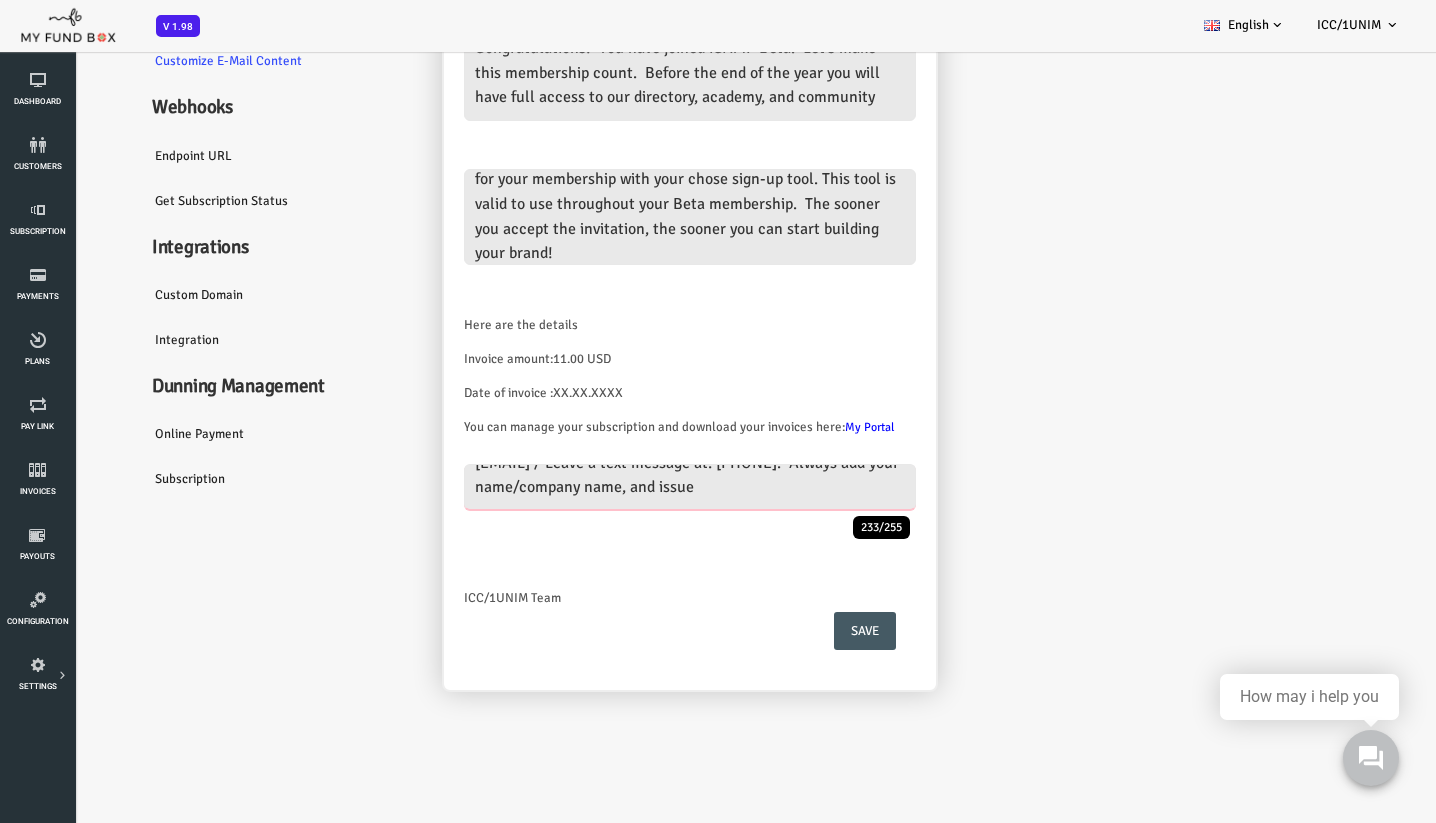 scroll, scrollTop: 86, scrollLeft: 0, axis: vertical 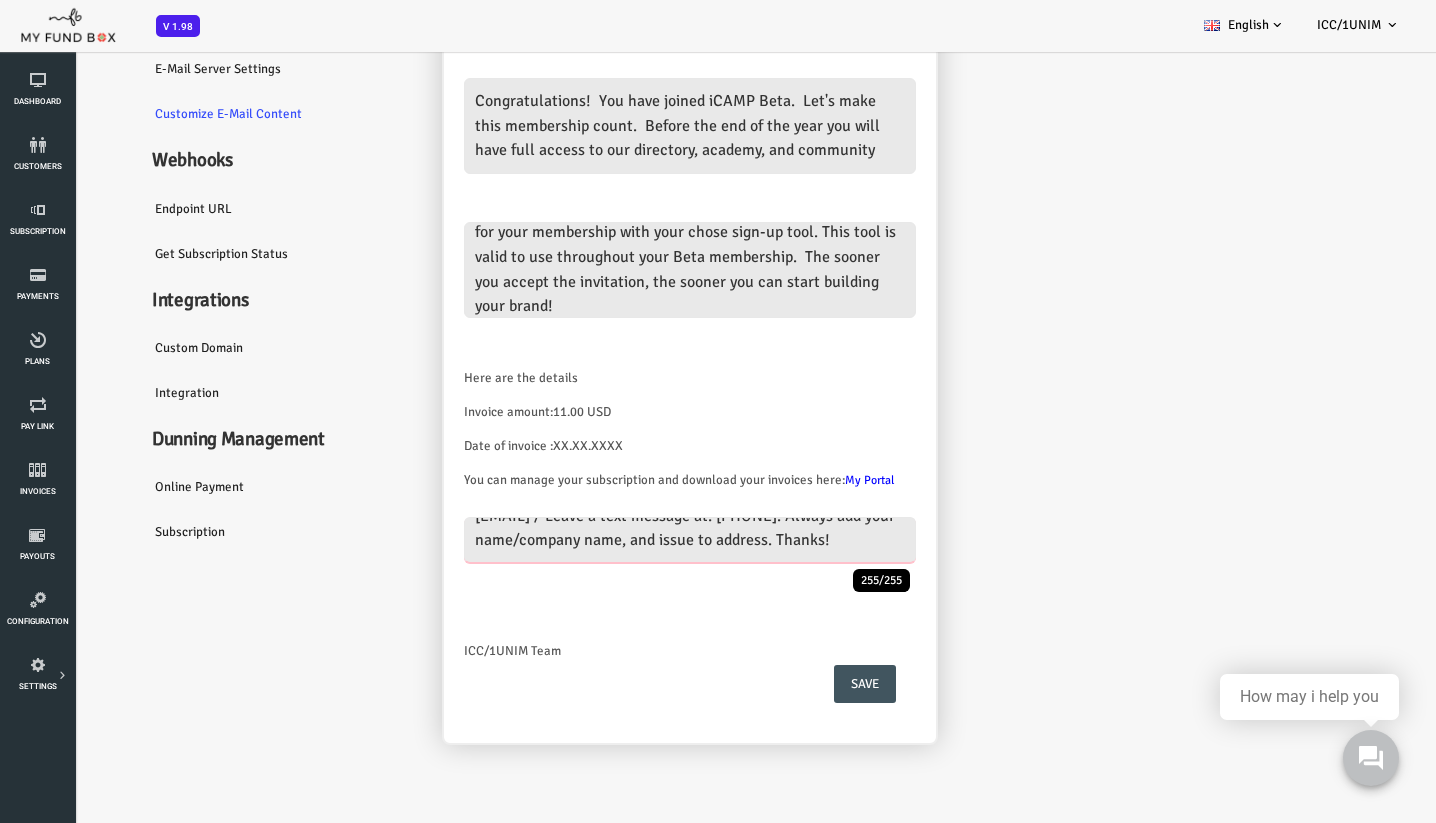 type on "We are a small team of three. Yet, we are here to help you. For help at any stage of membership access, contact us at: [EMAIL] / Leave a text message at: [PHONE]. Always add your name/company name, and issue to address. Thanks!" 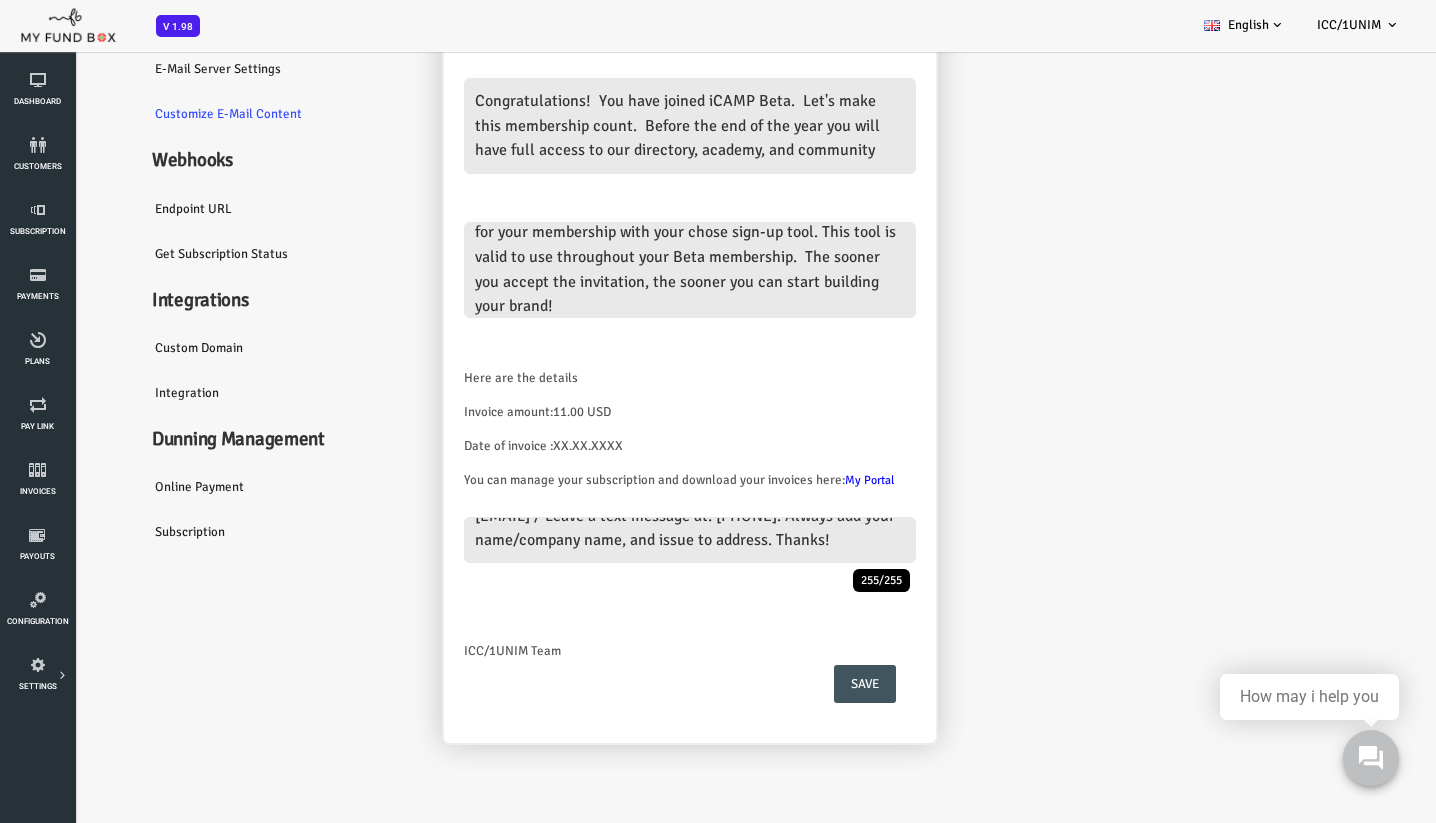click on "Save" at bounding box center (808, 684) 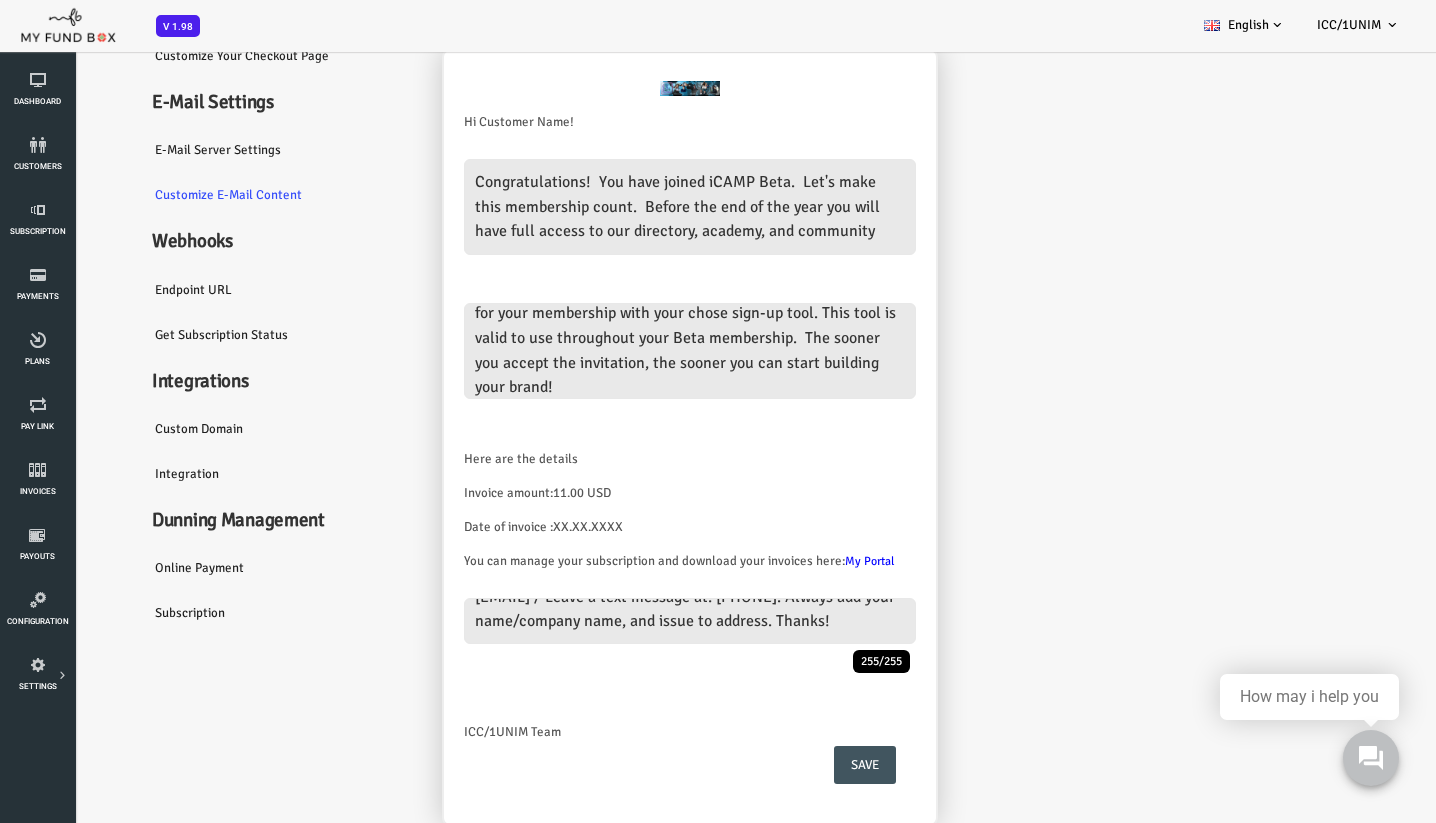 scroll, scrollTop: 255, scrollLeft: 0, axis: vertical 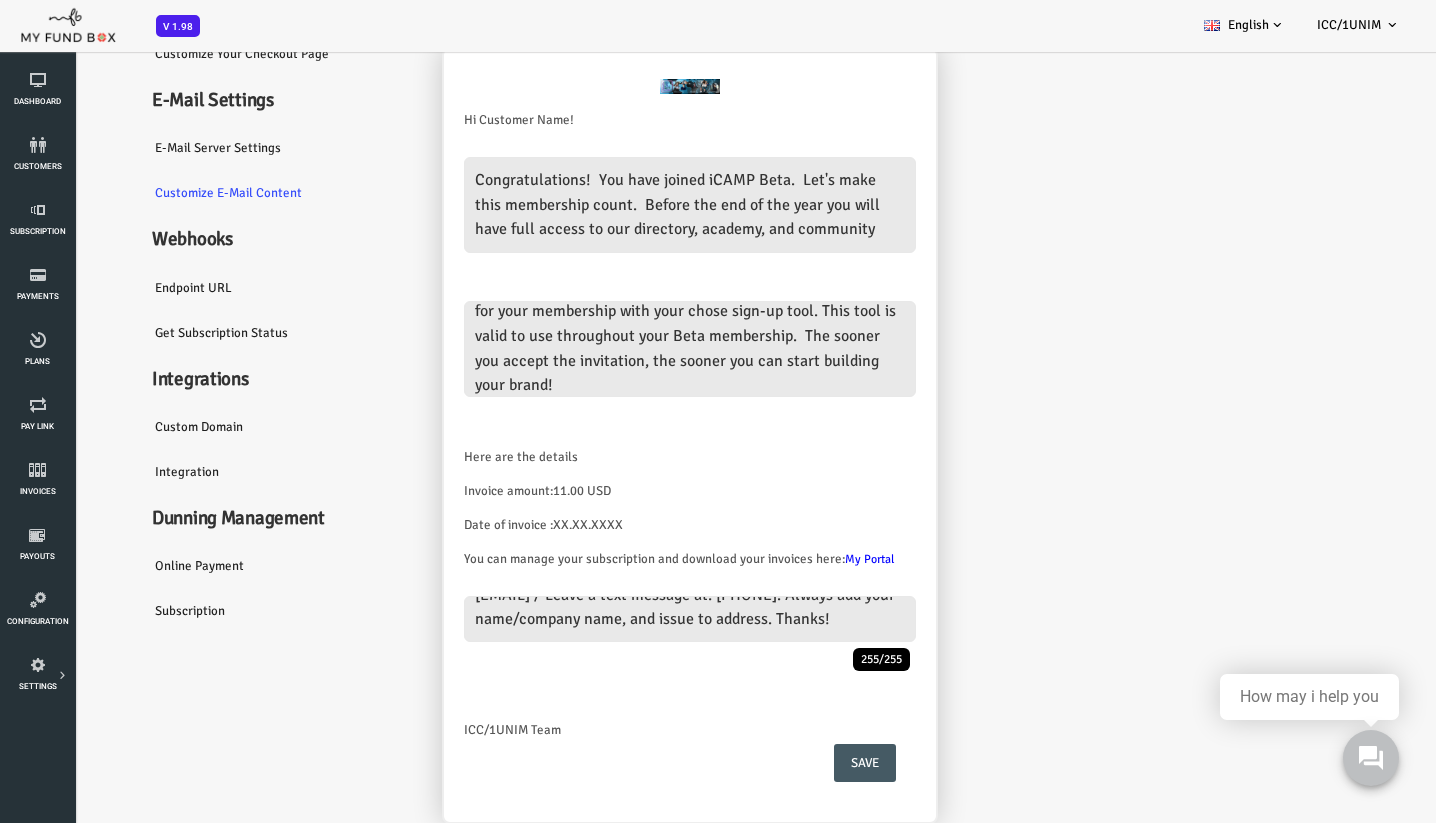 click on "Online payment" at bounding box center [210, 566] 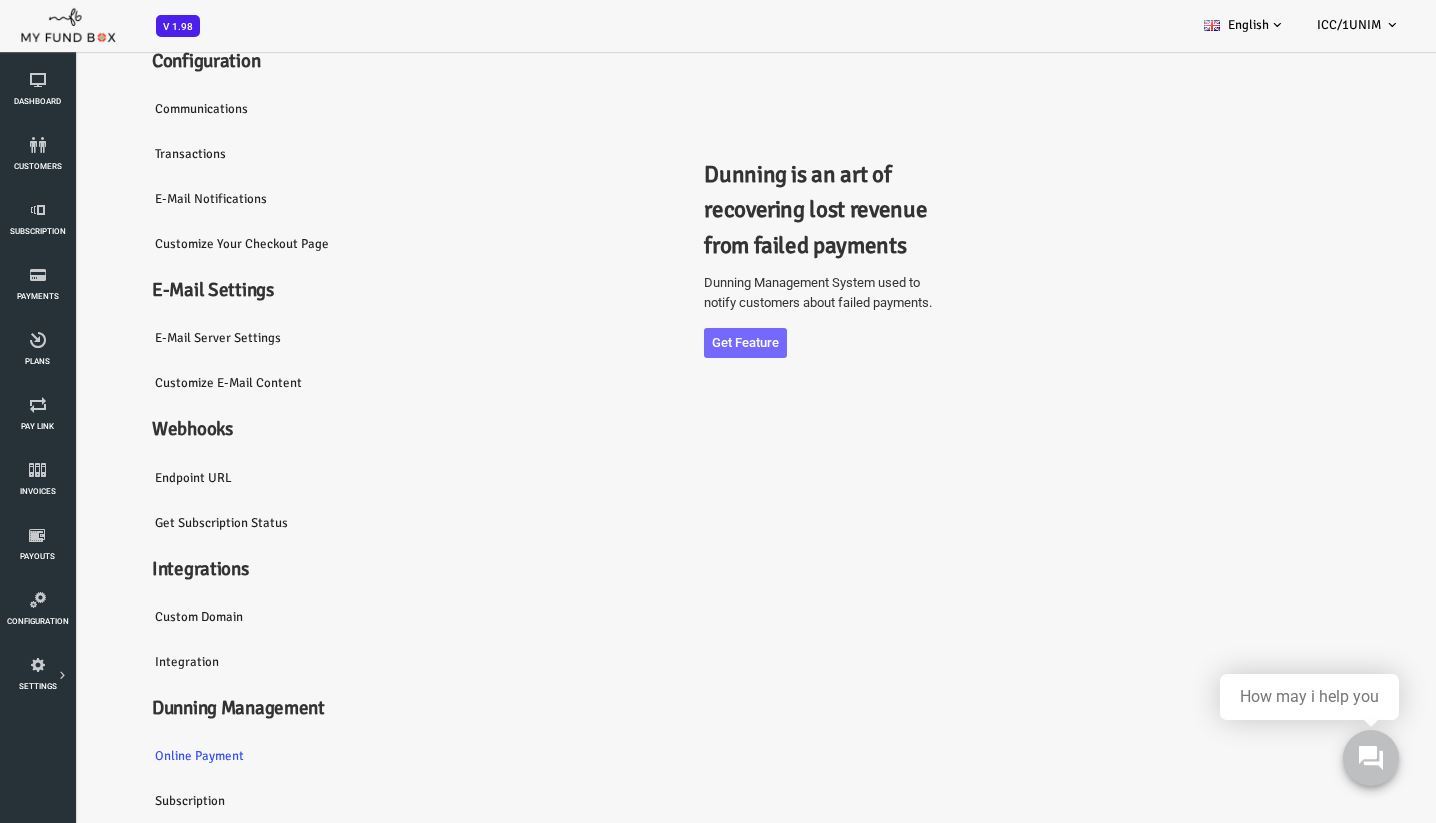 scroll, scrollTop: 45, scrollLeft: 0, axis: vertical 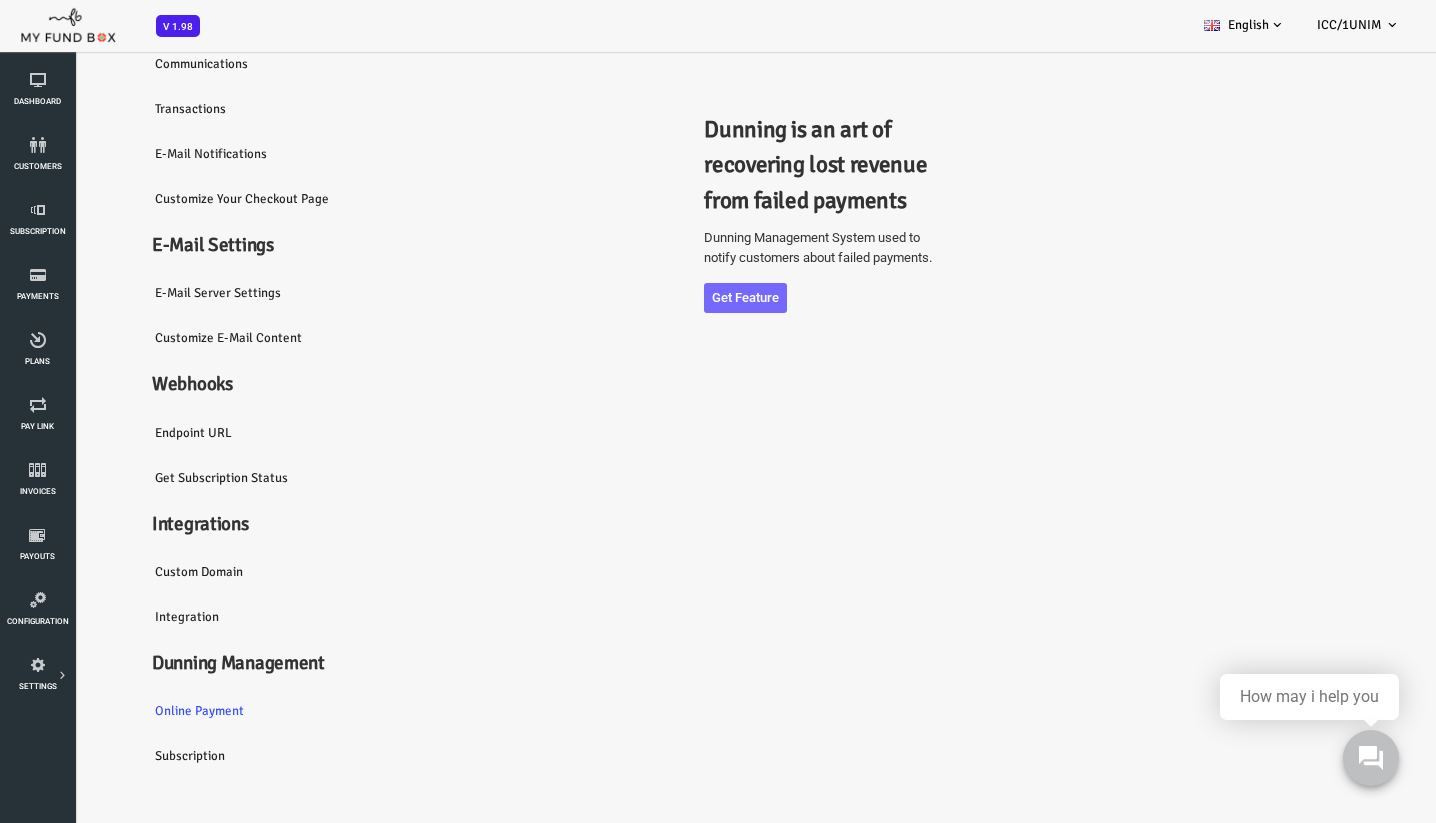 click on "Subscription" at bounding box center [210, 756] 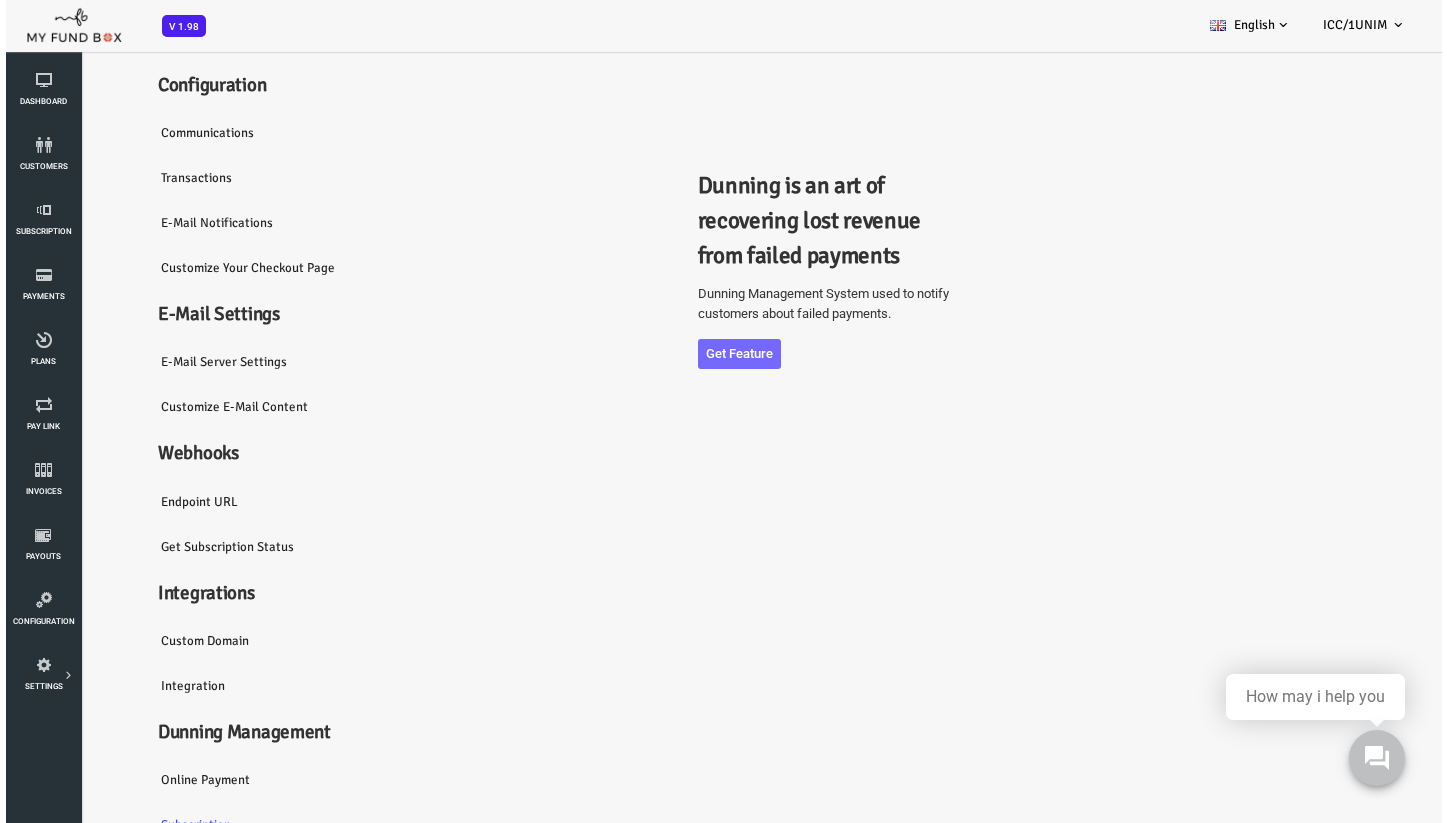 scroll, scrollTop: 0, scrollLeft: 0, axis: both 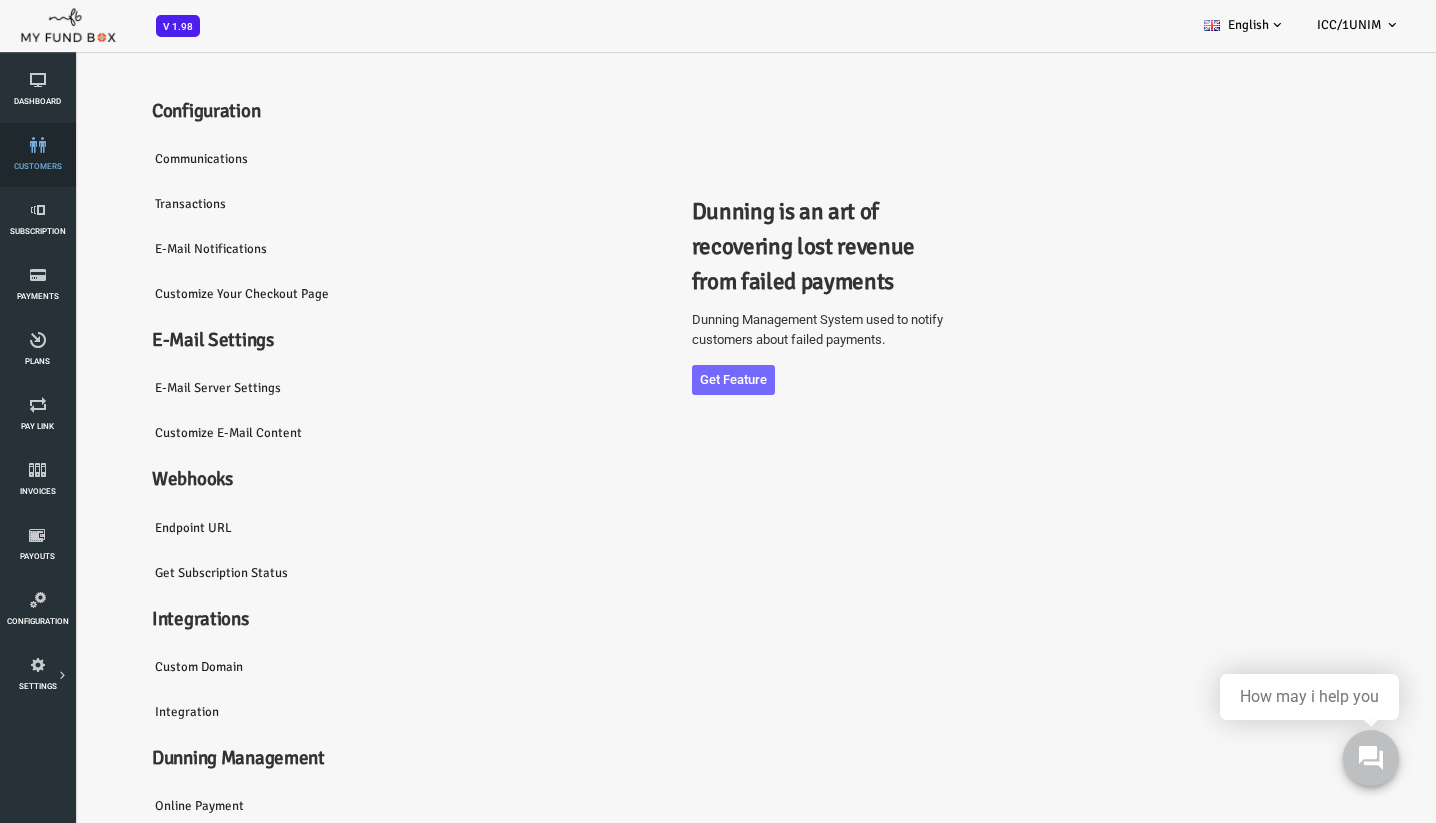 click at bounding box center [37, 145] 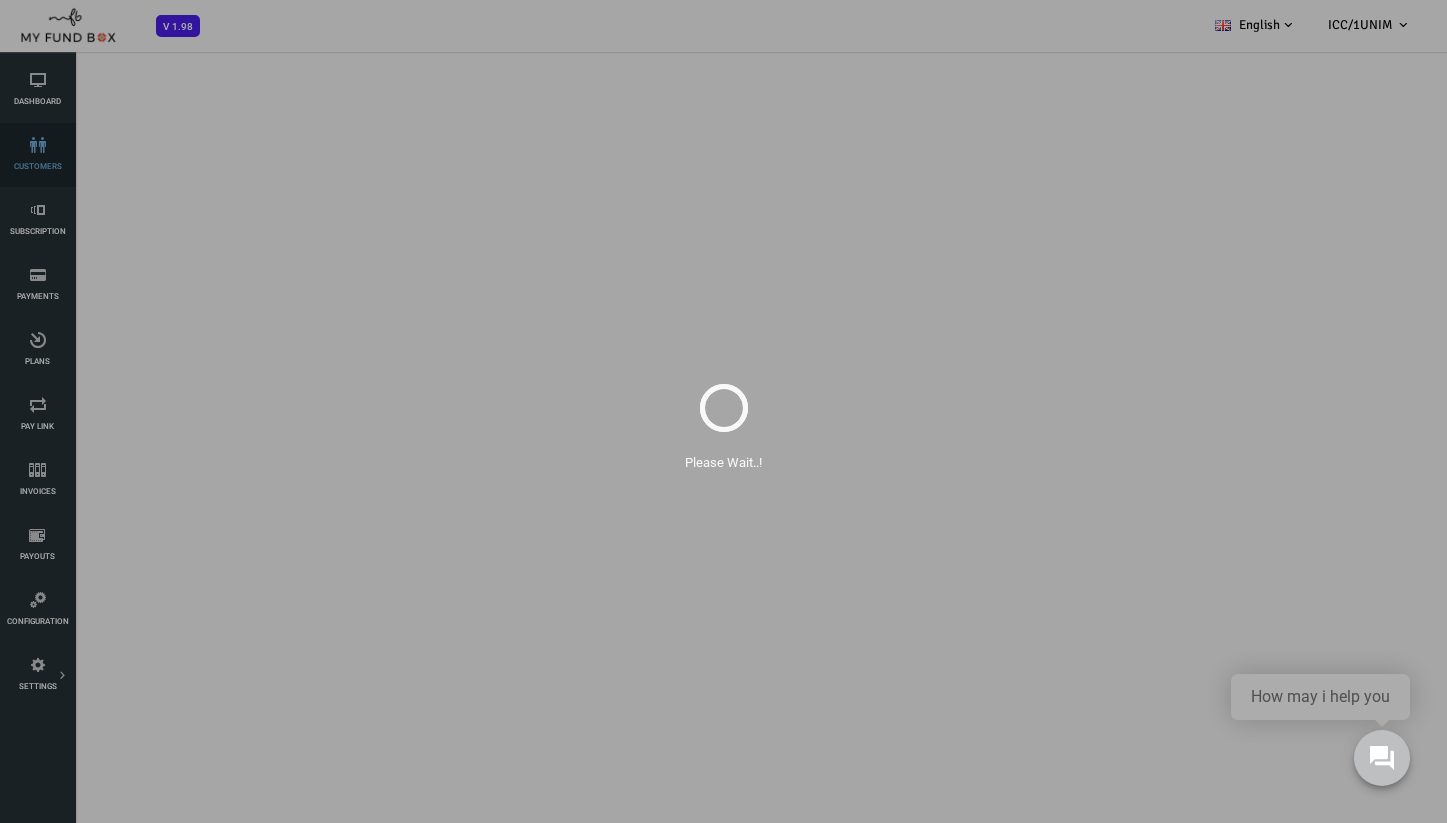 select on "100" 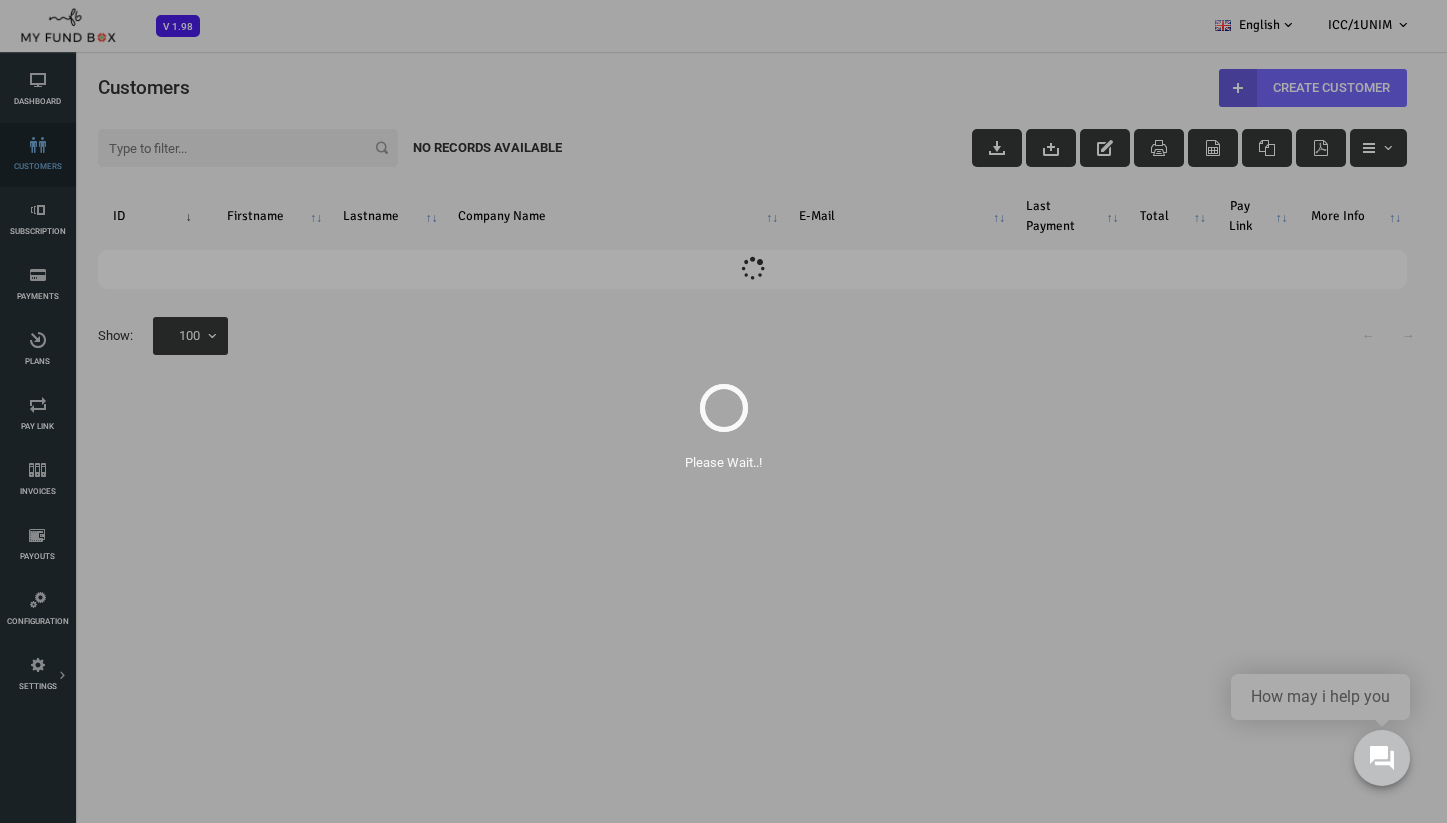 scroll, scrollTop: 0, scrollLeft: 0, axis: both 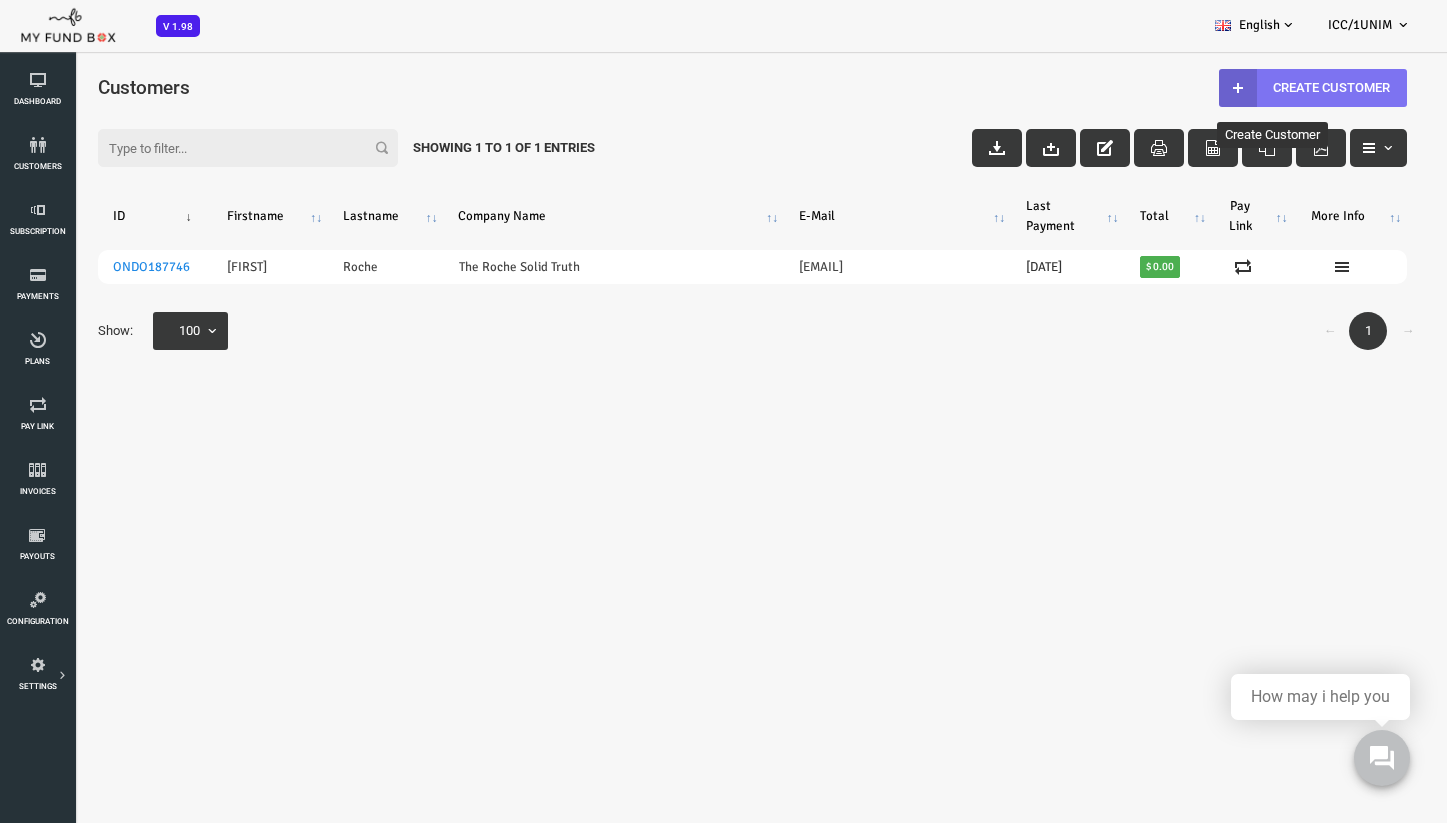 click at bounding box center (1180, 88) 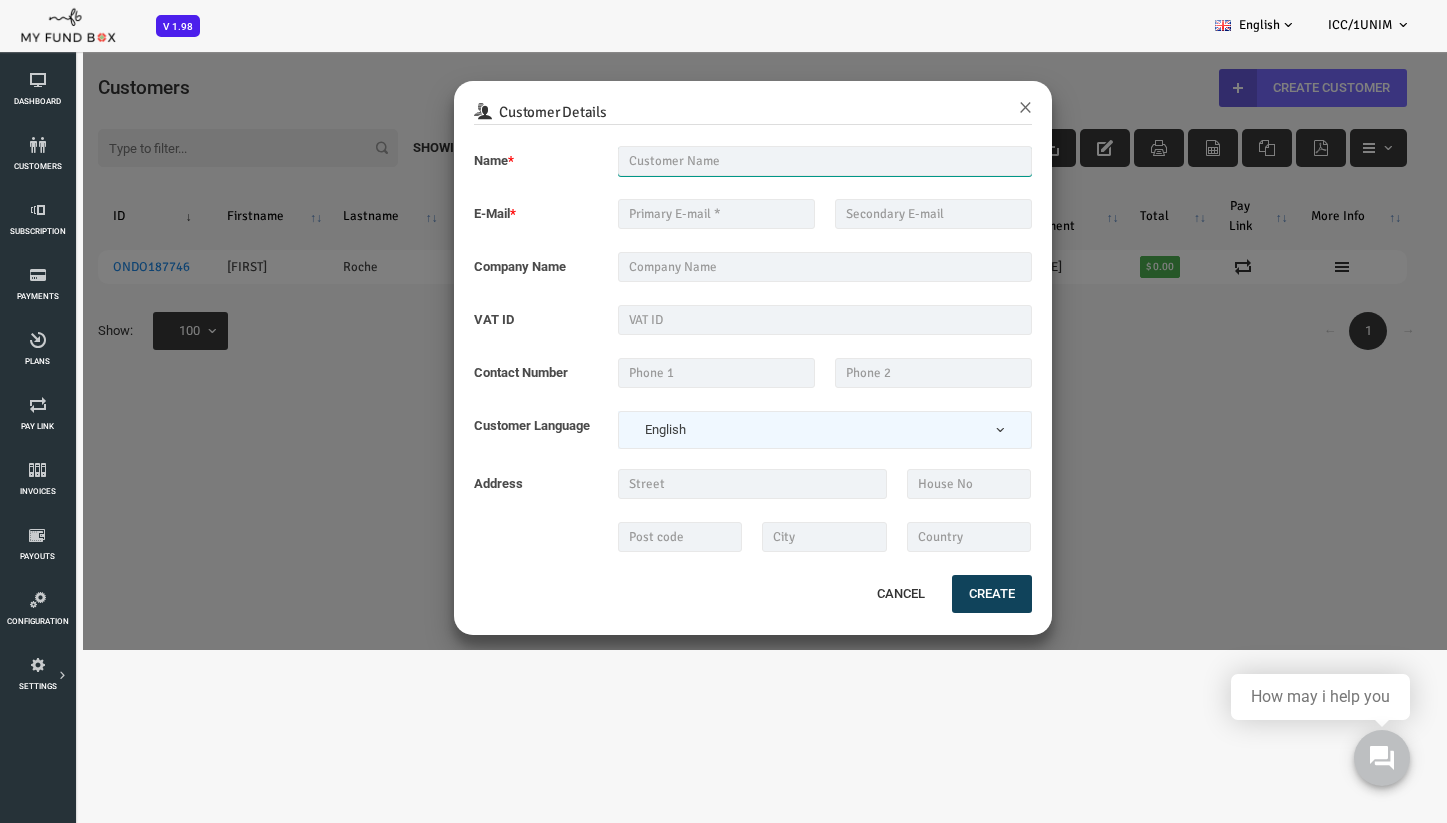 click at bounding box center [767, 161] 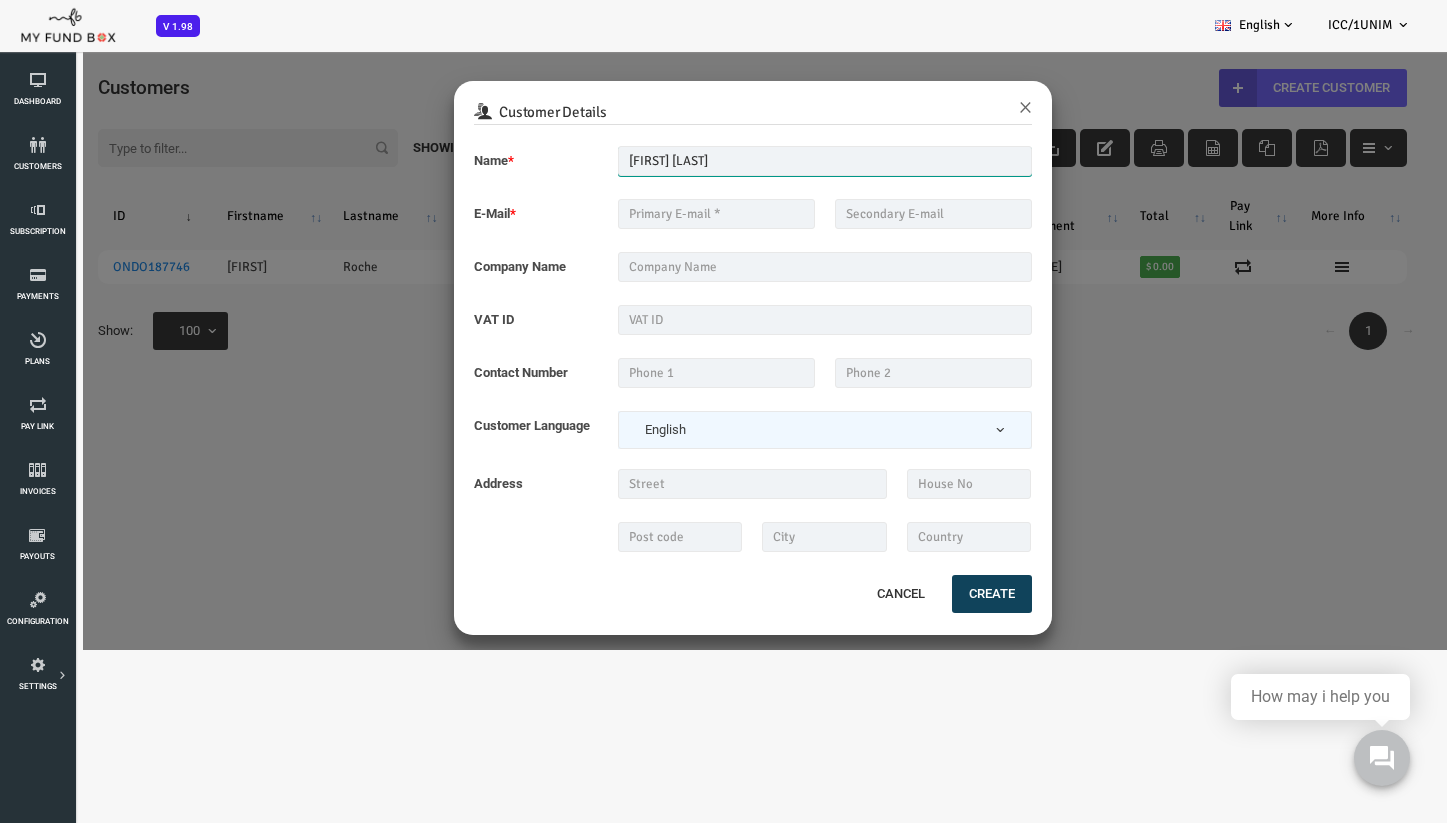 type on "[FIRST] [LAST]" 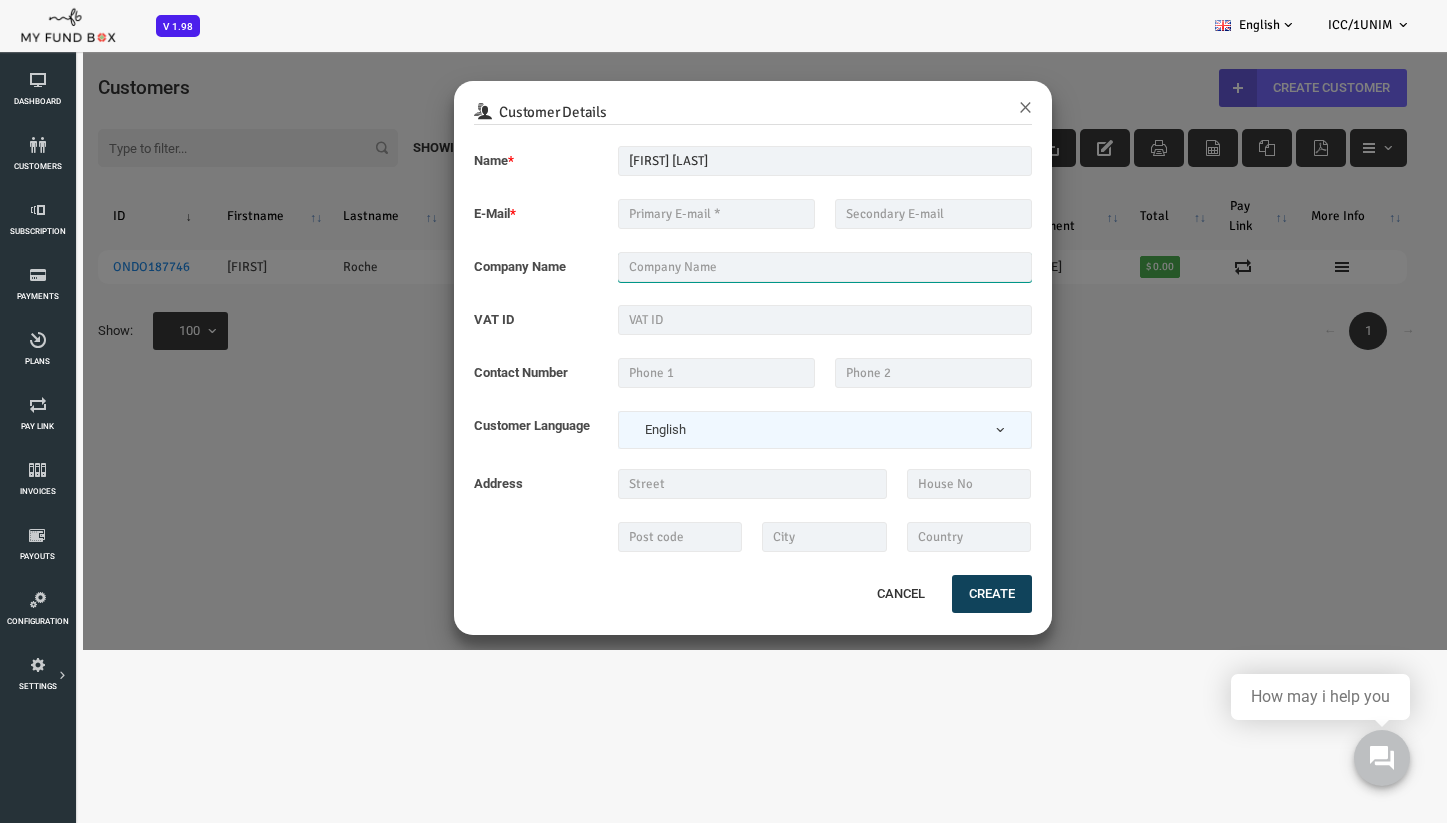 click at bounding box center [767, 267] 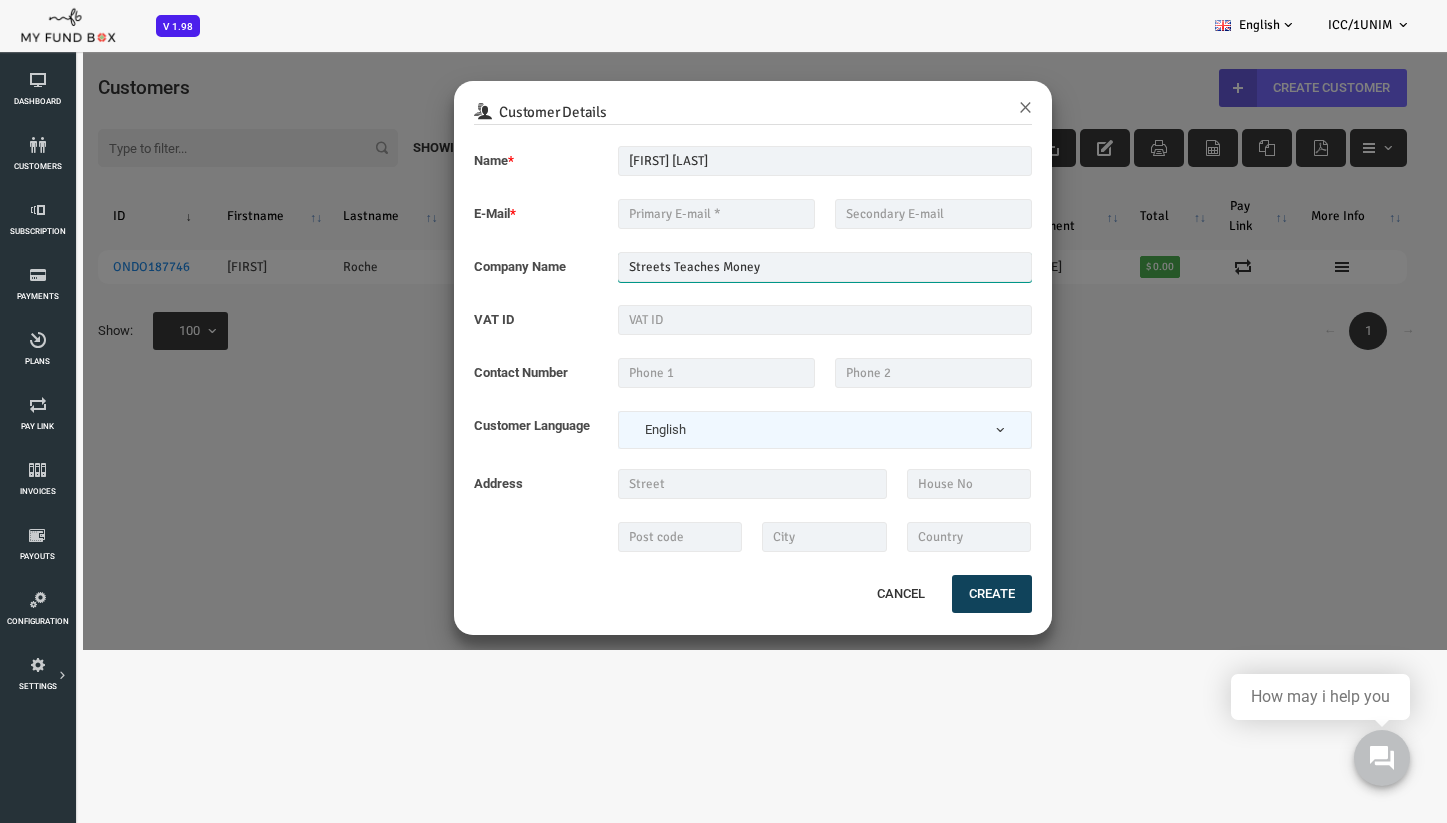 type on "Streets Teaches Money" 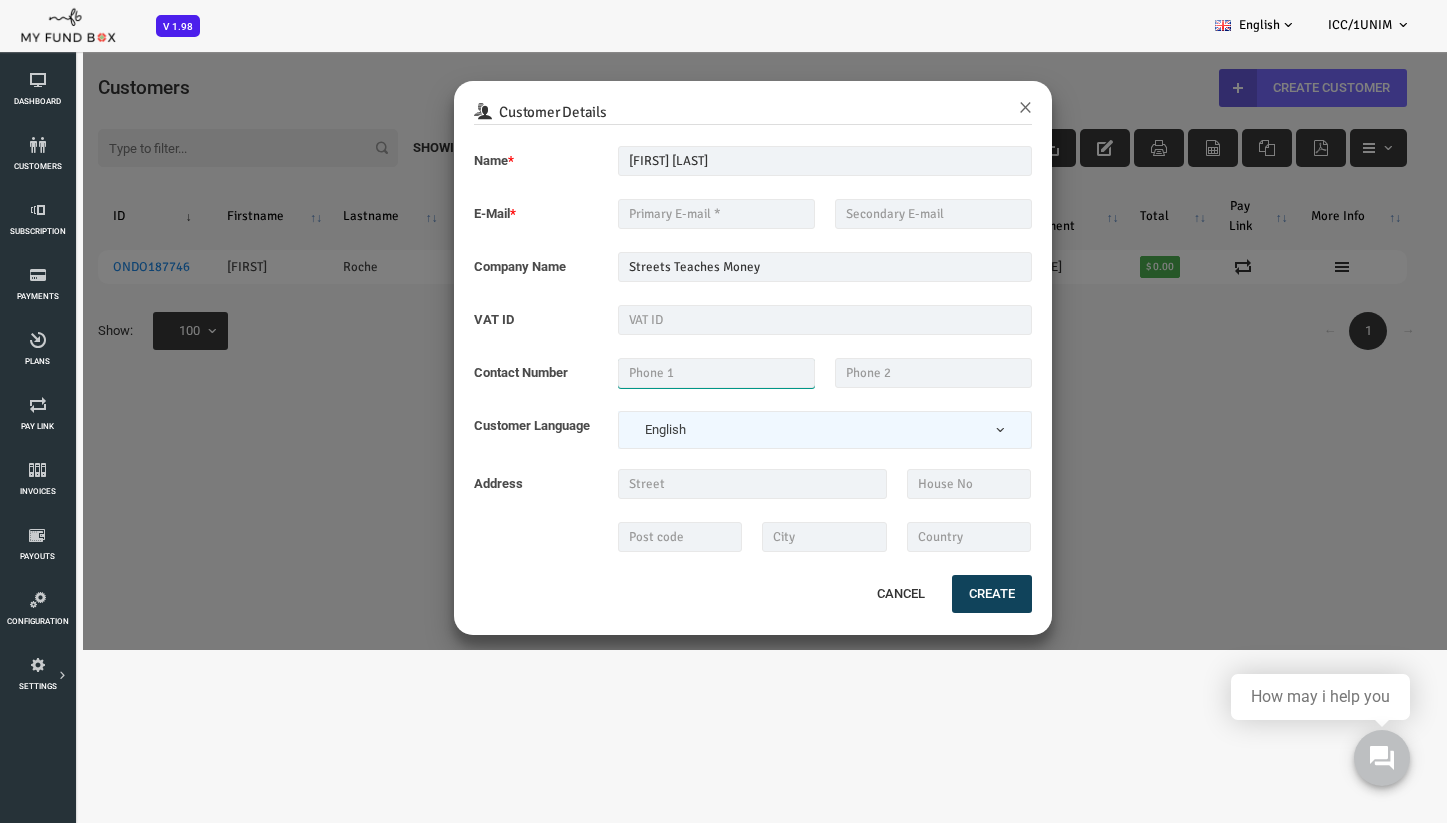 click at bounding box center (658, 373) 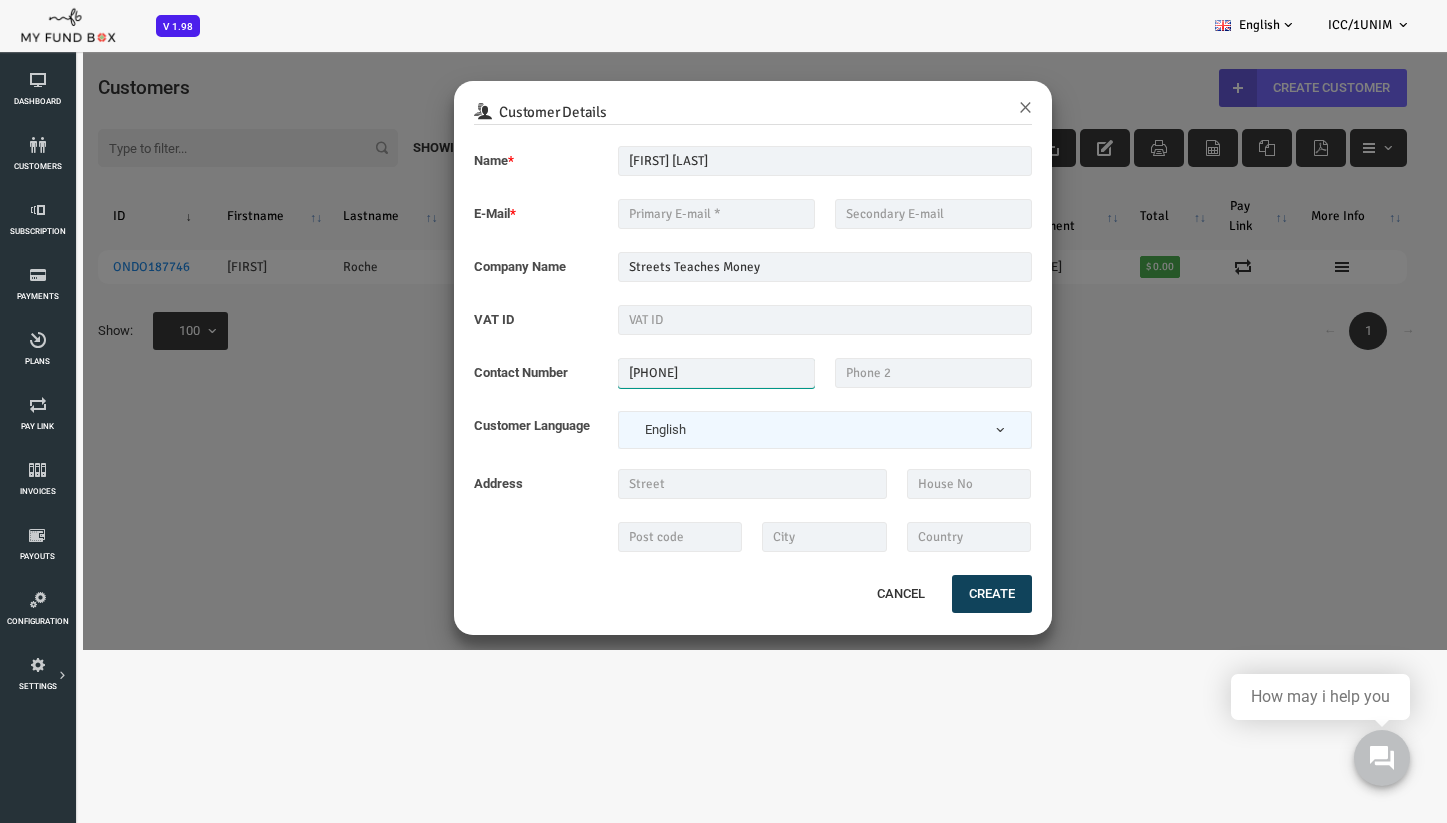 click on "[PHONE]" at bounding box center [658, 373] 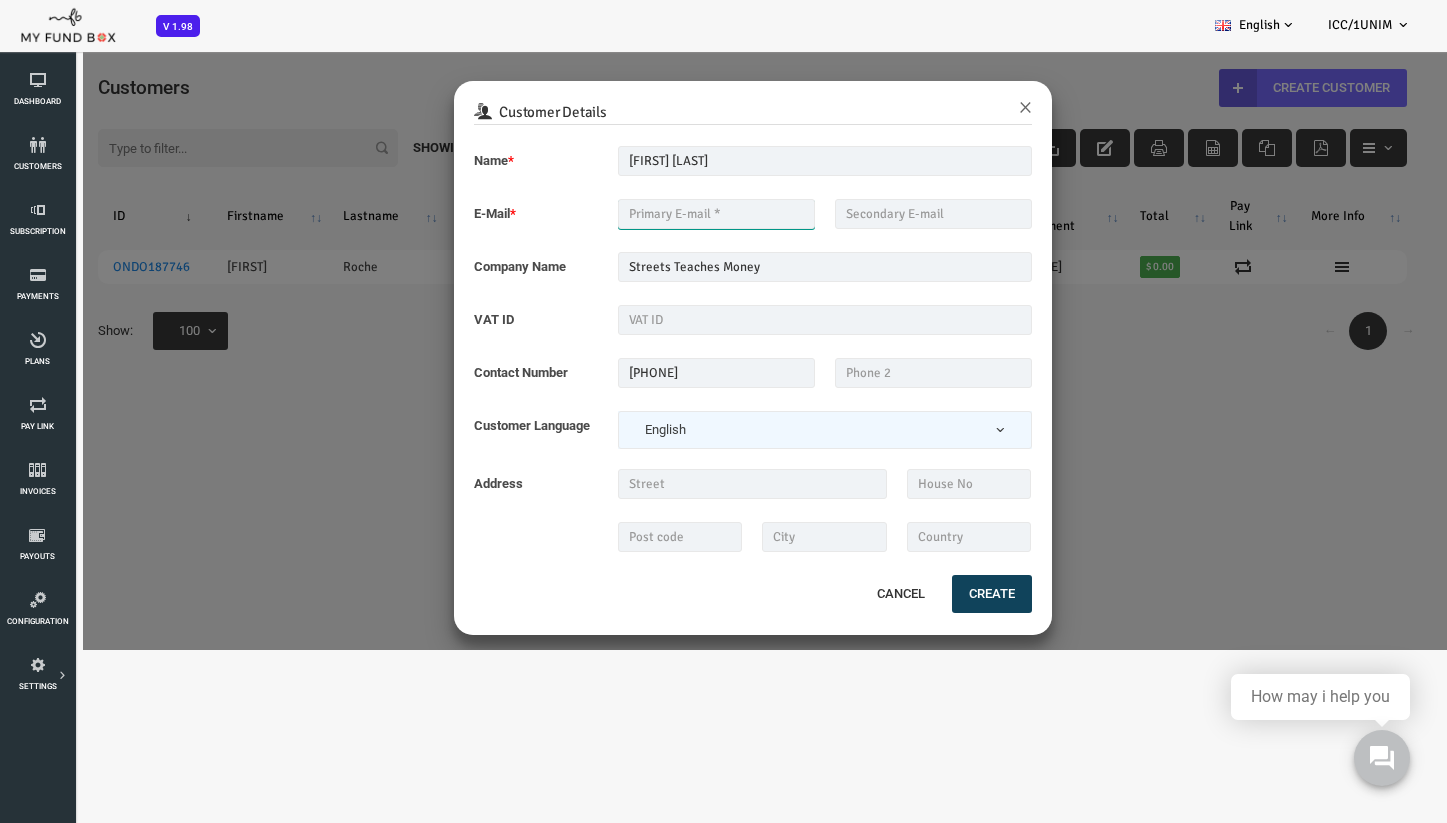 click at bounding box center [658, 214] 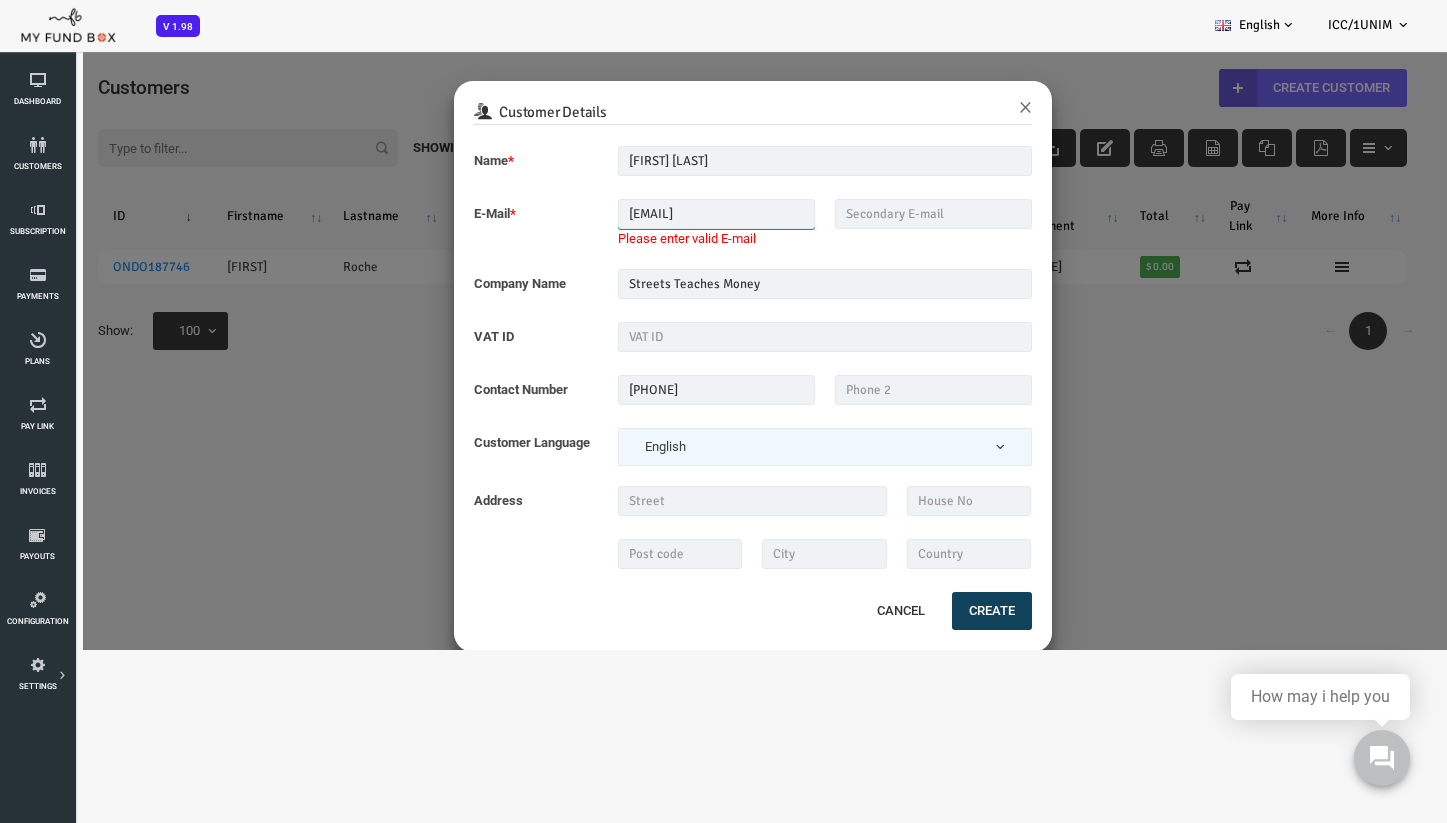 scroll, scrollTop: 0, scrollLeft: 12, axis: horizontal 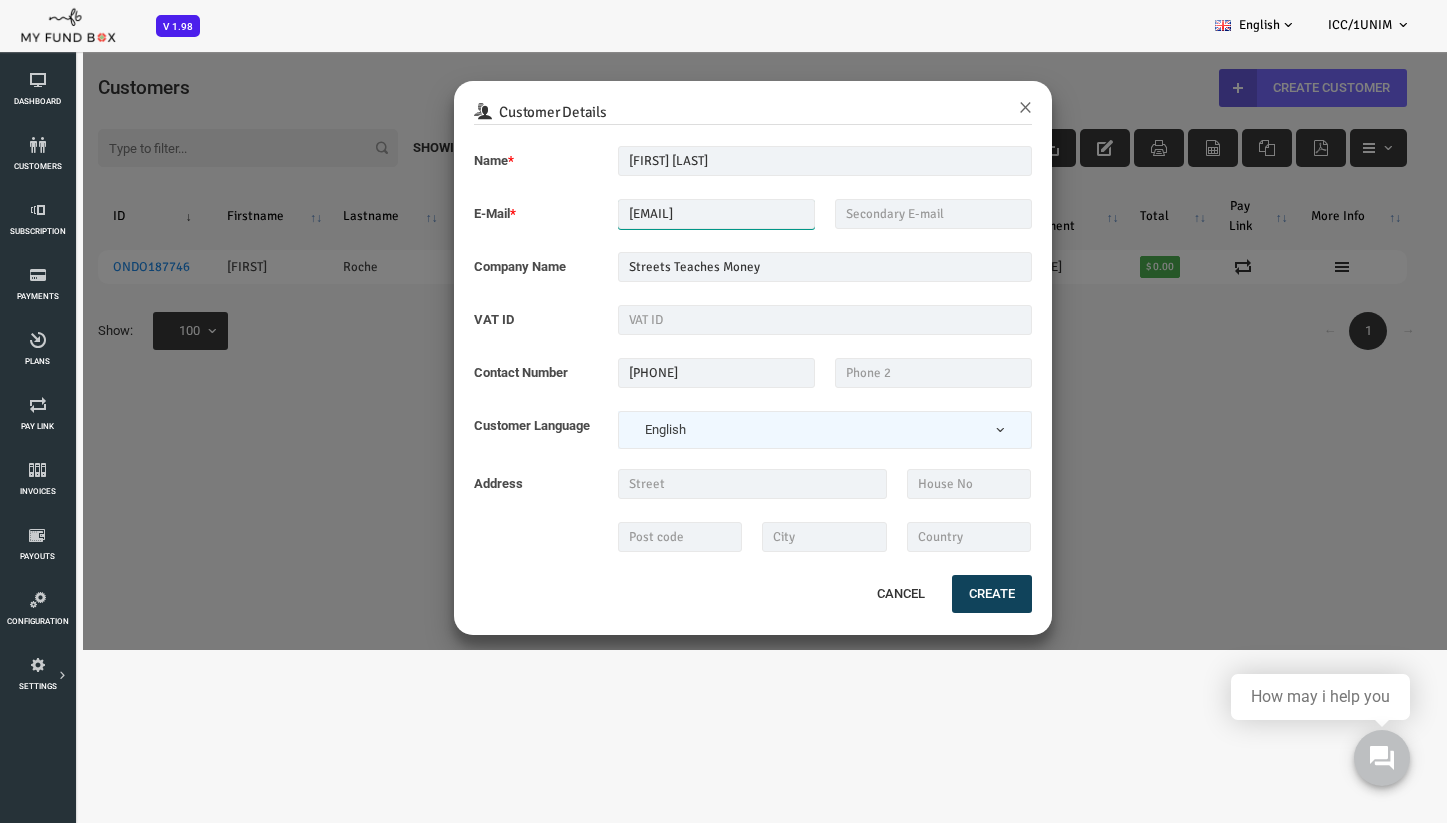type on "[EMAIL]" 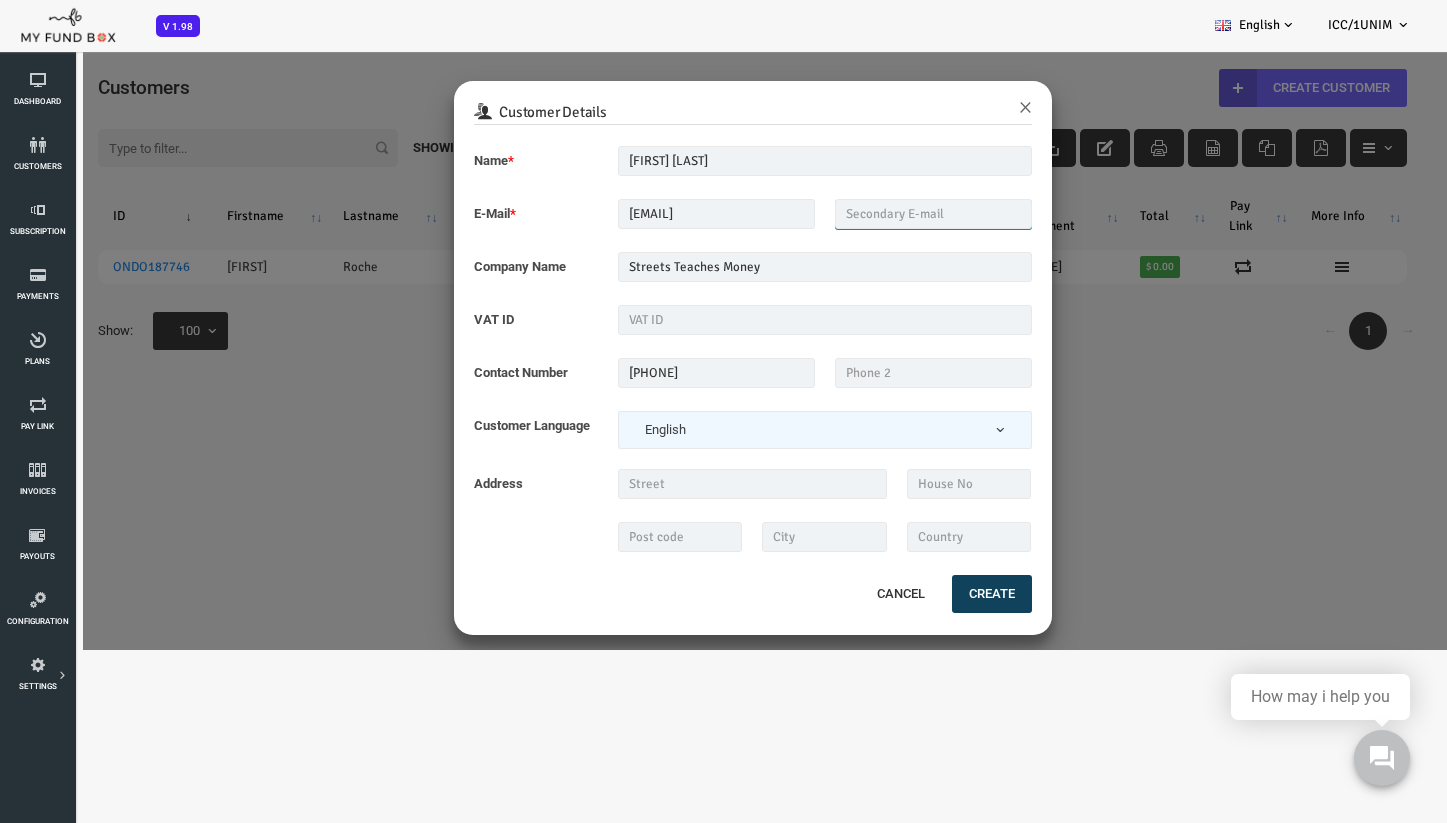 scroll, scrollTop: 0, scrollLeft: 0, axis: both 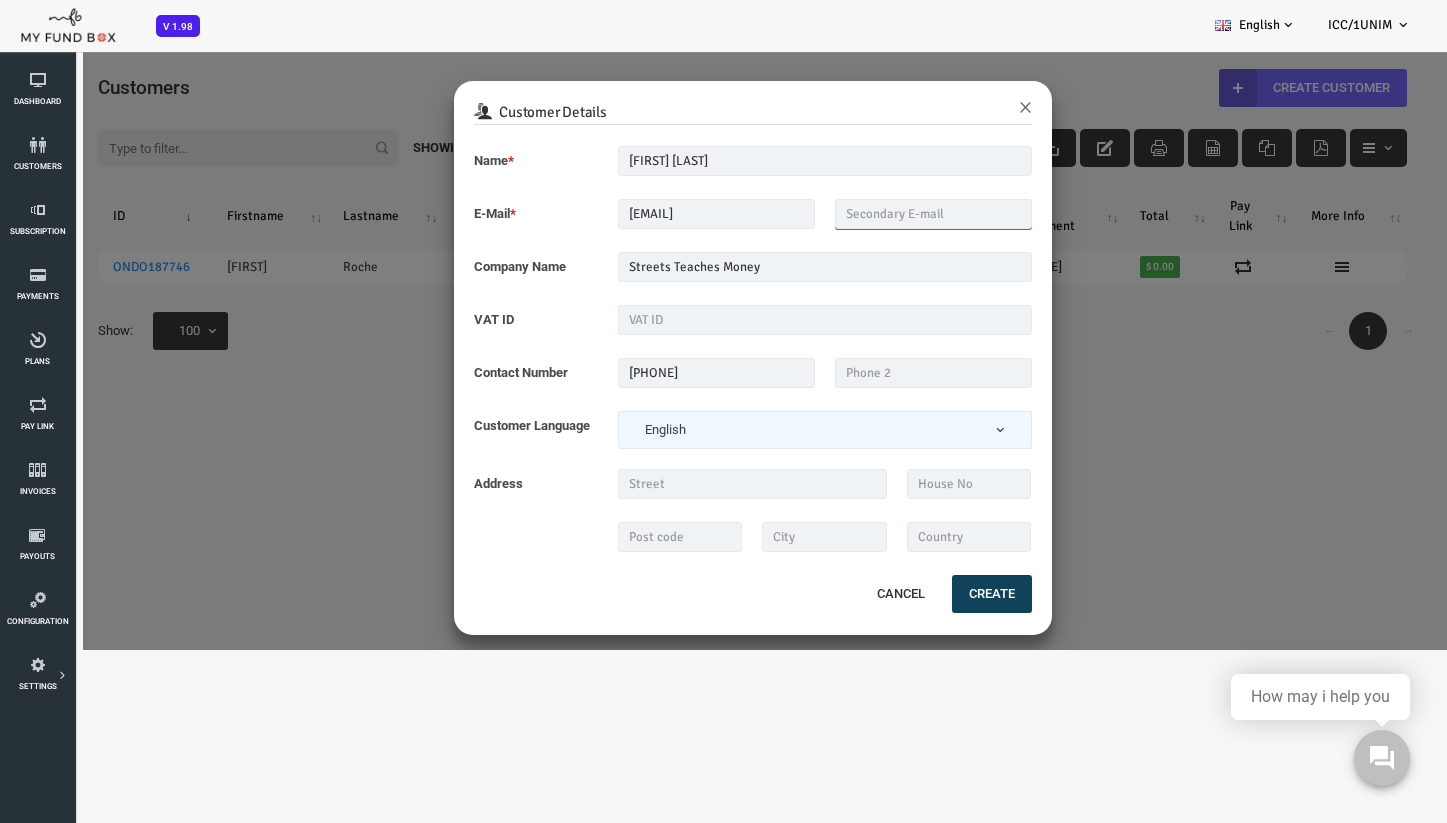 type on "9" 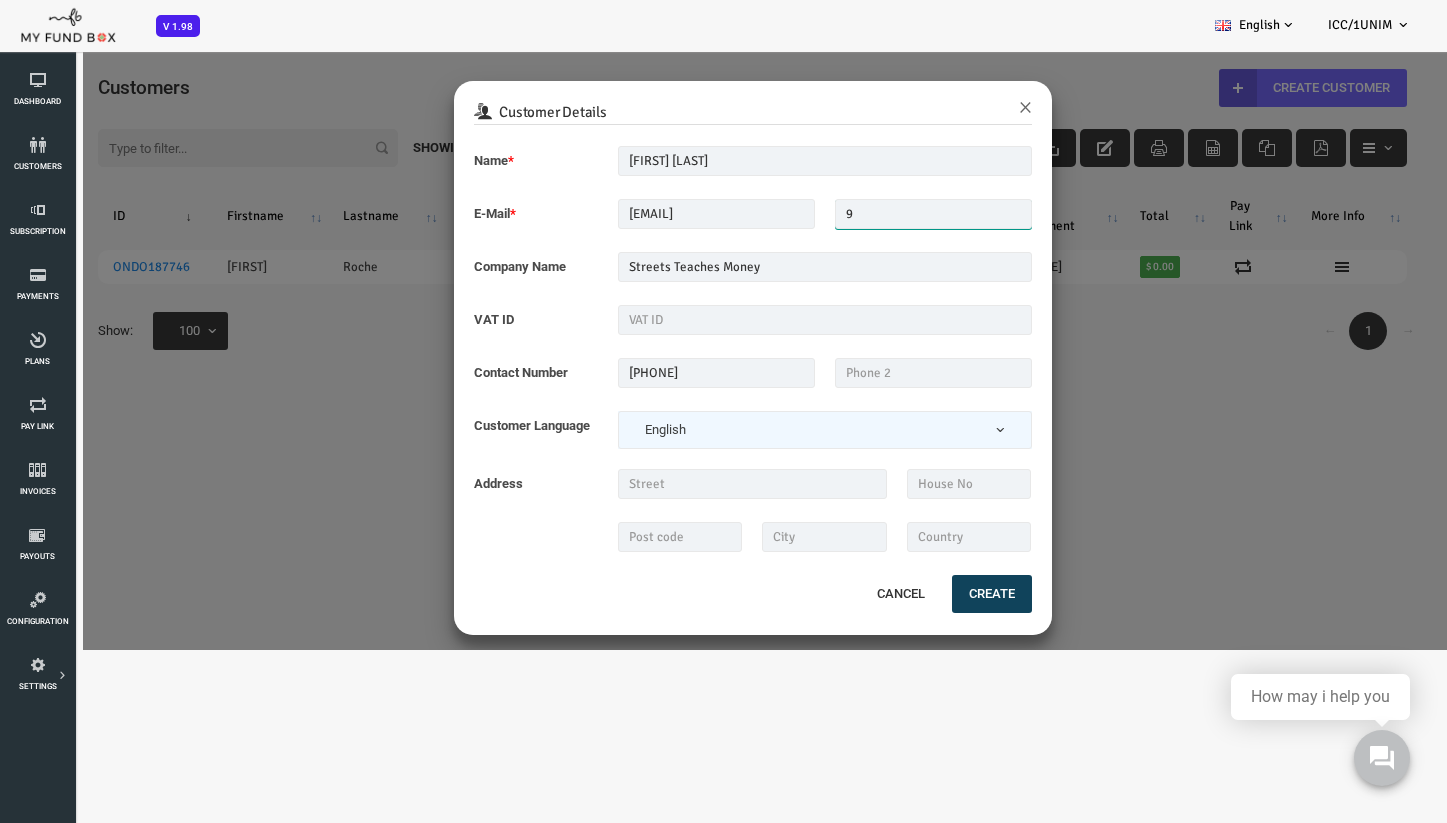 type 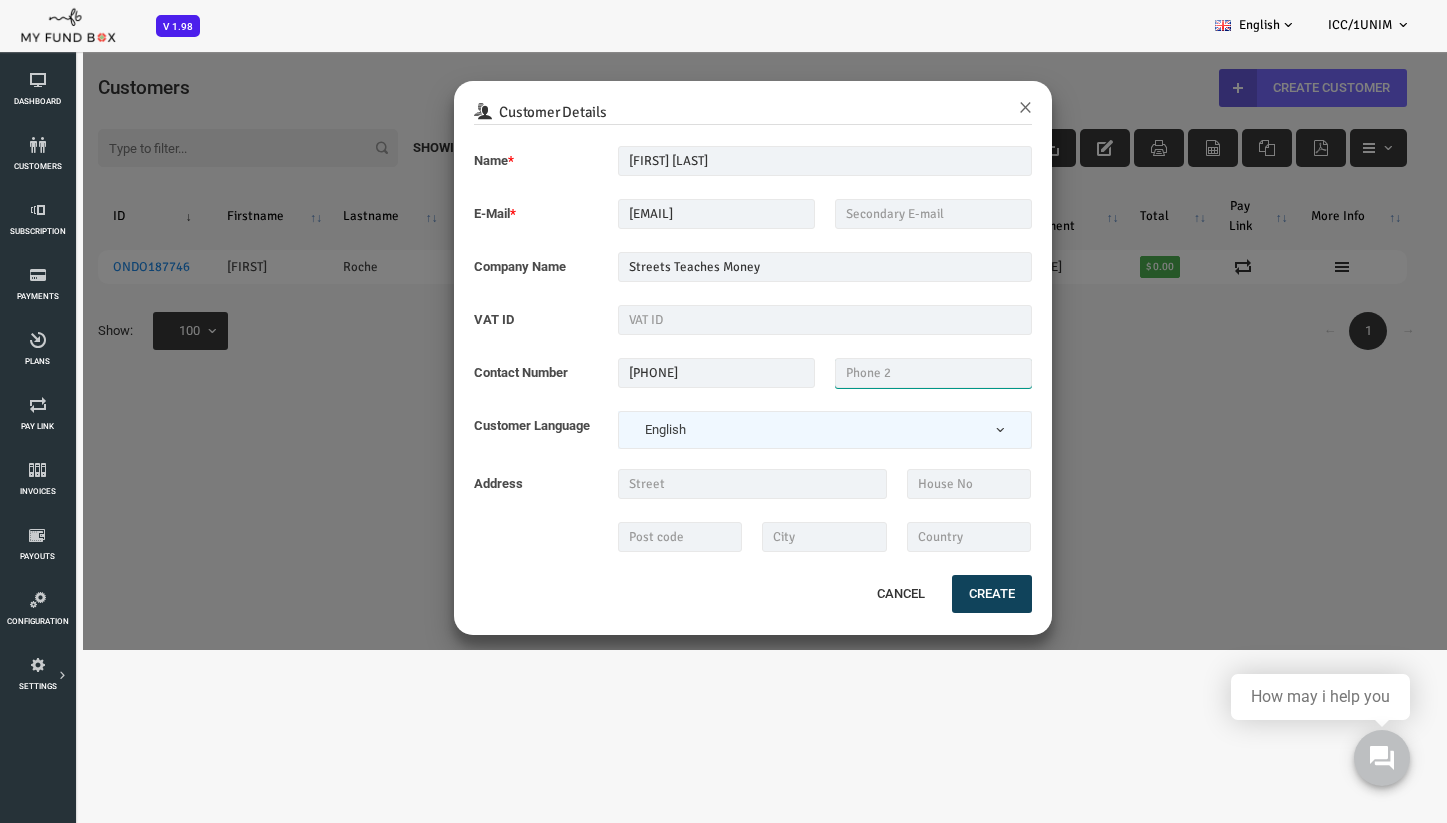 click at bounding box center [875, 373] 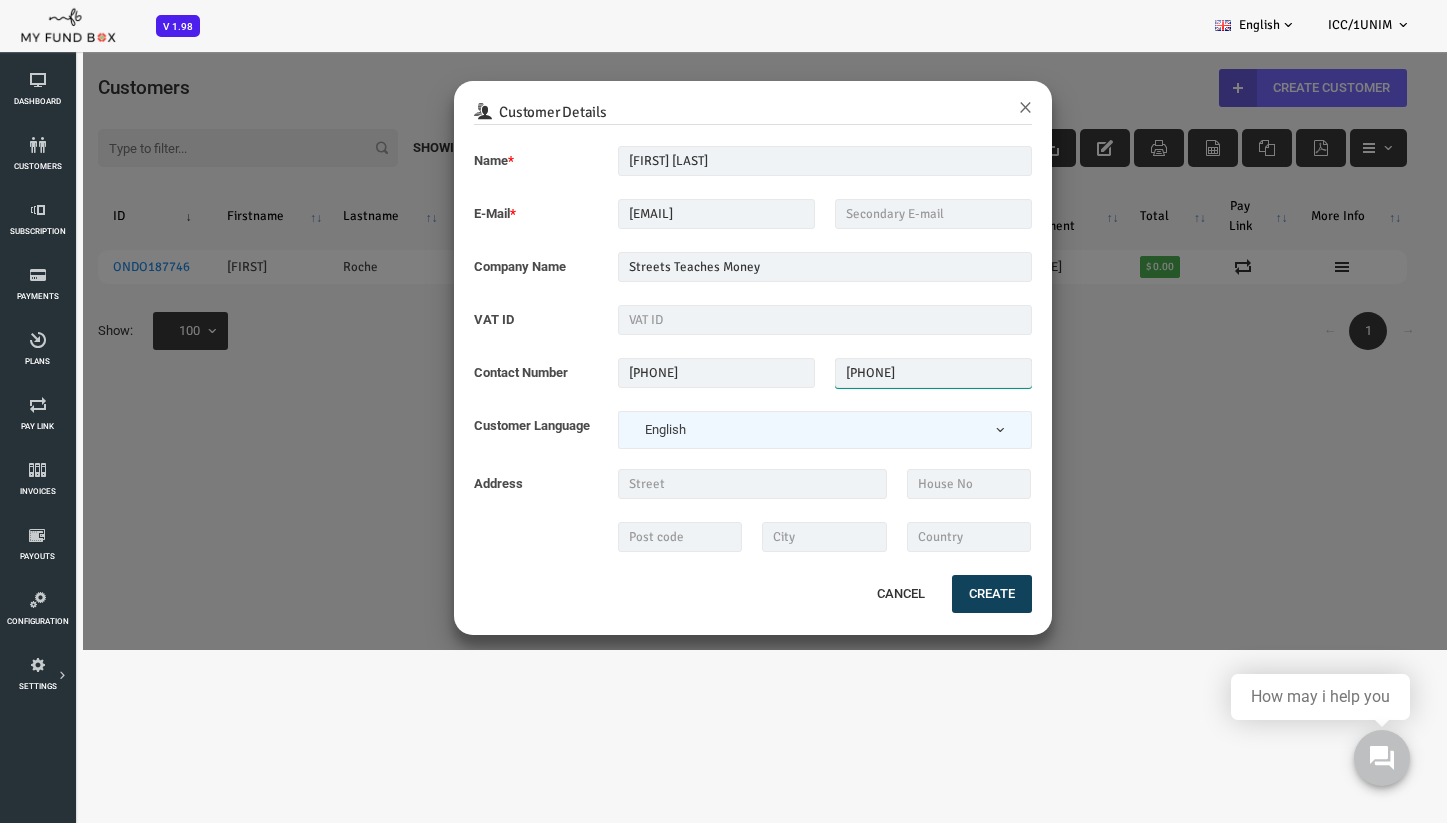 type on "[PHONE]" 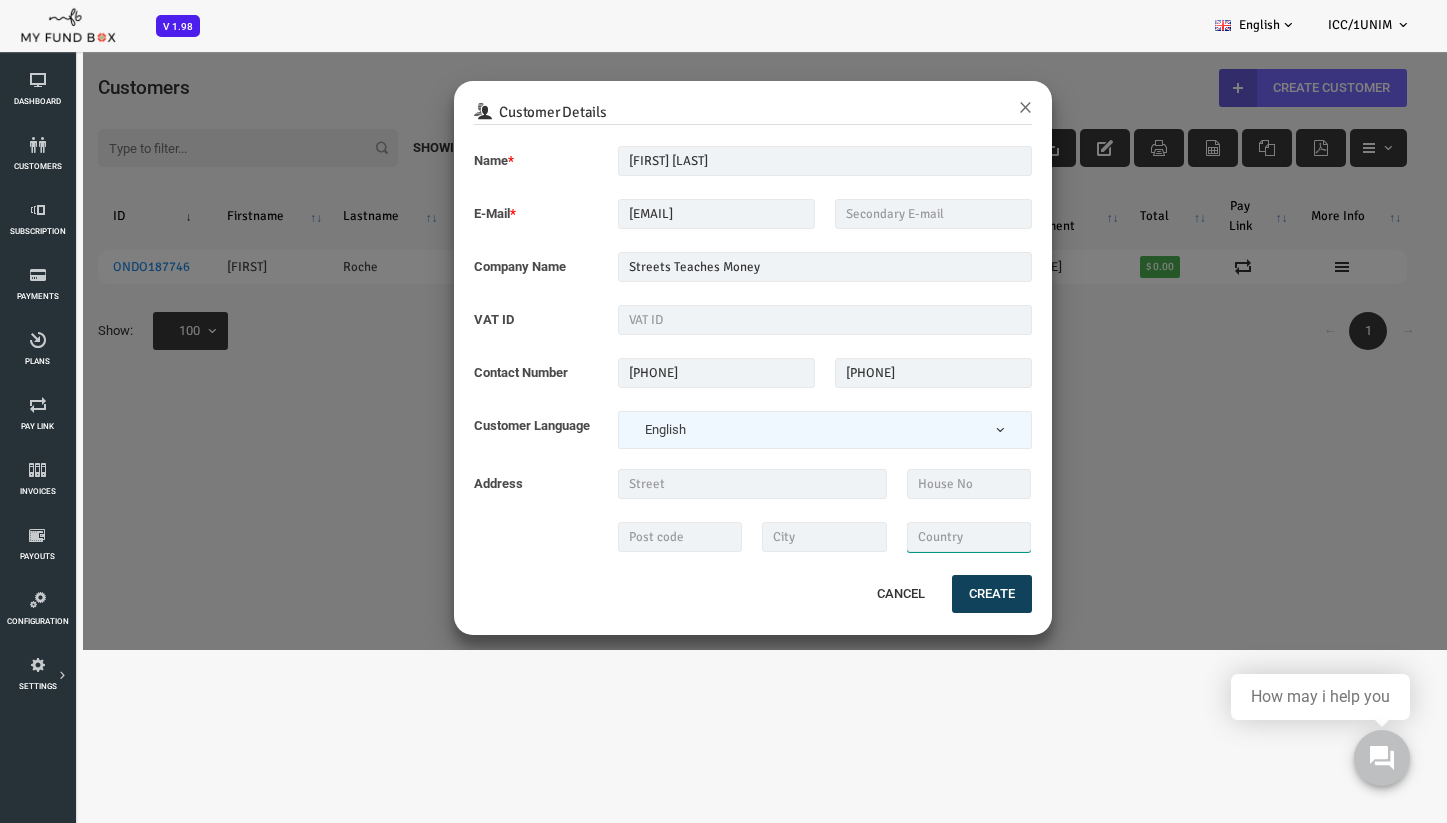 click at bounding box center (911, 537) 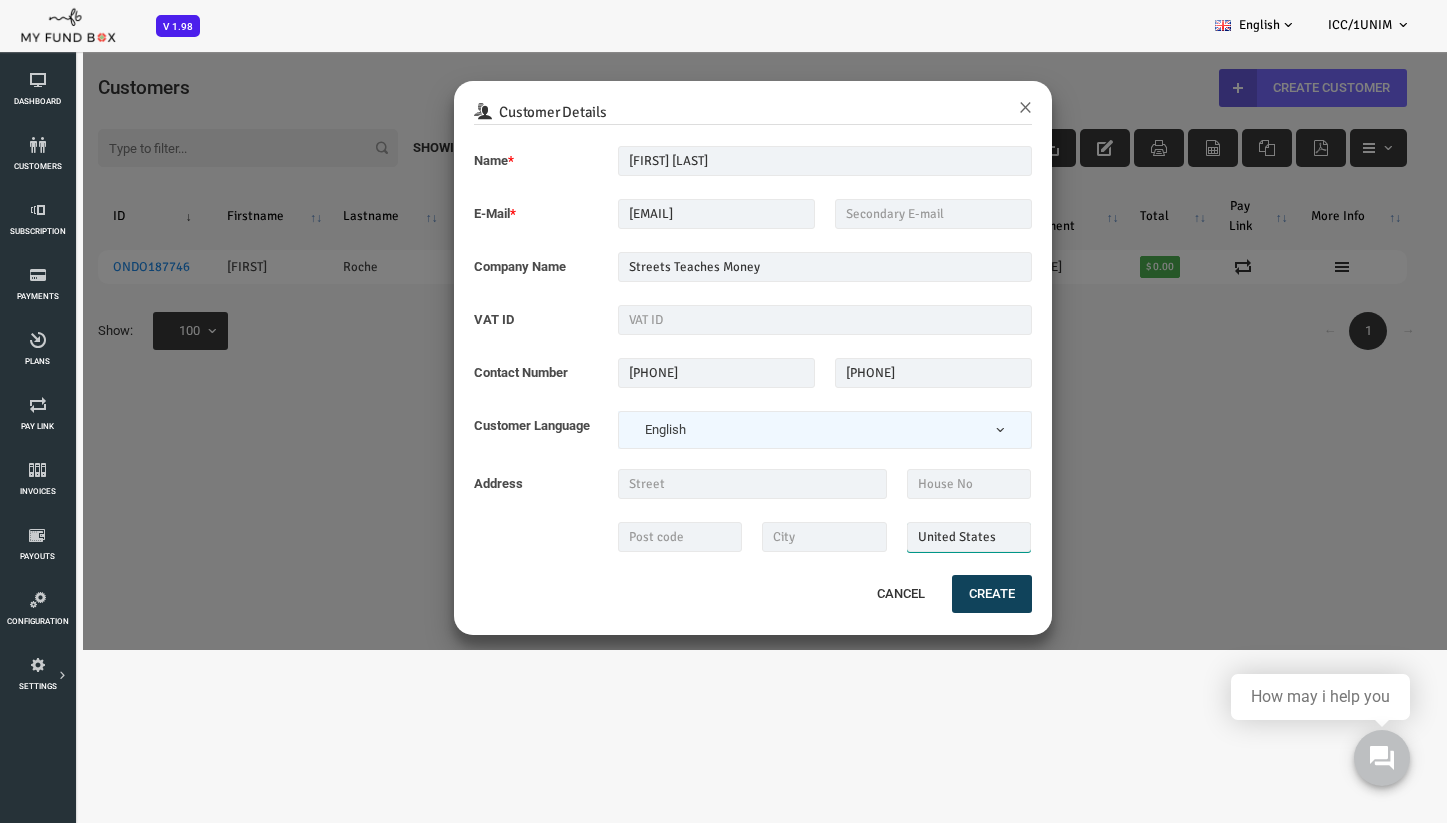 type on "United States" 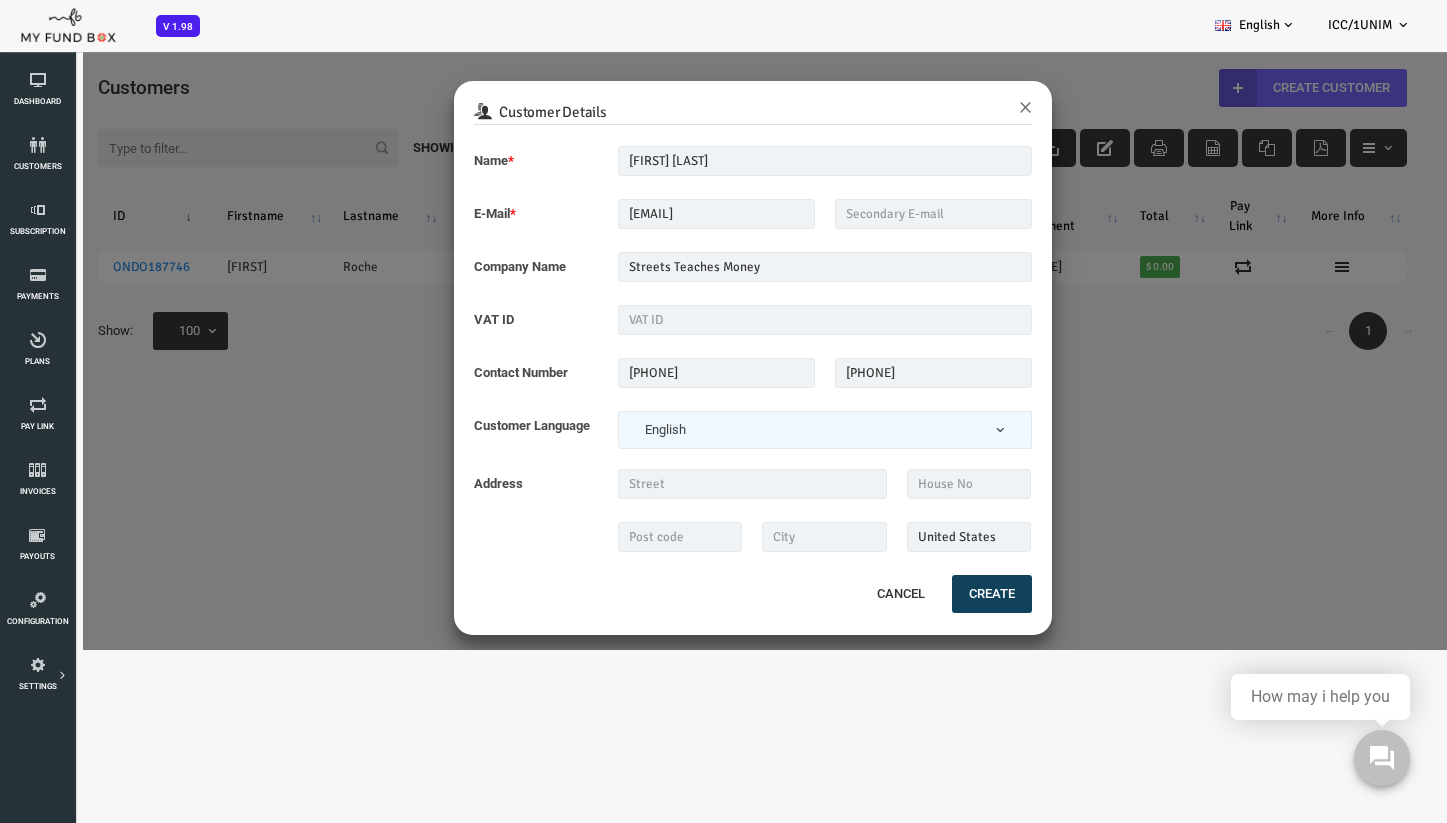 click on "Address" at bounding box center [695, 485] 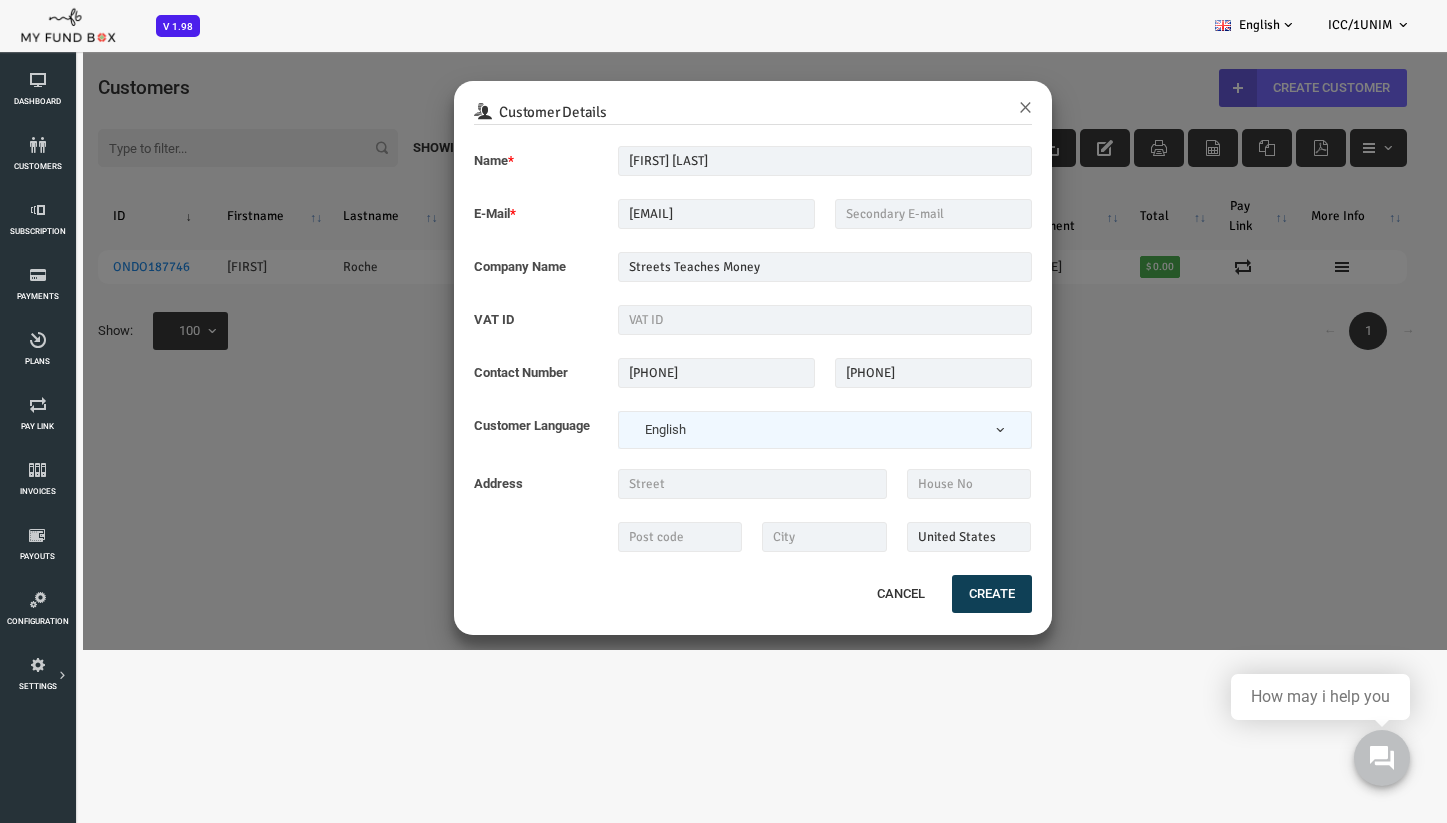 click on "Create" at bounding box center [934, 594] 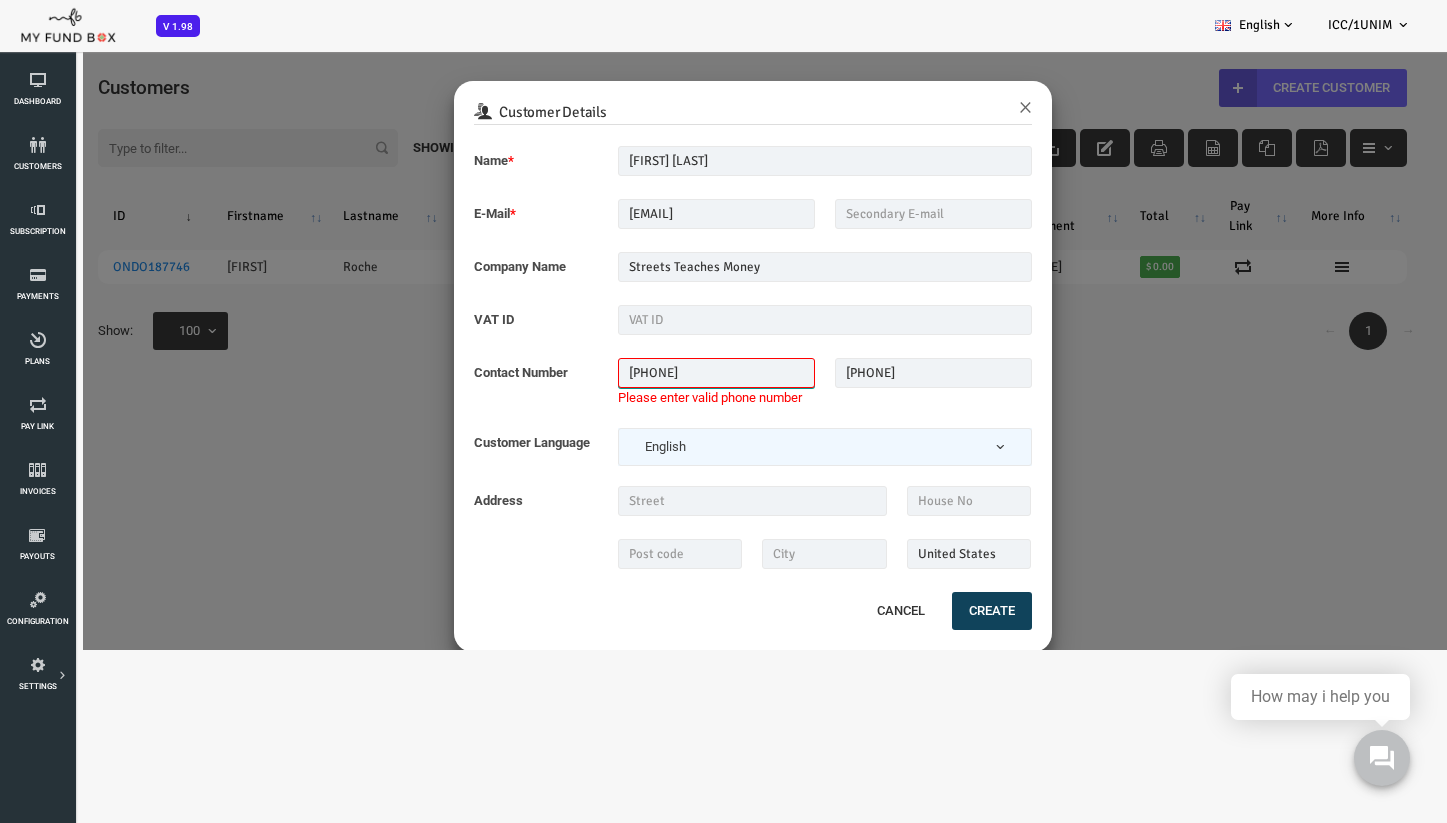 click on "[PHONE]" at bounding box center (658, 373) 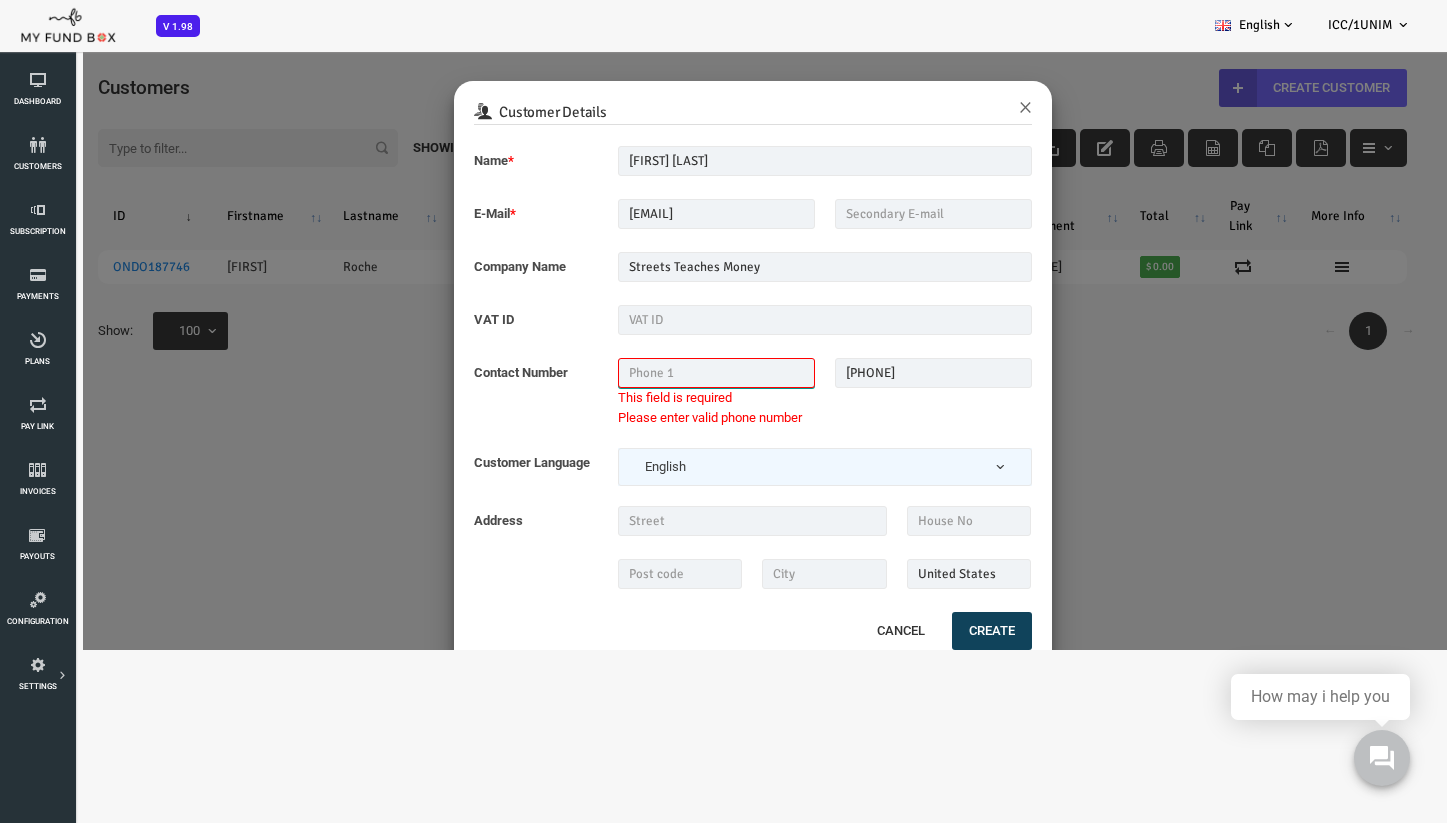 type 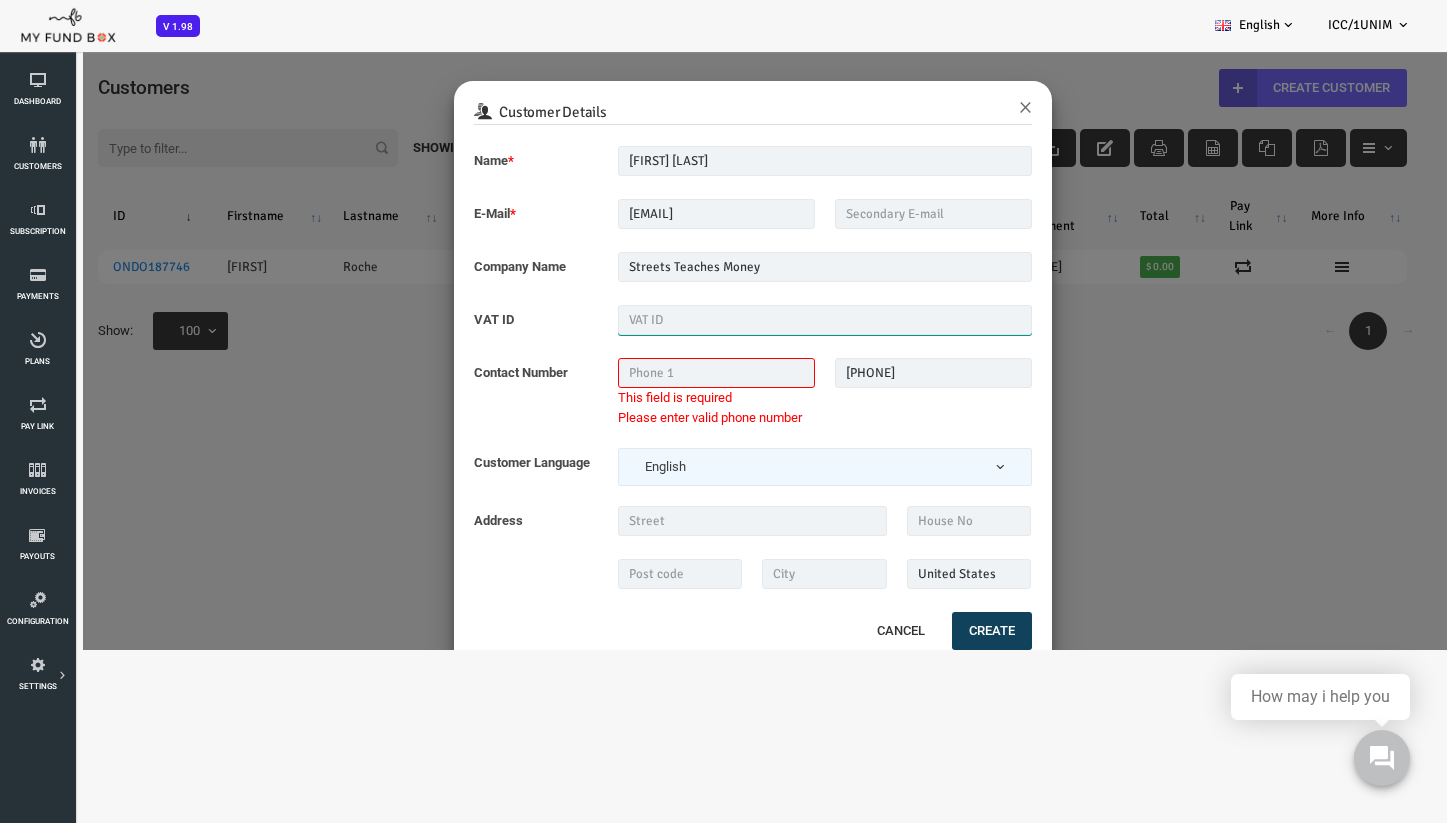 click at bounding box center [767, 320] 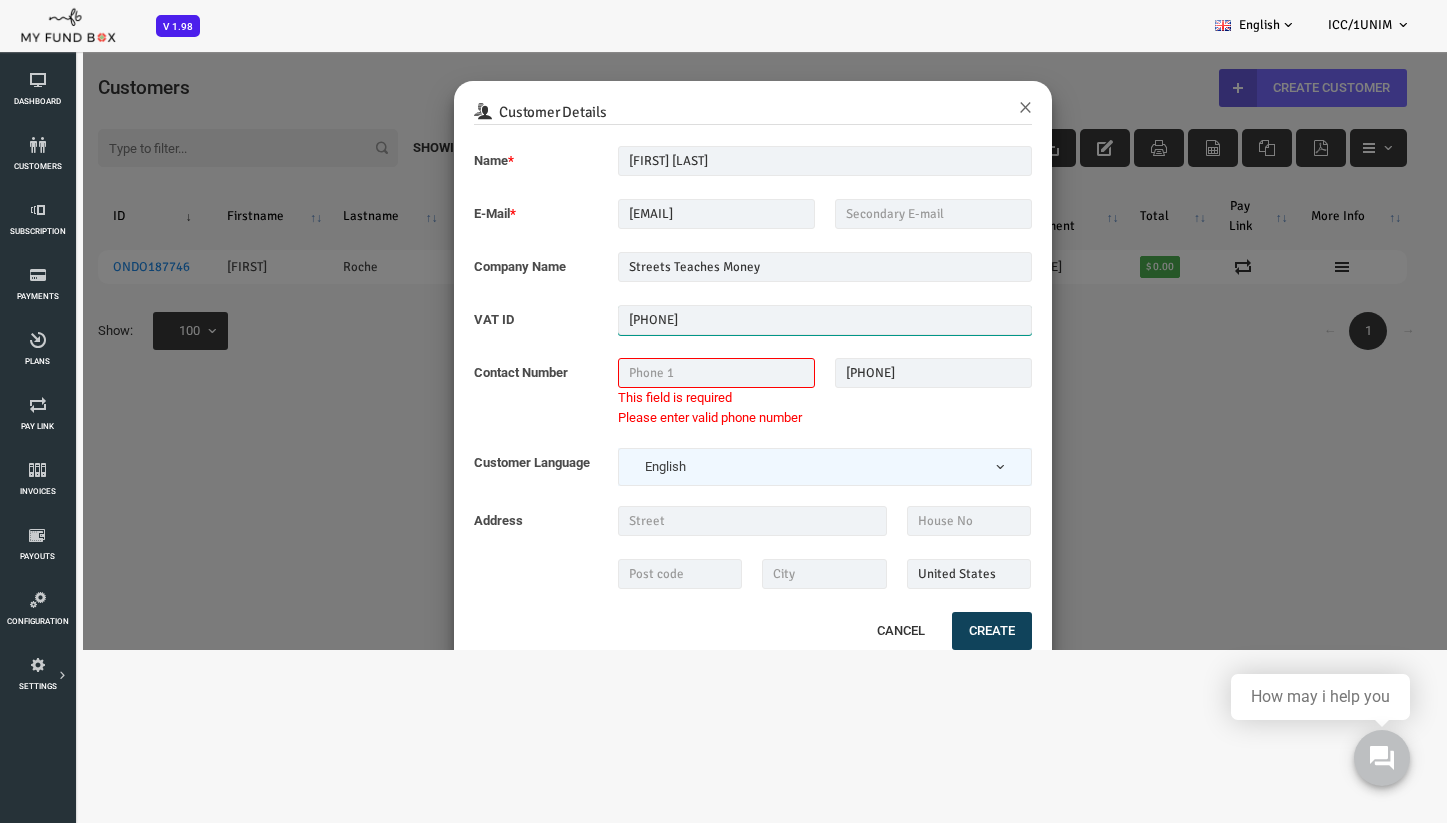 type on "[PHONE]" 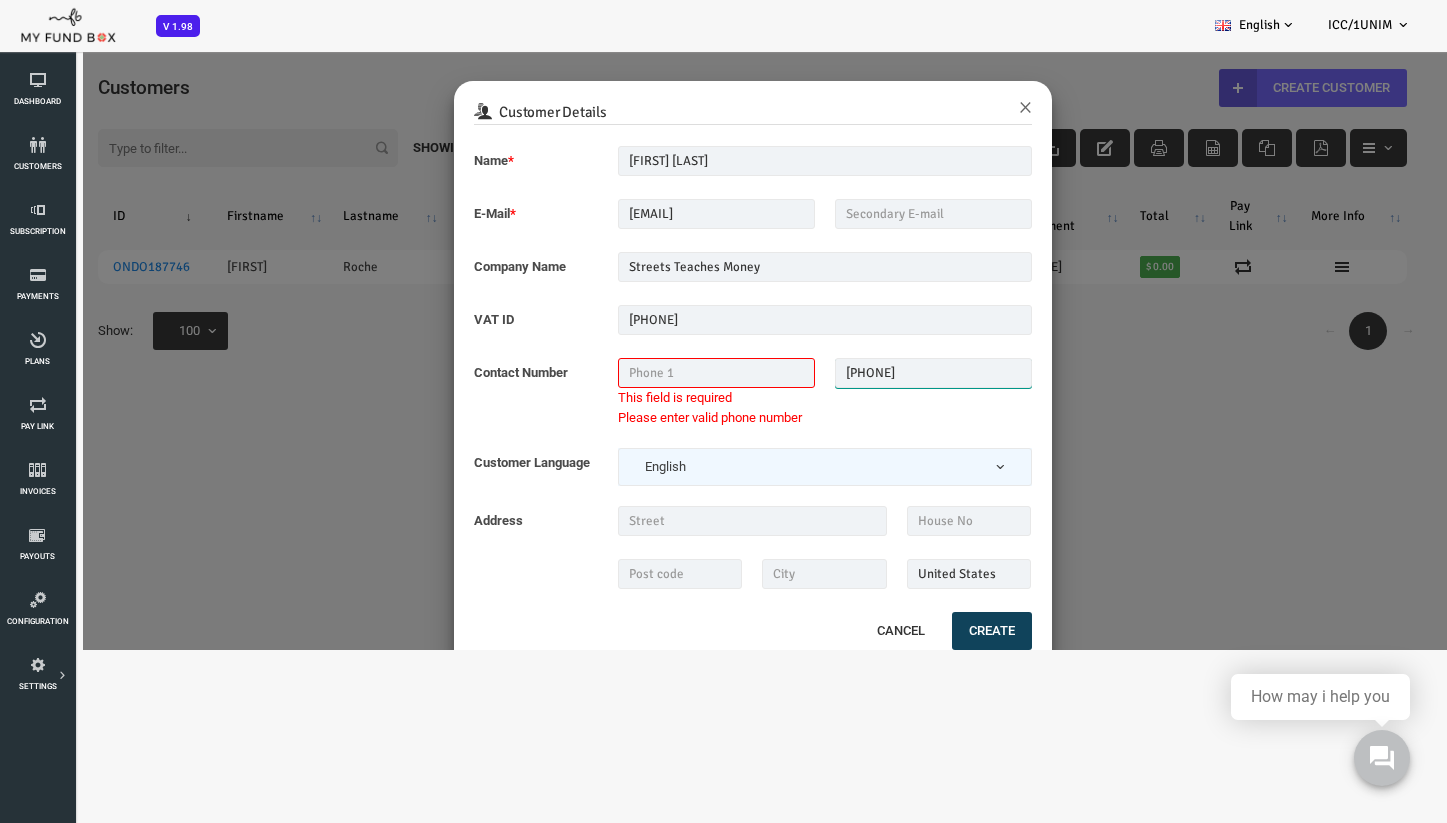 click on "[PHONE]" at bounding box center (875, 373) 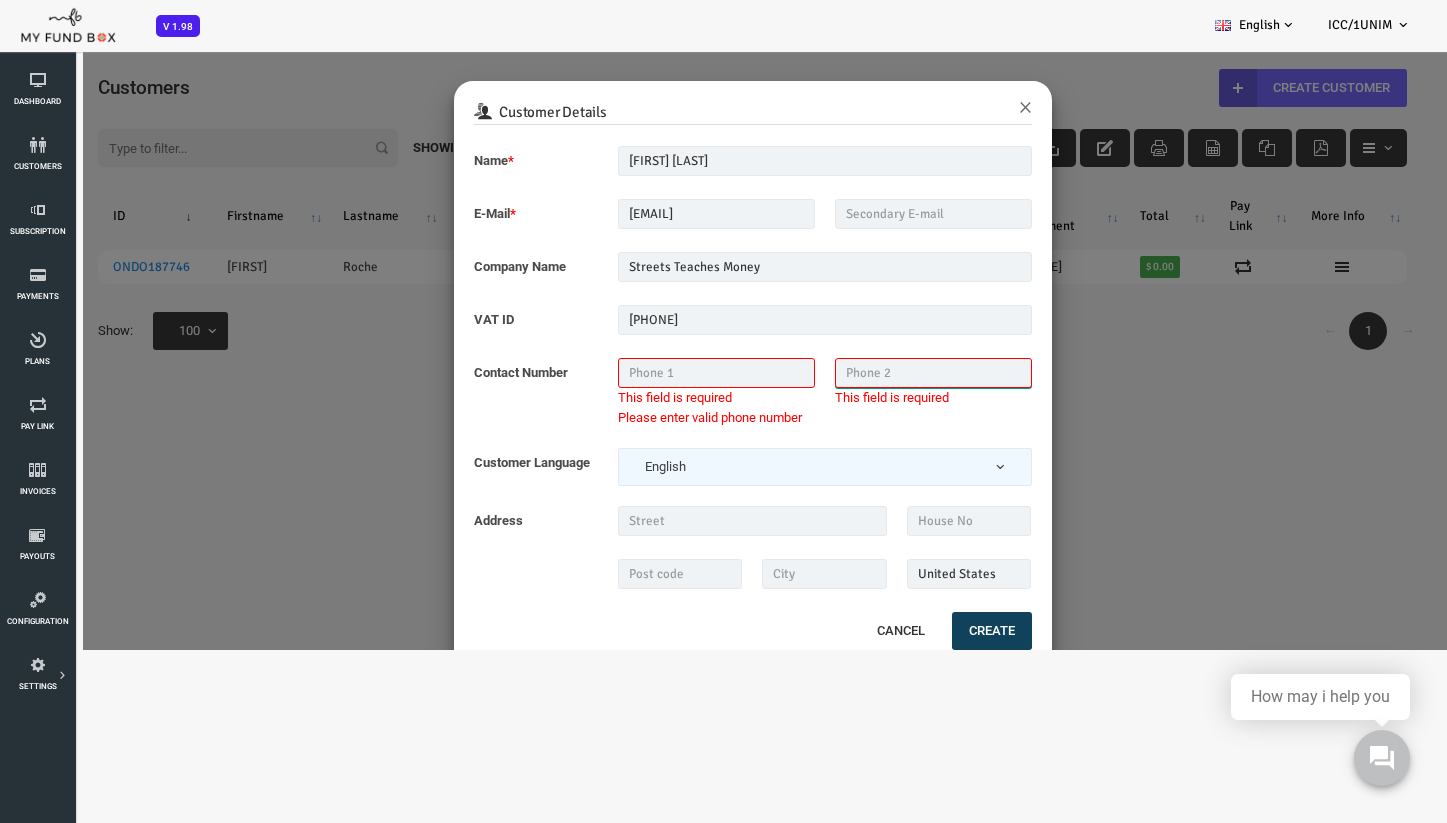 type 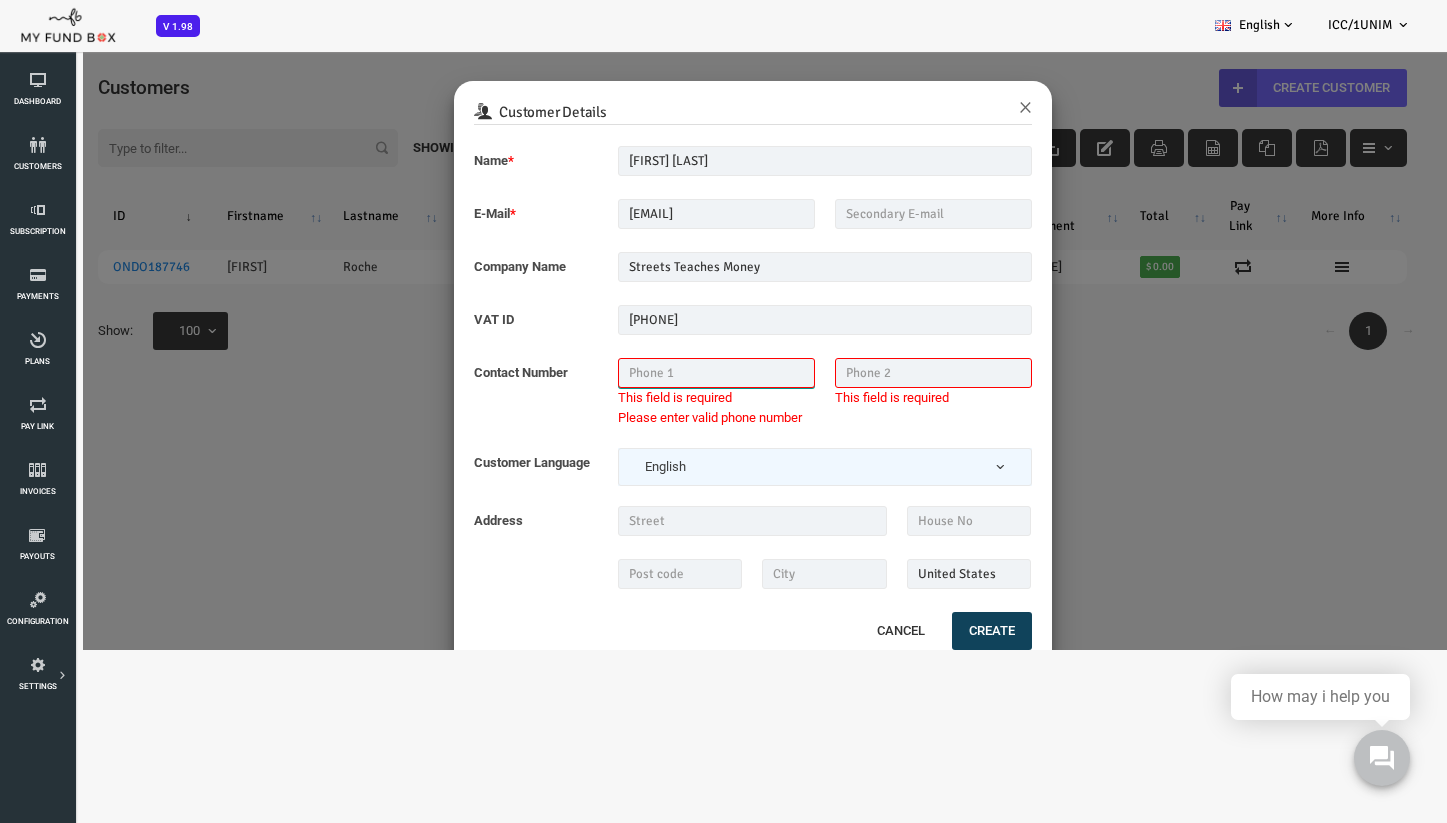 click at bounding box center [658, 373] 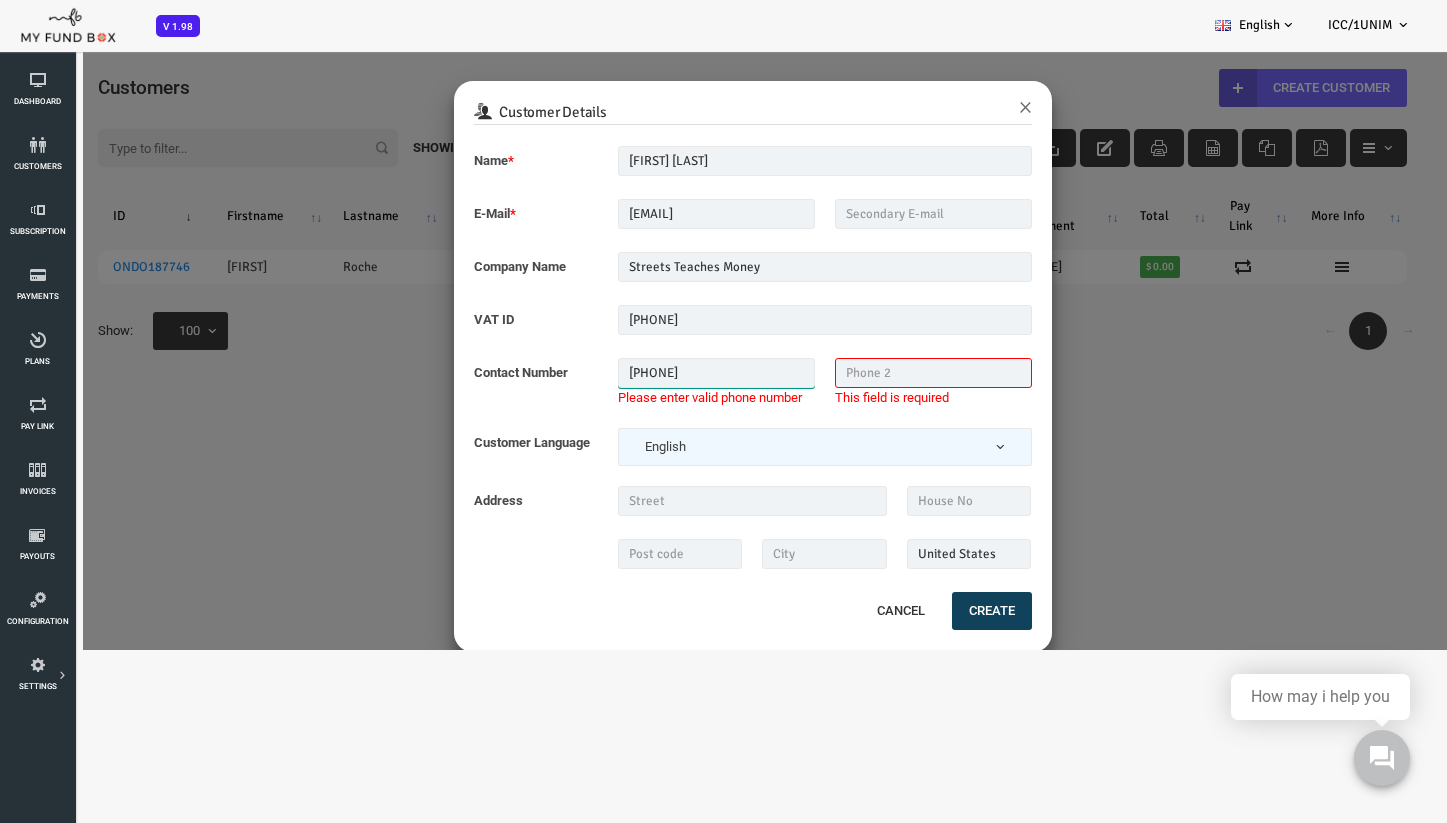 type on "[PHONE]" 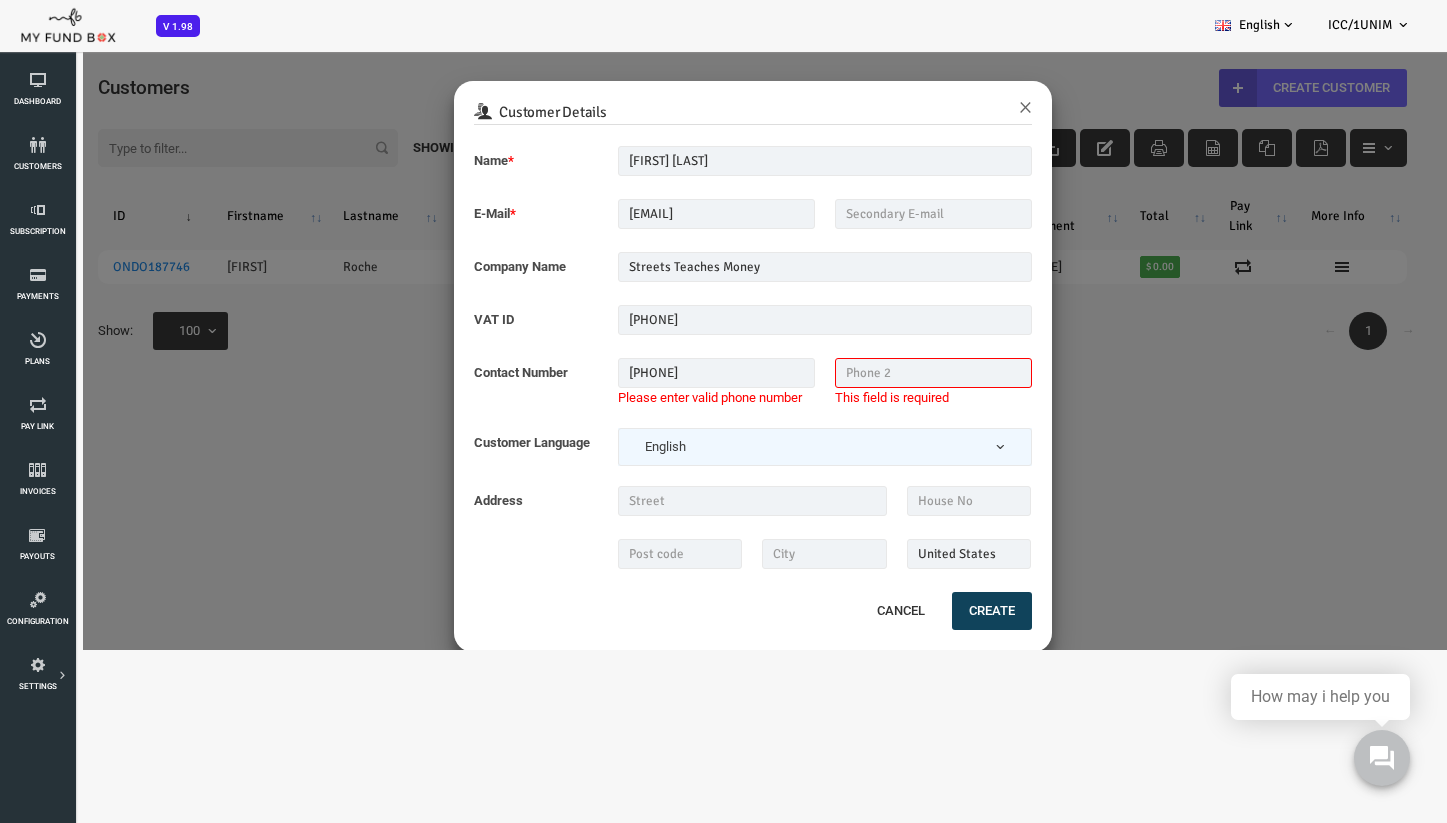 click on "Name *
[FIRST] [LAST]
Description allows upto maximum of 255 characters.
Name should be atleast 3 characters
E-Mail *
[EMAIL]
Please enter valid E-mail
E-Mail already exists in our system
This field is required
Please enter valid E-mail
E-Mail already exists in our system
This field is required
Company Name
Streets Teaches Money
Description allows upto maximum of 255 characters." at bounding box center (695, 367) 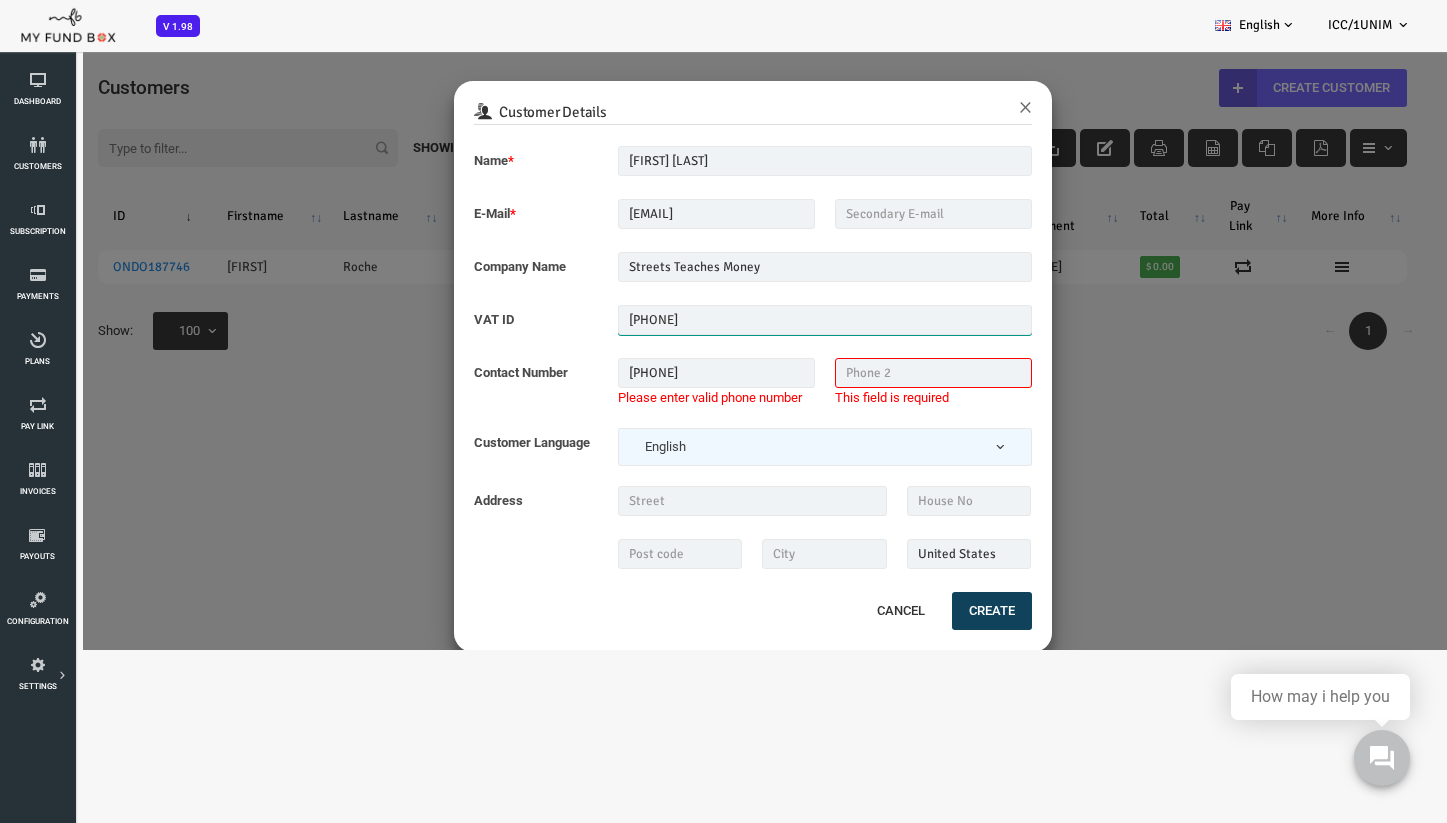 click on "[PHONE]" at bounding box center (767, 320) 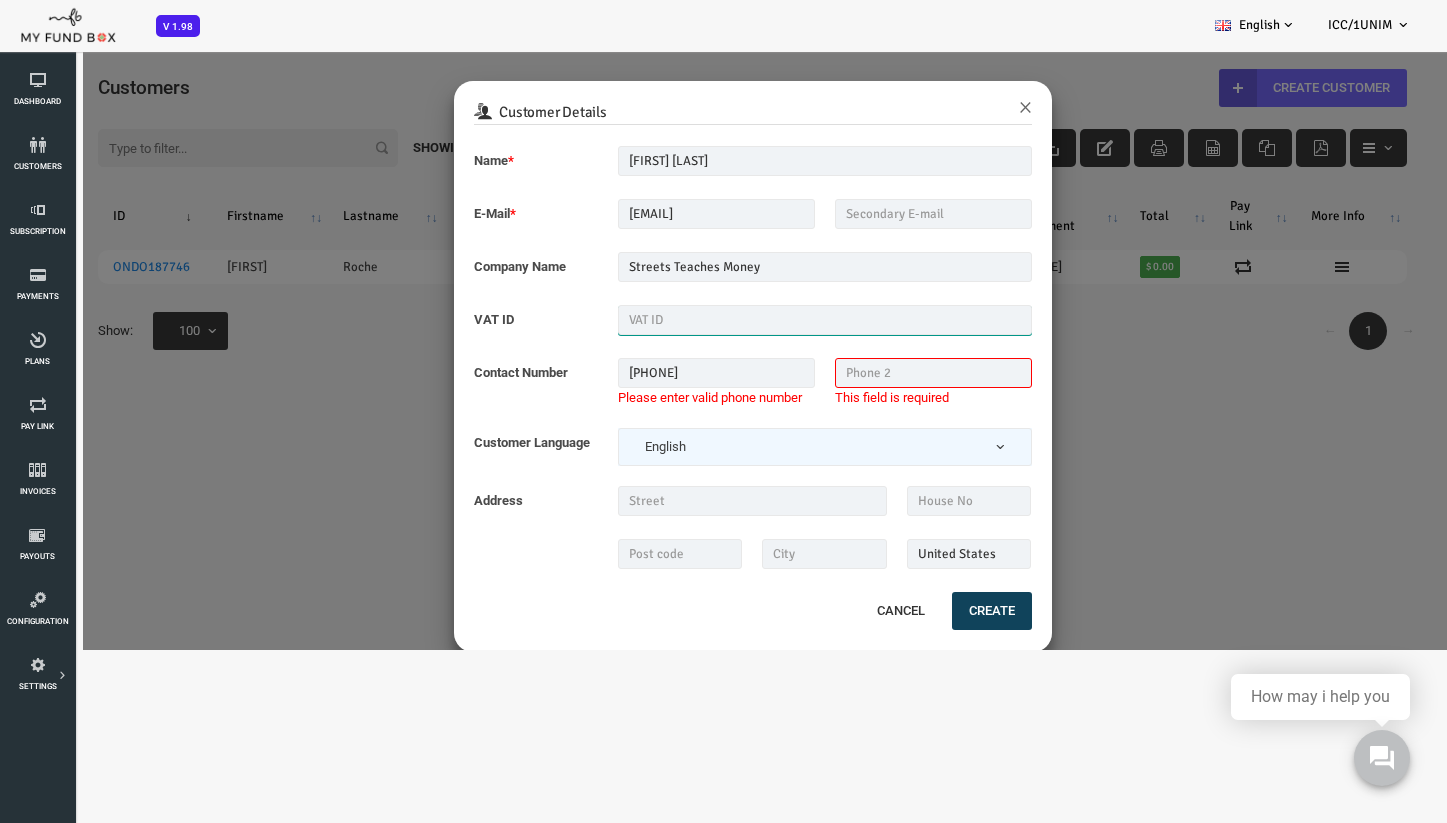 type 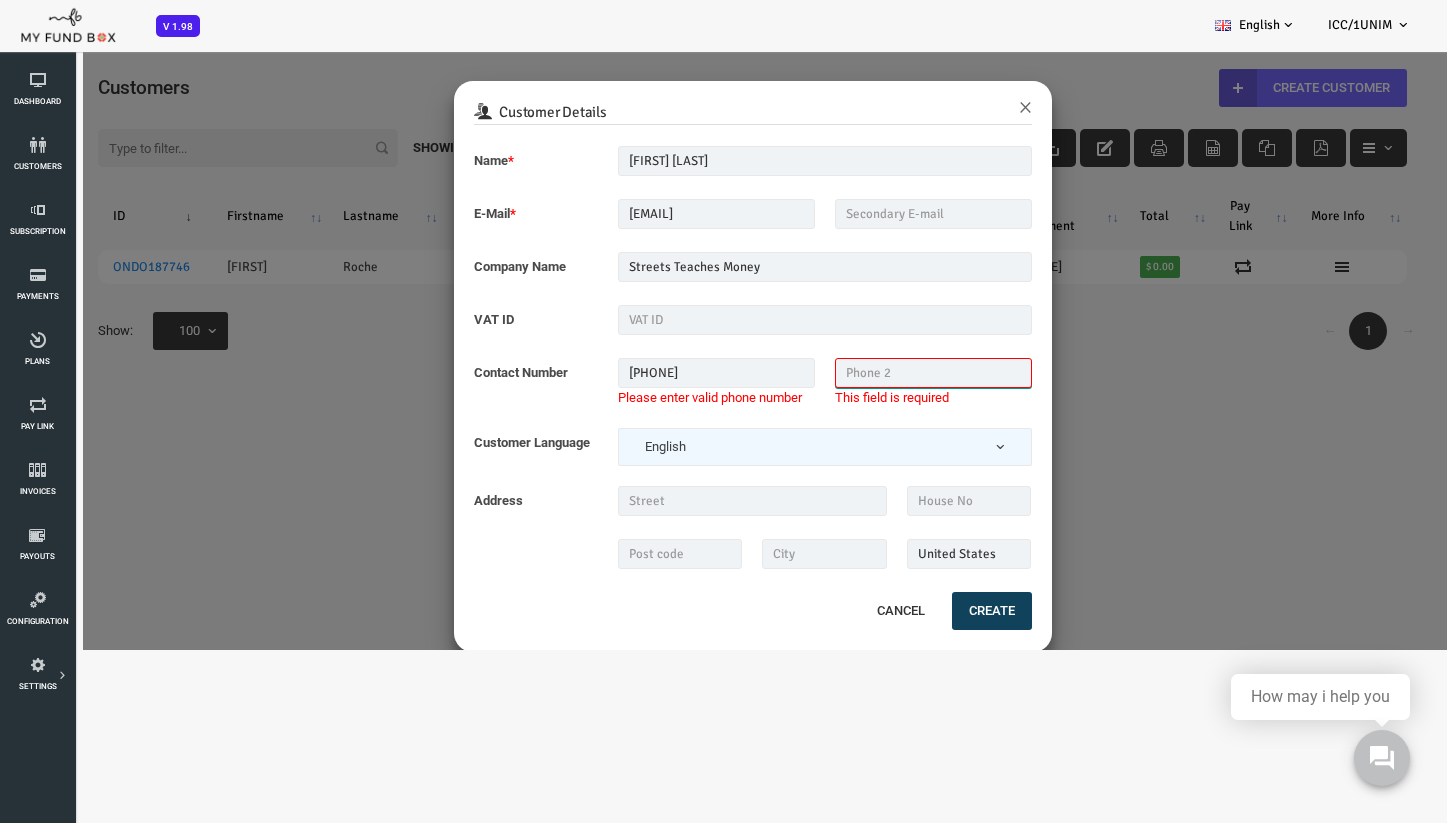 click at bounding box center [875, 373] 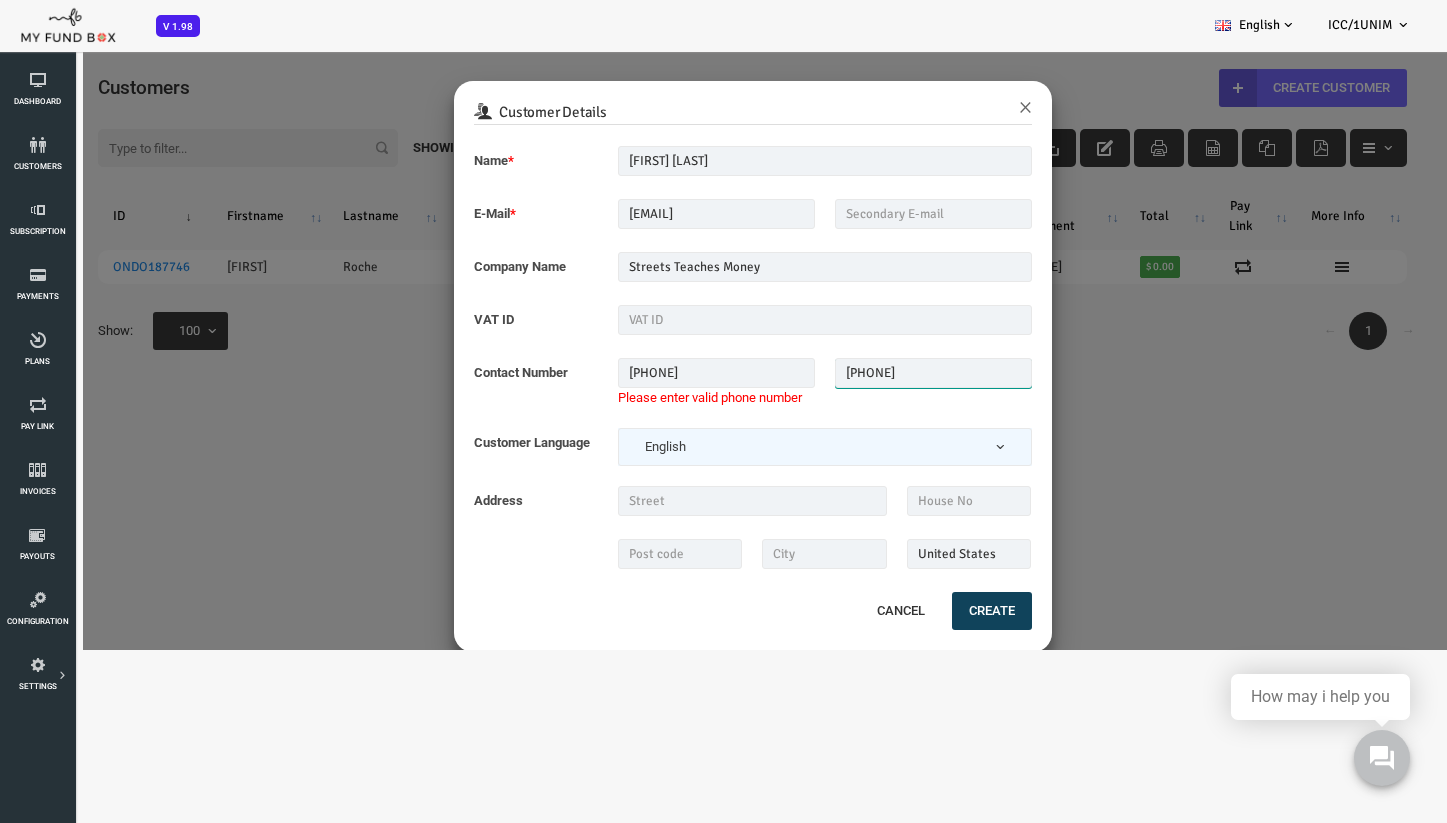 type on "[PHONE]" 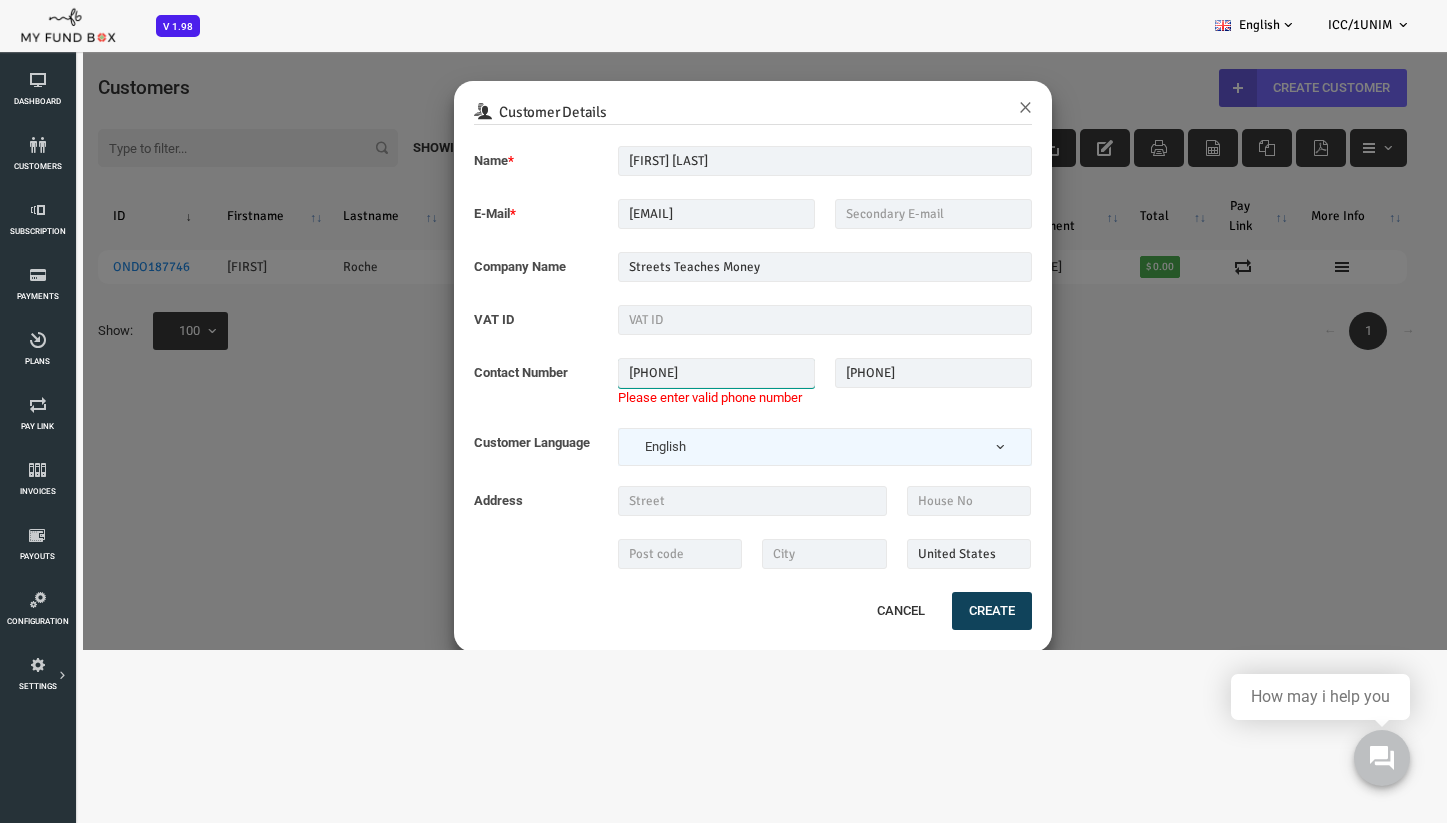 click on "[PHONE]" at bounding box center (658, 373) 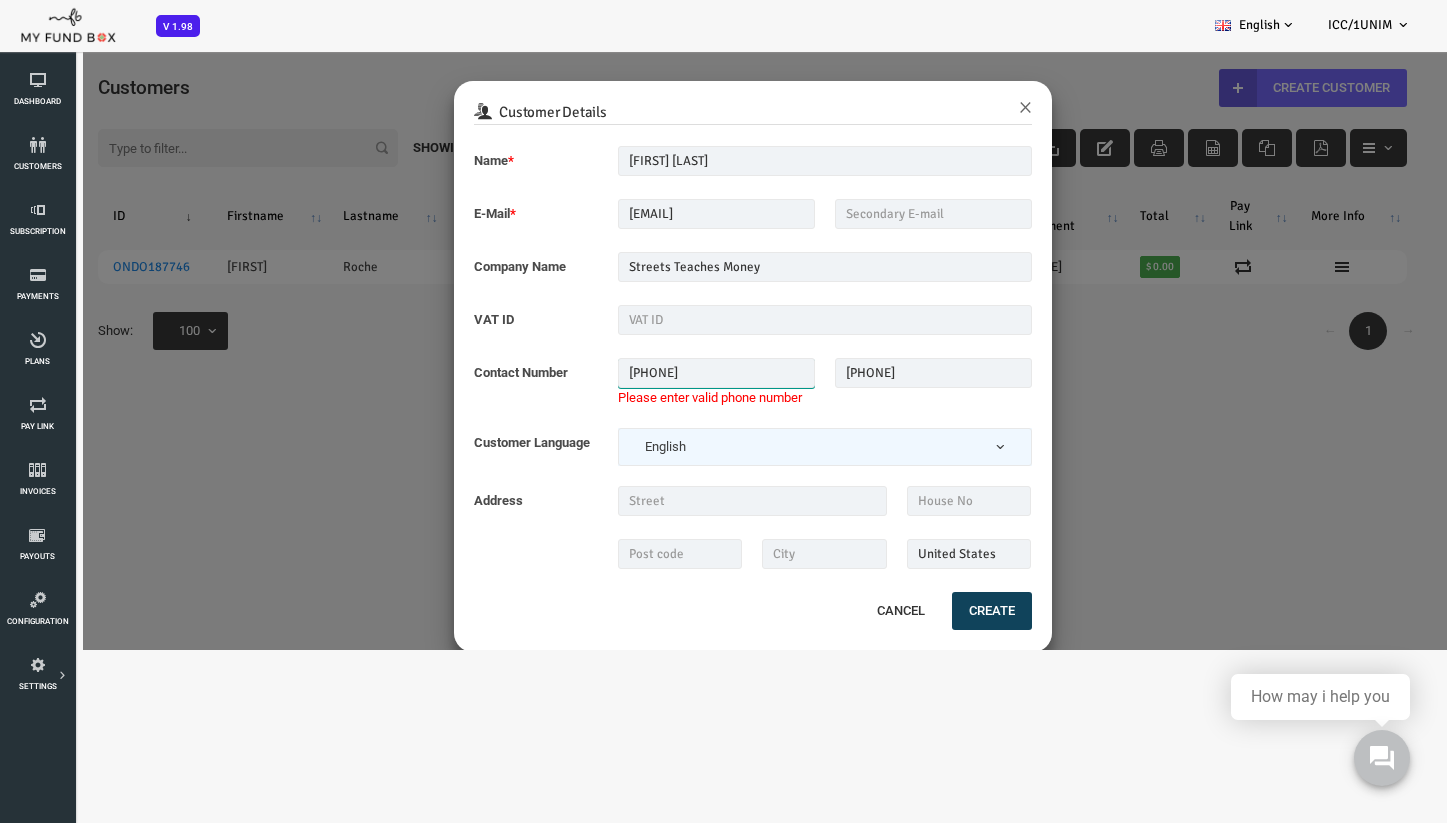 click on "[PHONE]" at bounding box center (658, 373) 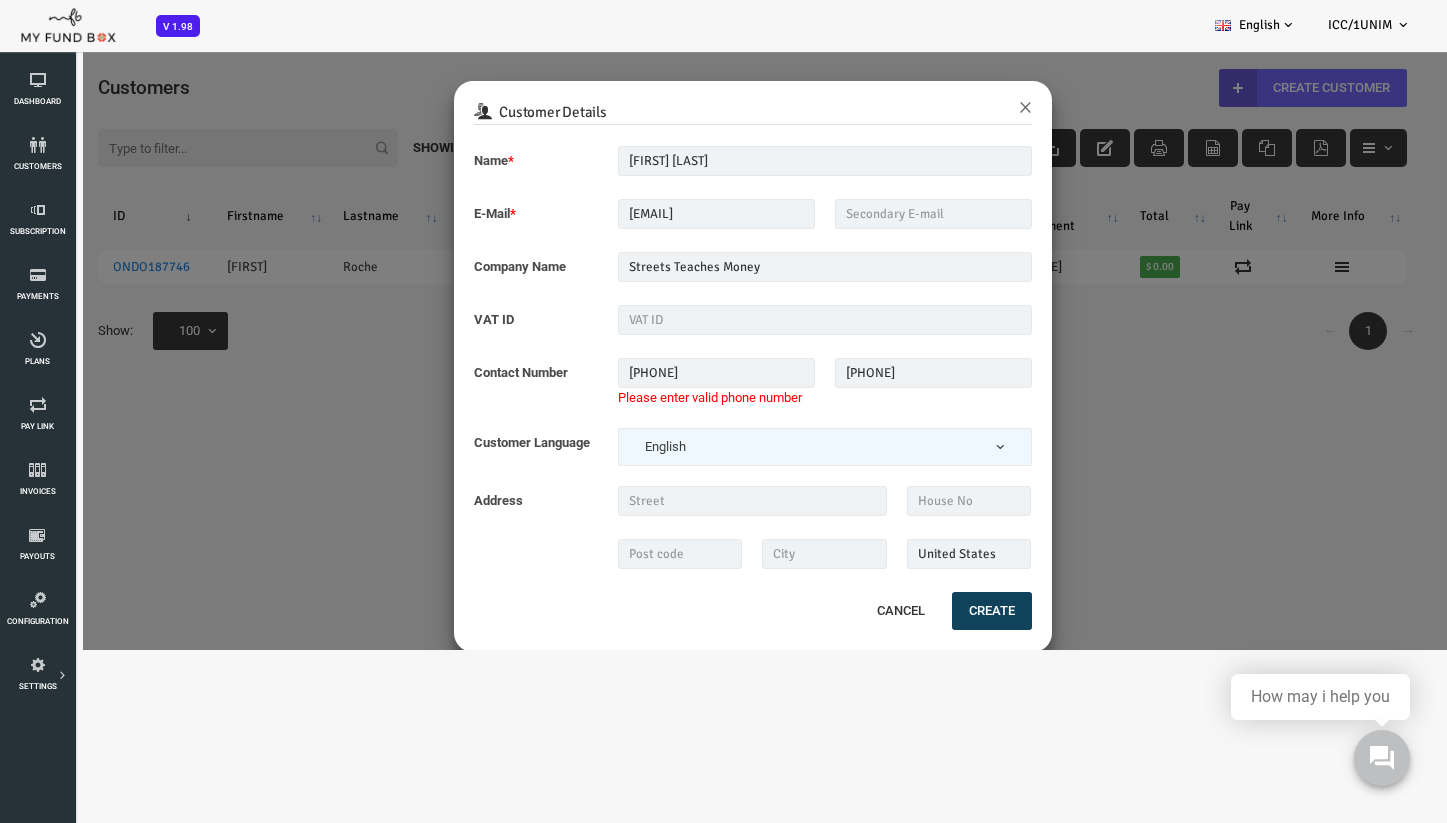 click on "Name *
[FIRST] [LAST]
Description allows upto maximum of 255 characters.
Name should be atleast 3 characters
E-Mail *
[EMAIL]
Please enter valid E-mail
E-Mail already exists in our system
This field is required
Please enter valid E-mail
E-Mail already exists in our system
This field is required
Company Name
Streets Teaches Money
Description allows upto maximum of 255 characters." at bounding box center [695, 367] 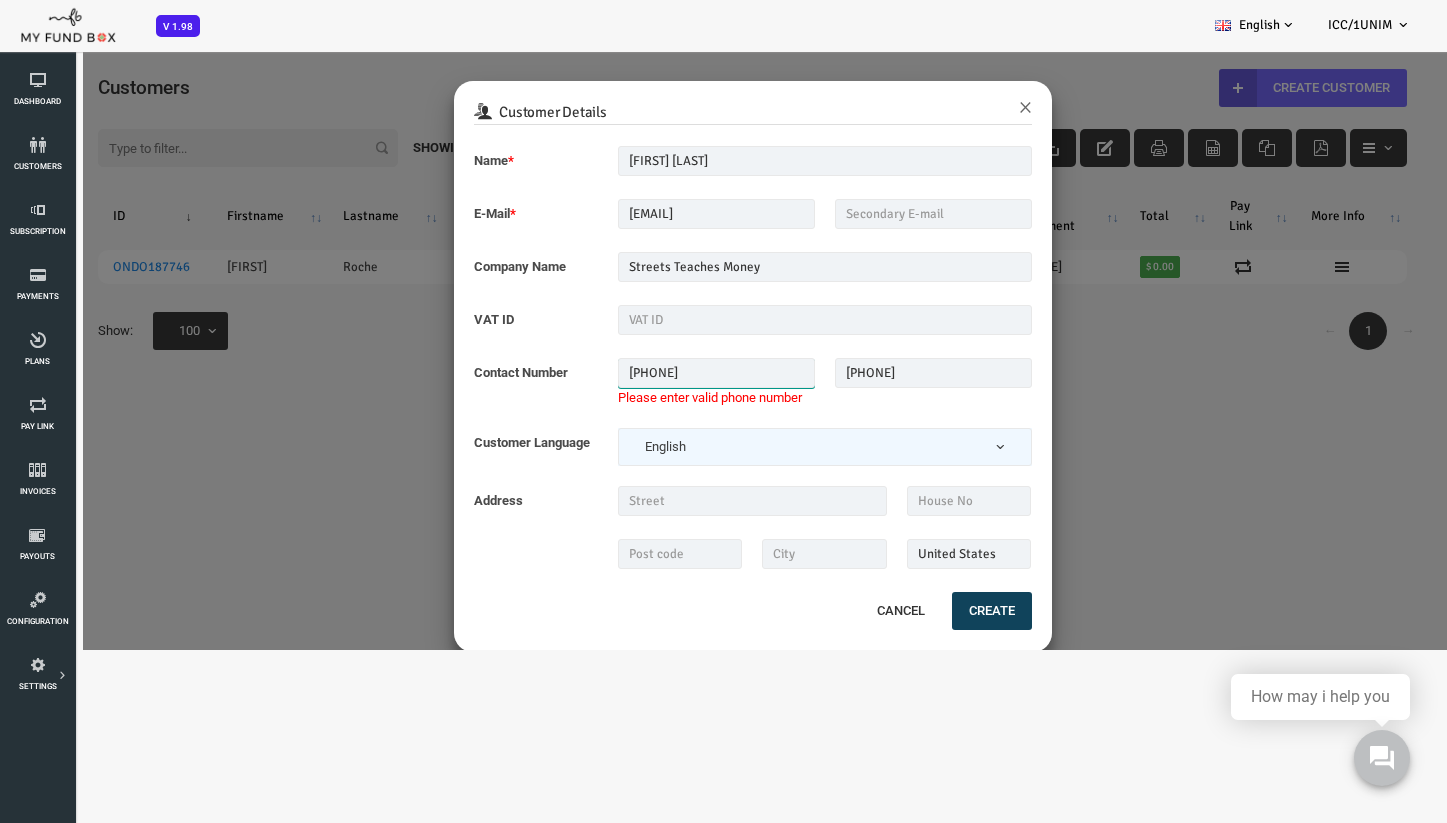 click on "[PHONE]" at bounding box center [658, 373] 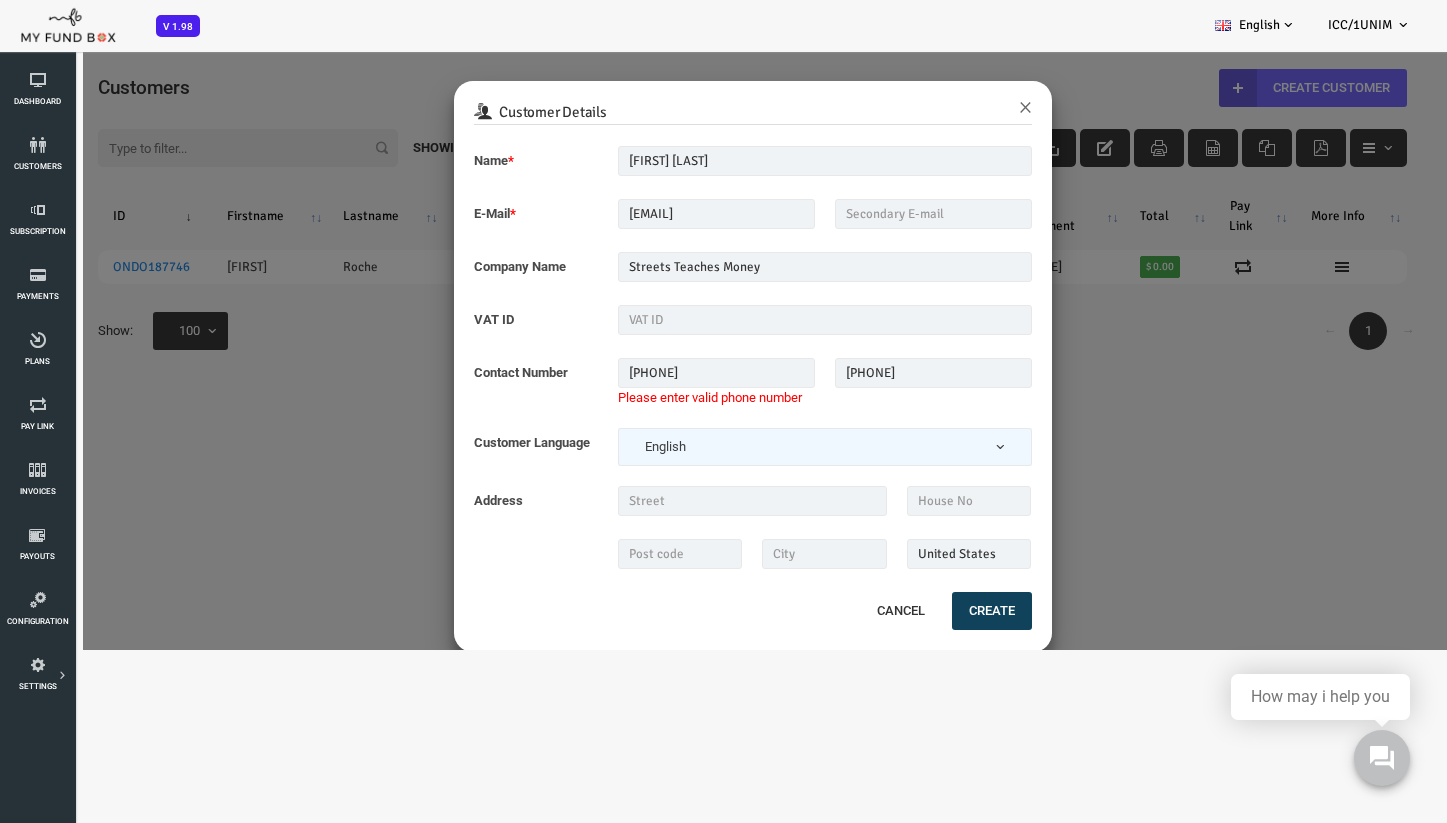 click on "Name *
[FIRST] [LAST]
Description allows upto maximum of 255 characters.
Name should be atleast 3 characters
E-Mail *
[EMAIL]
Please enter valid E-mail
E-Mail already exists in our system
This field is required
Please enter valid E-mail
E-Mail already exists in our system
This field is required
Company Name
Streets Teaches Money
Description allows upto maximum of 255 characters." at bounding box center (695, 367) 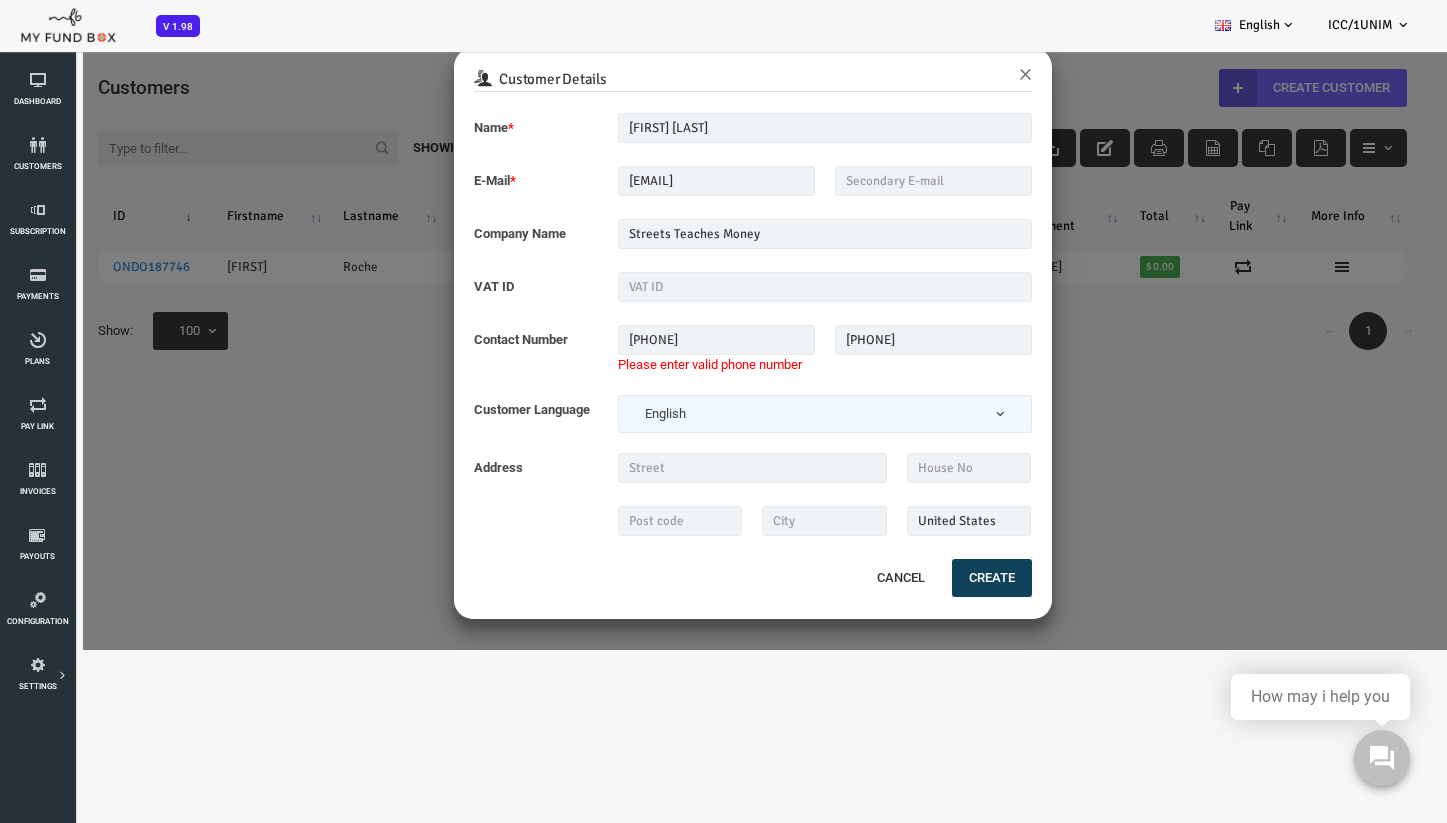 scroll, scrollTop: 31, scrollLeft: 0, axis: vertical 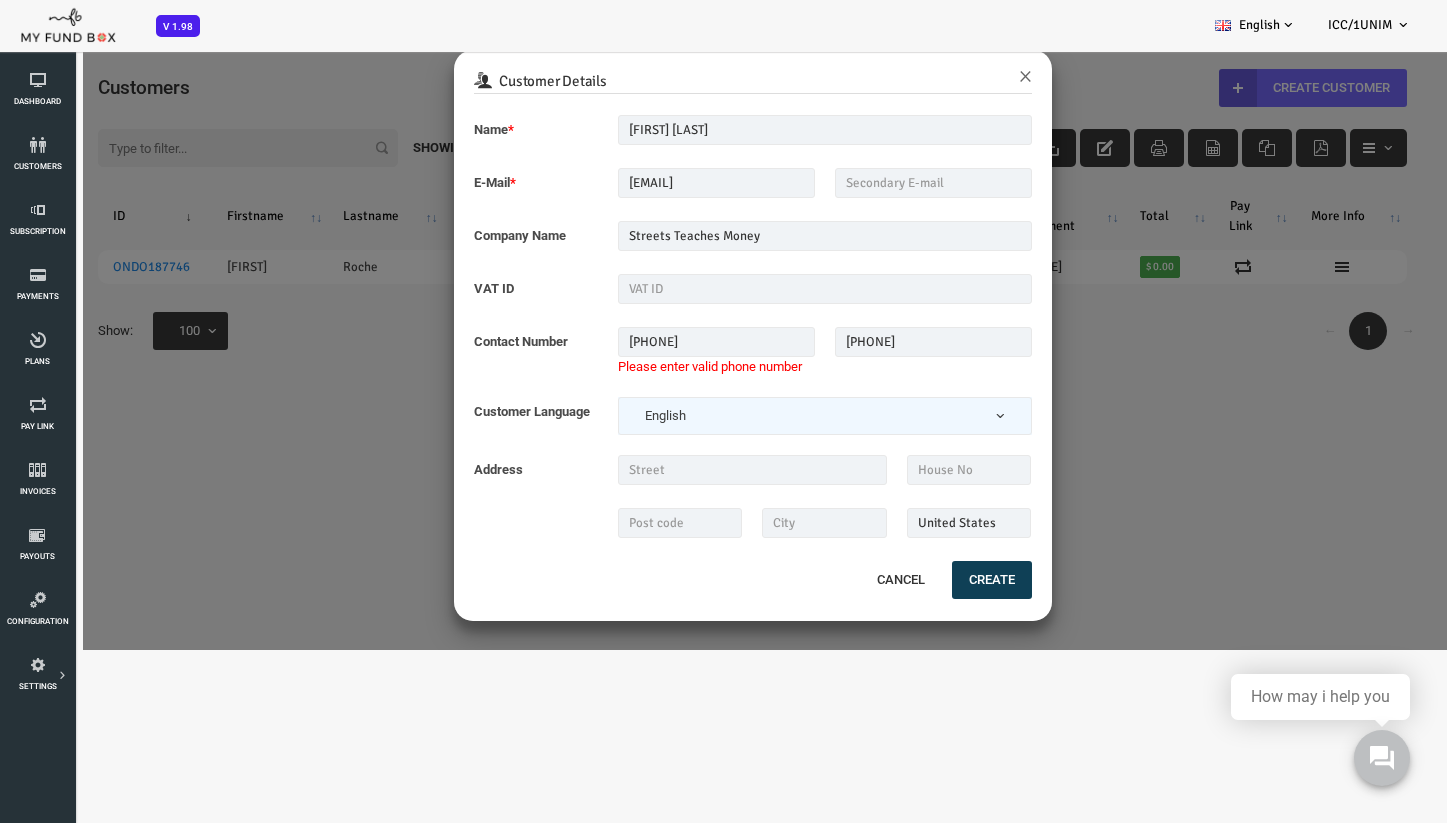 click on "Create" at bounding box center [934, 580] 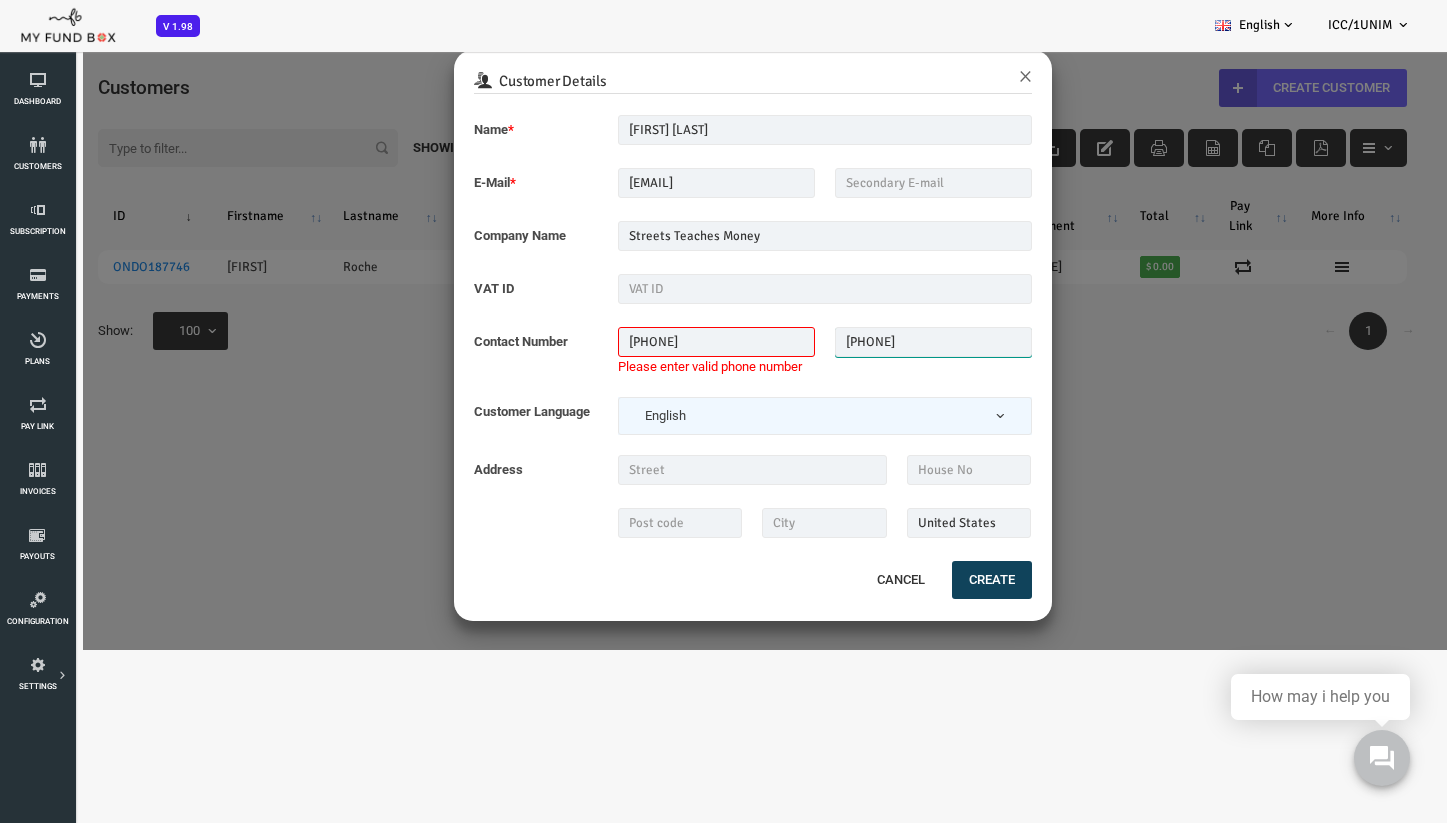click on "[PHONE]" at bounding box center (875, 342) 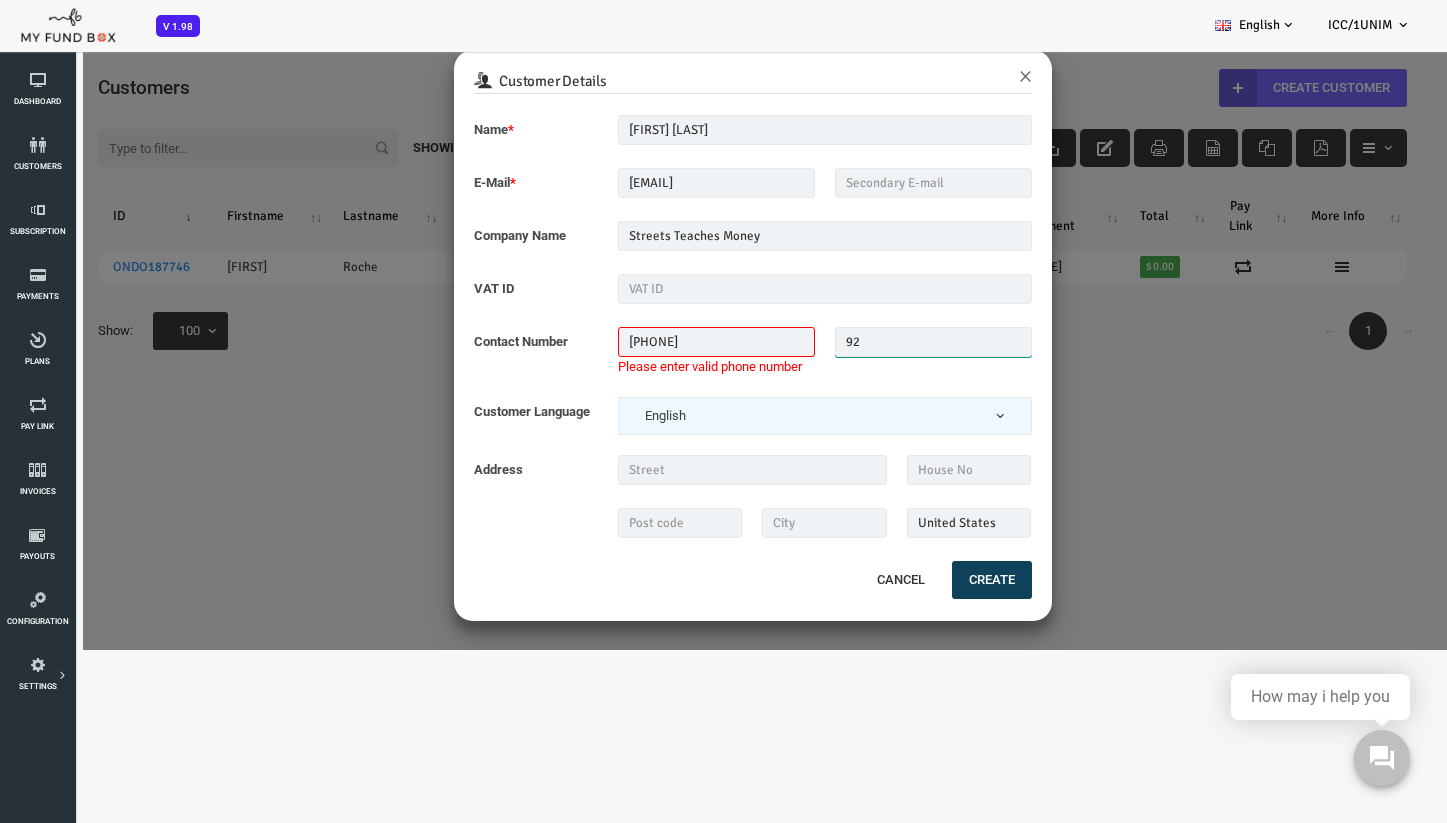 type on "9" 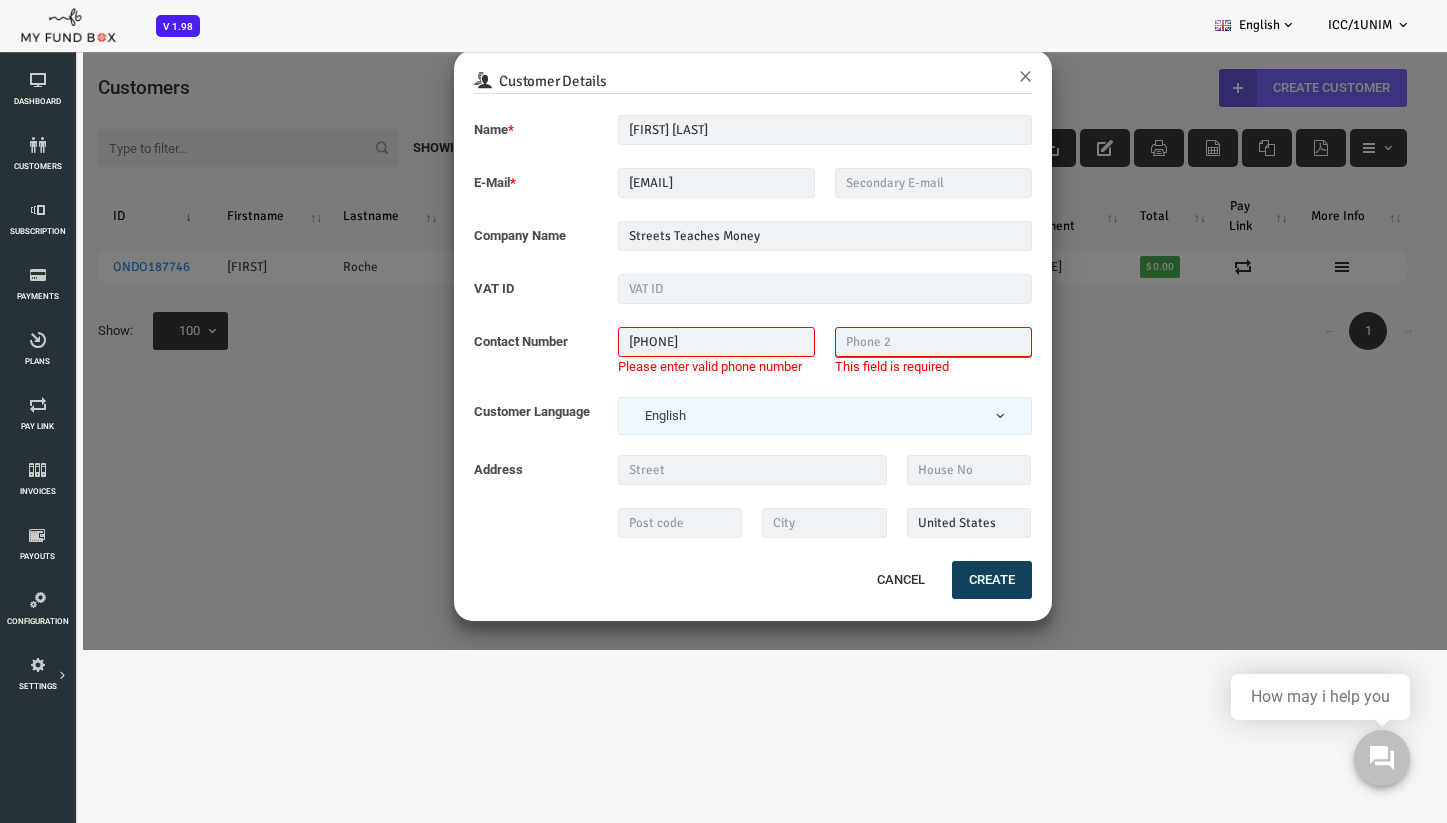 type 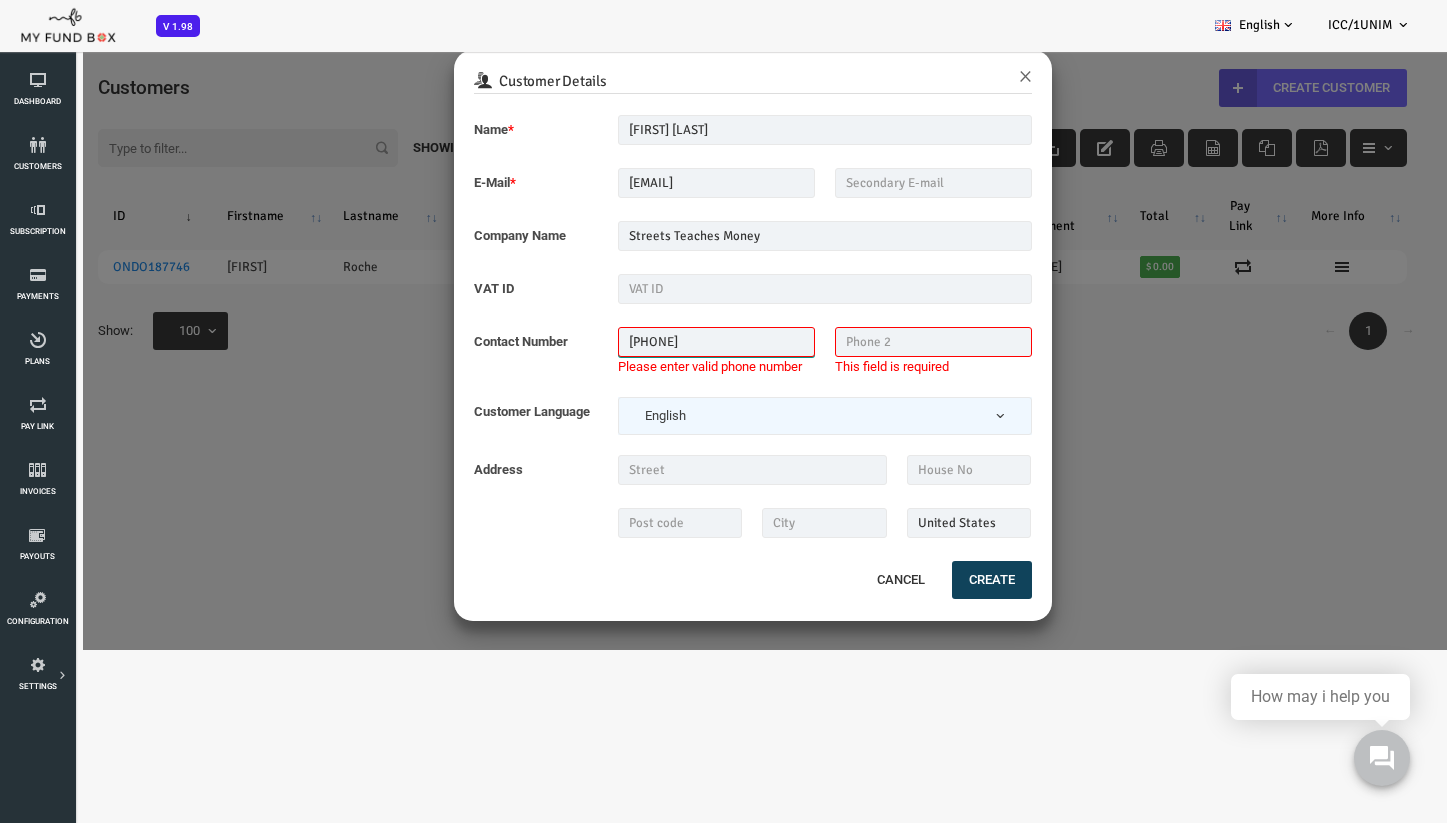 click on "[PHONE]" at bounding box center (658, 342) 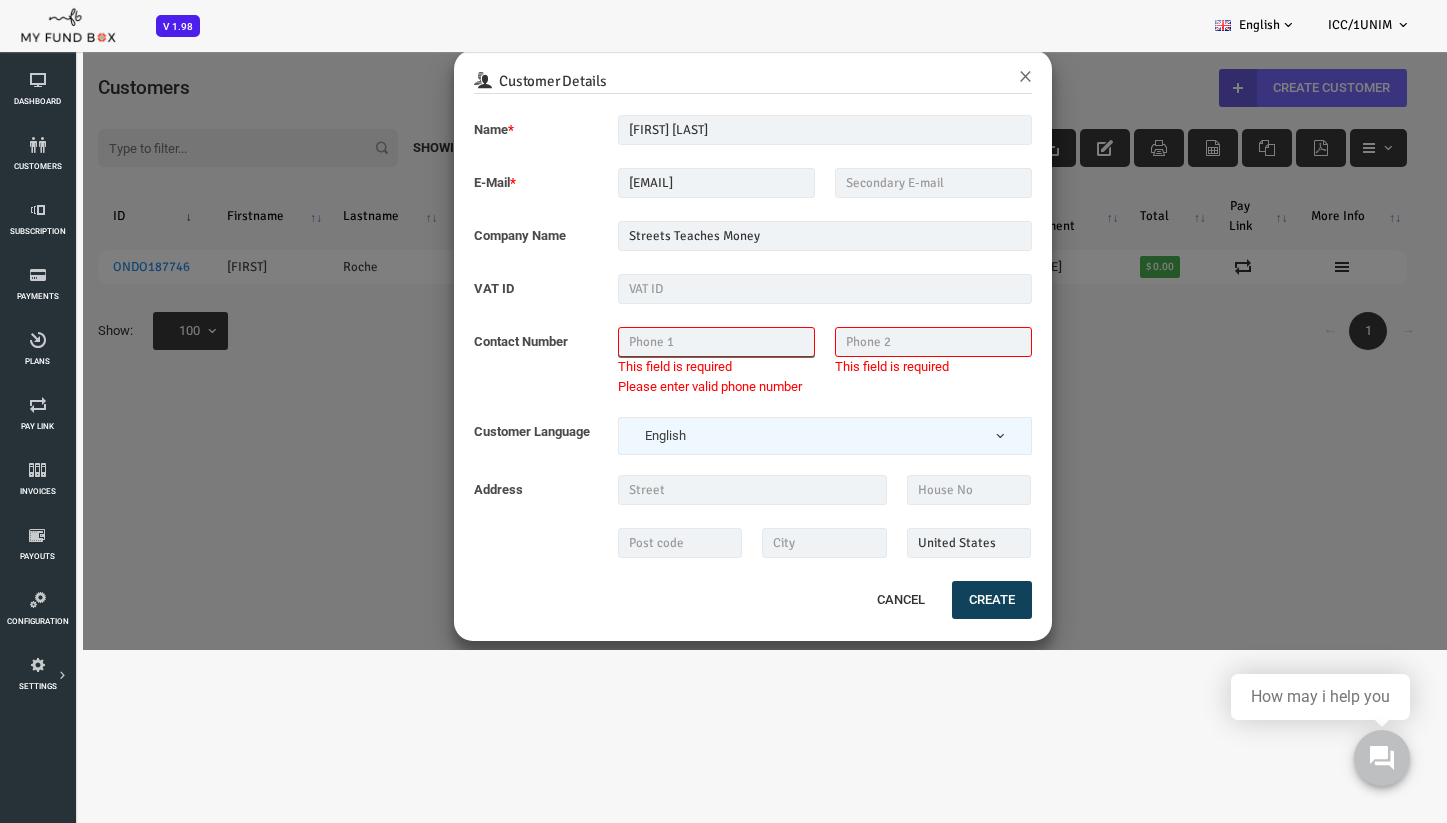 type 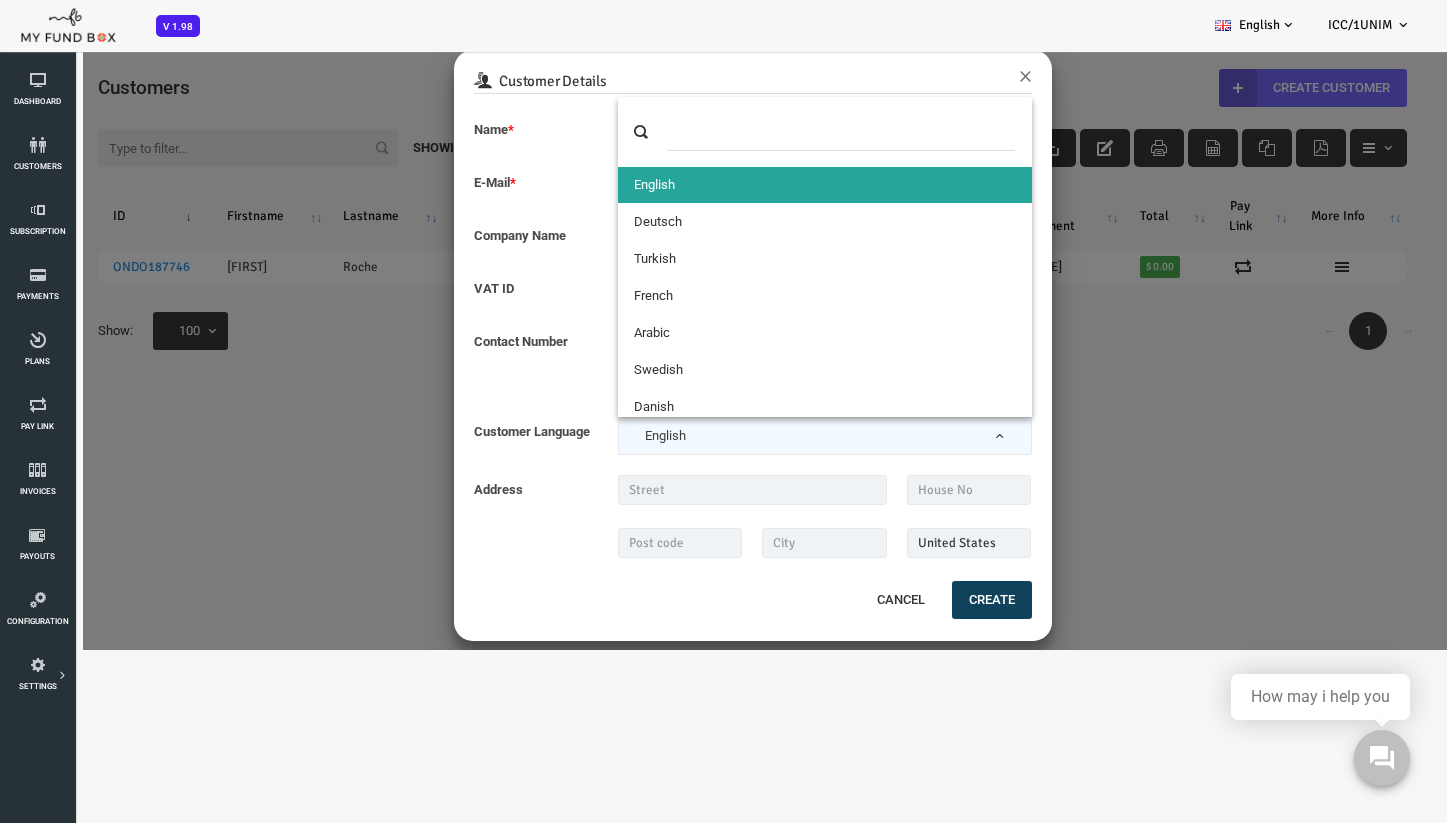 click on "English" at bounding box center [767, 436] 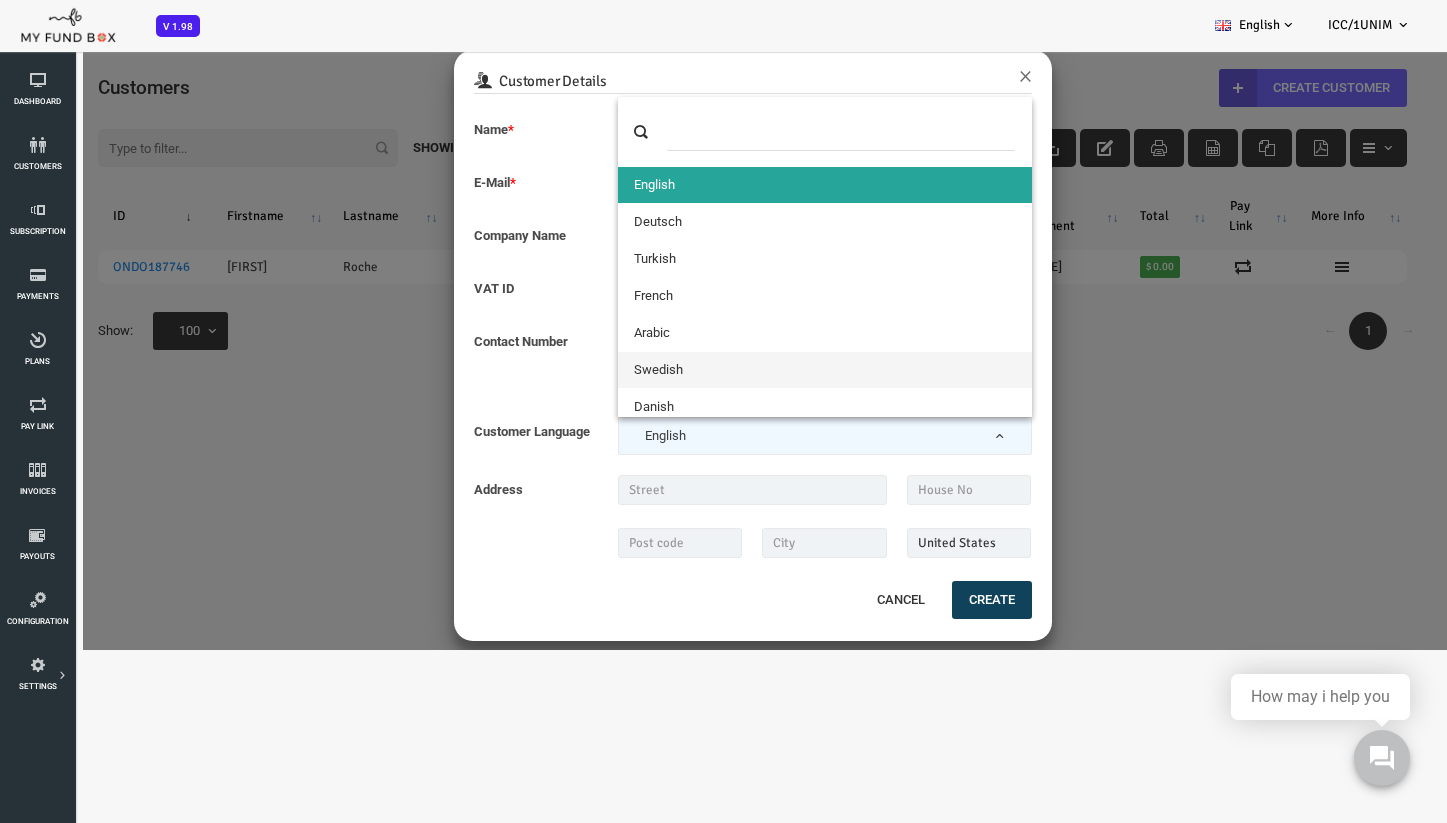 click on "Contact Number
This field is required
Please enter valid phone number
This field is required" at bounding box center [695, 362] 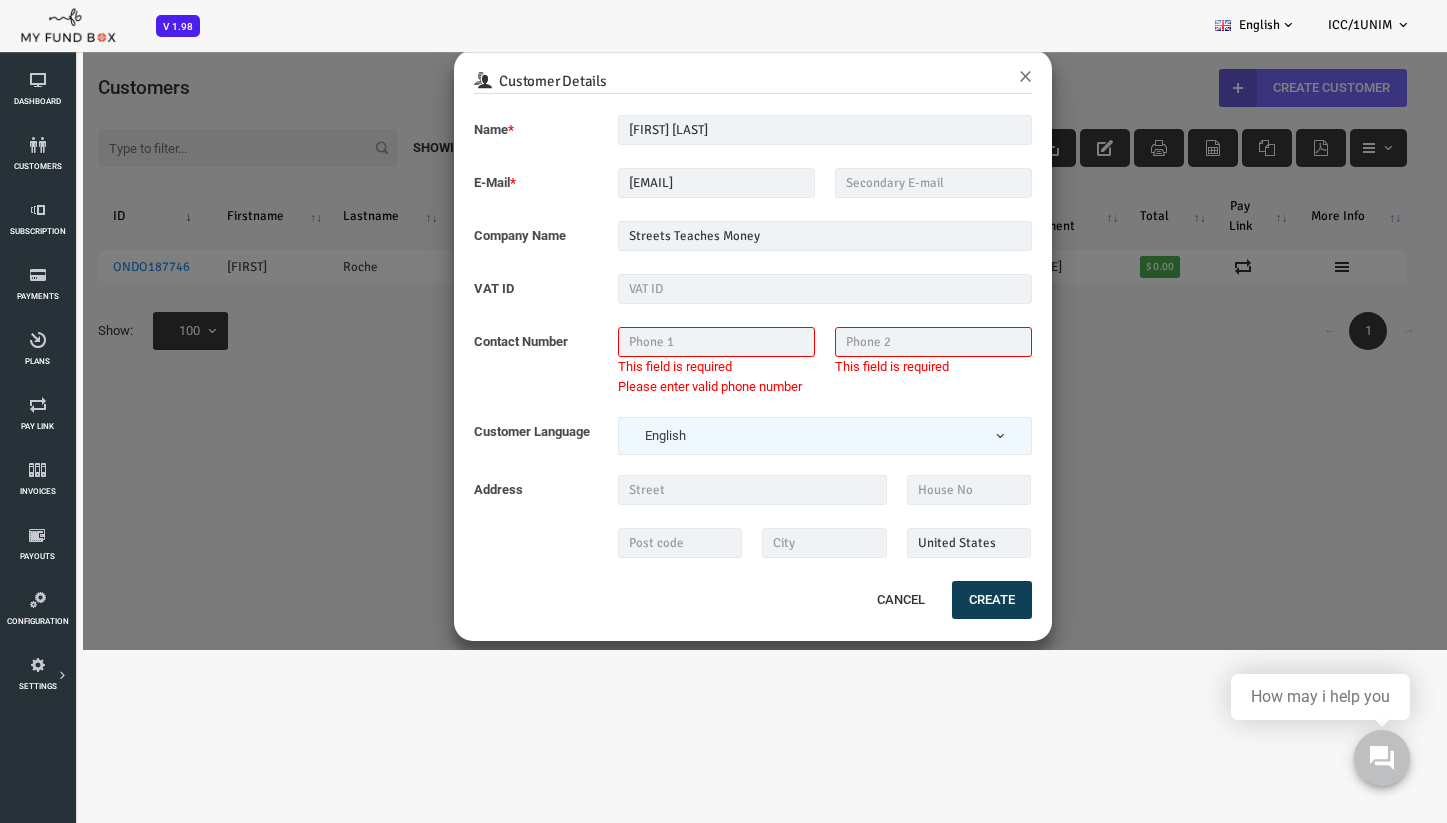 click on "Create" at bounding box center (934, 600) 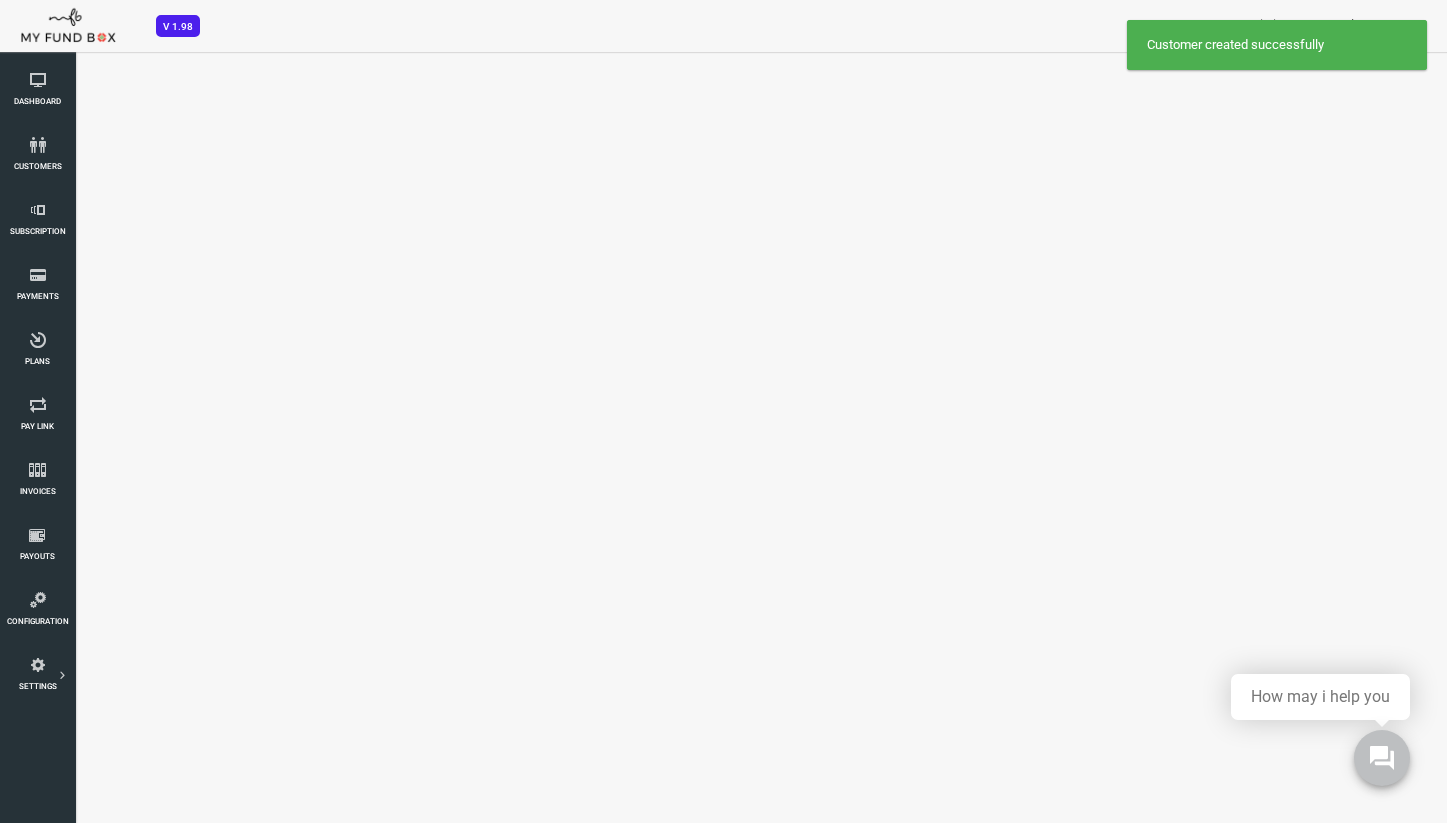 select on "100" 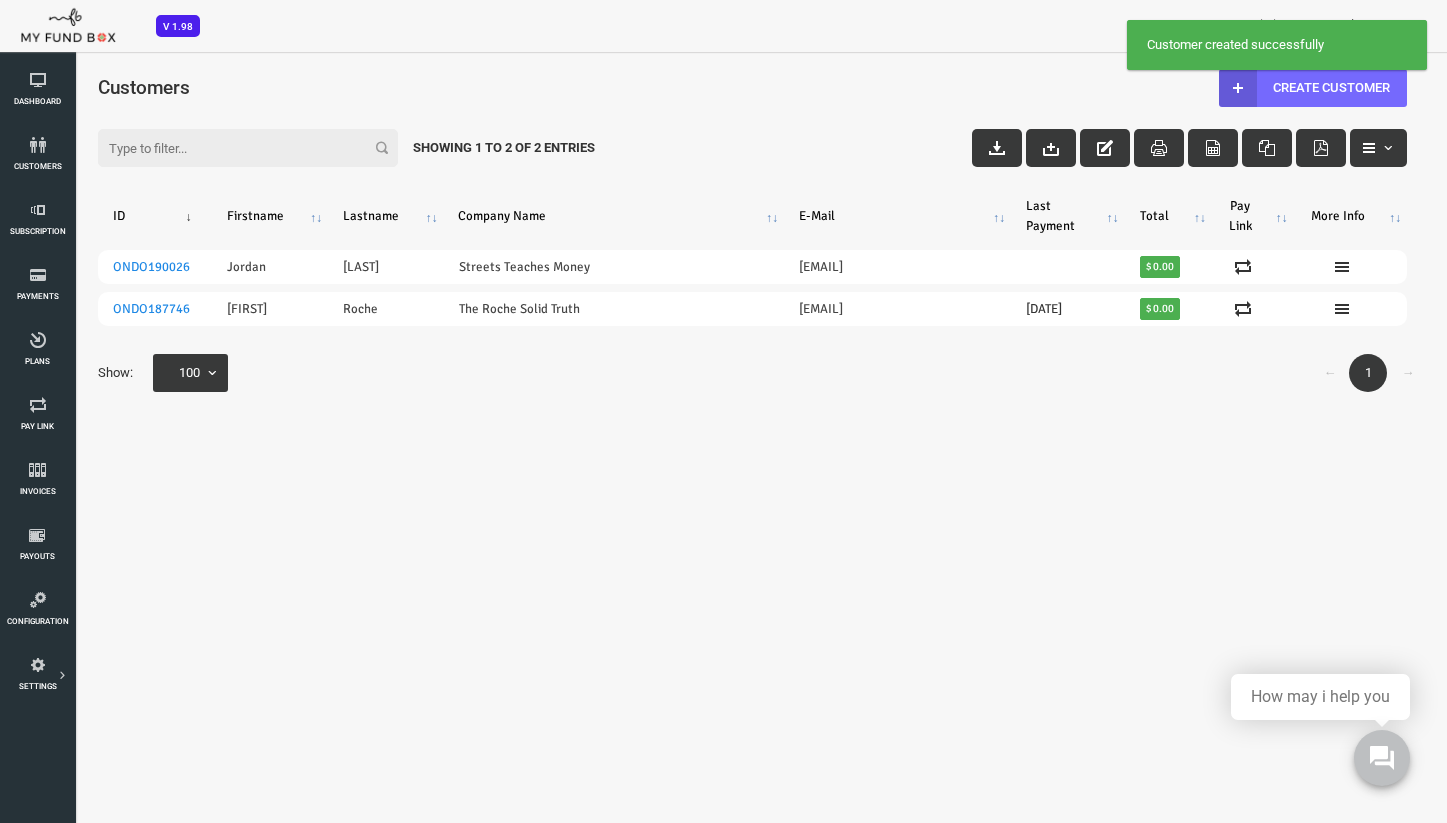 scroll, scrollTop: 0, scrollLeft: 0, axis: both 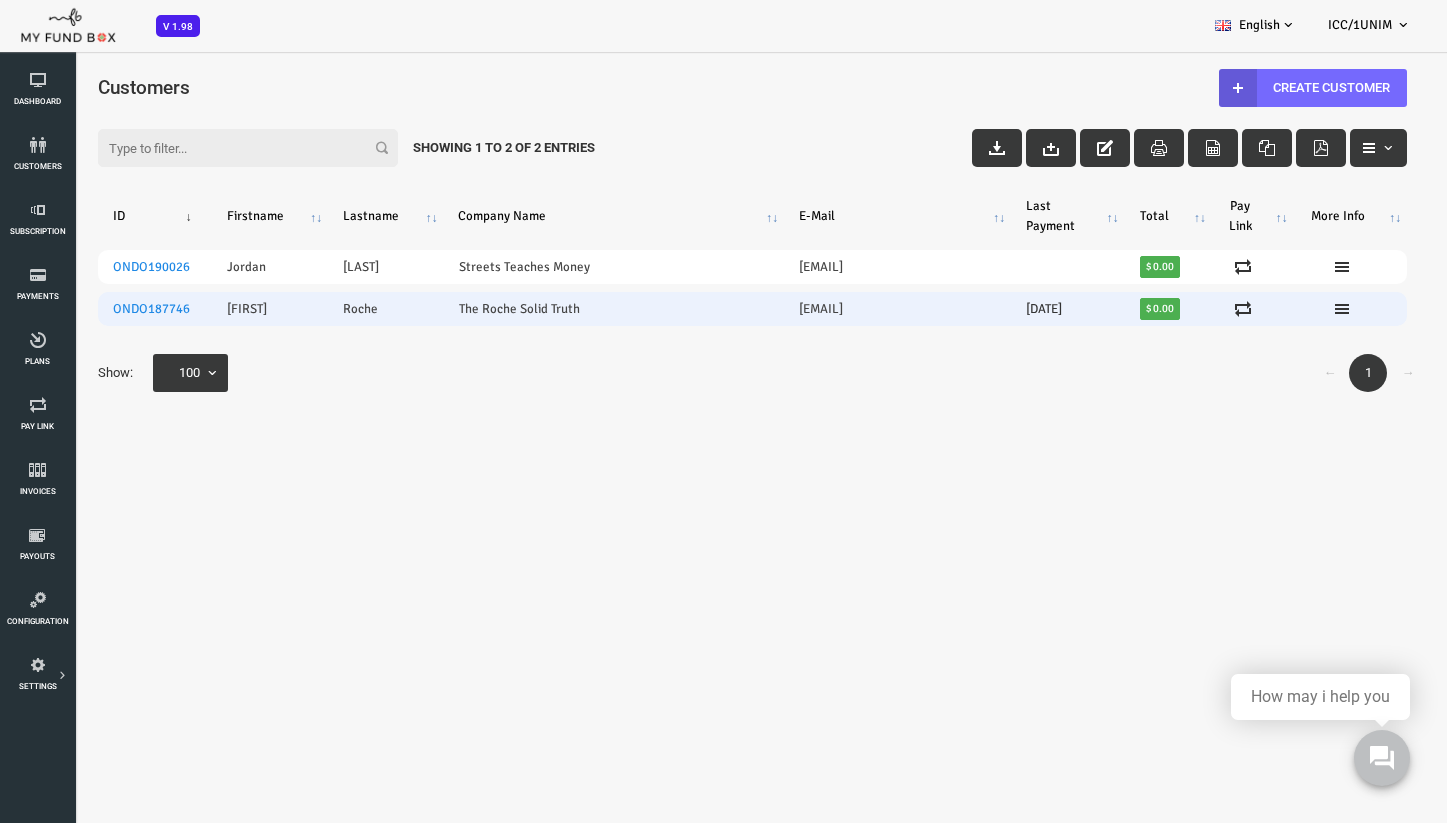 click on "The Roche Solid Truth" at bounding box center (555, 309) 